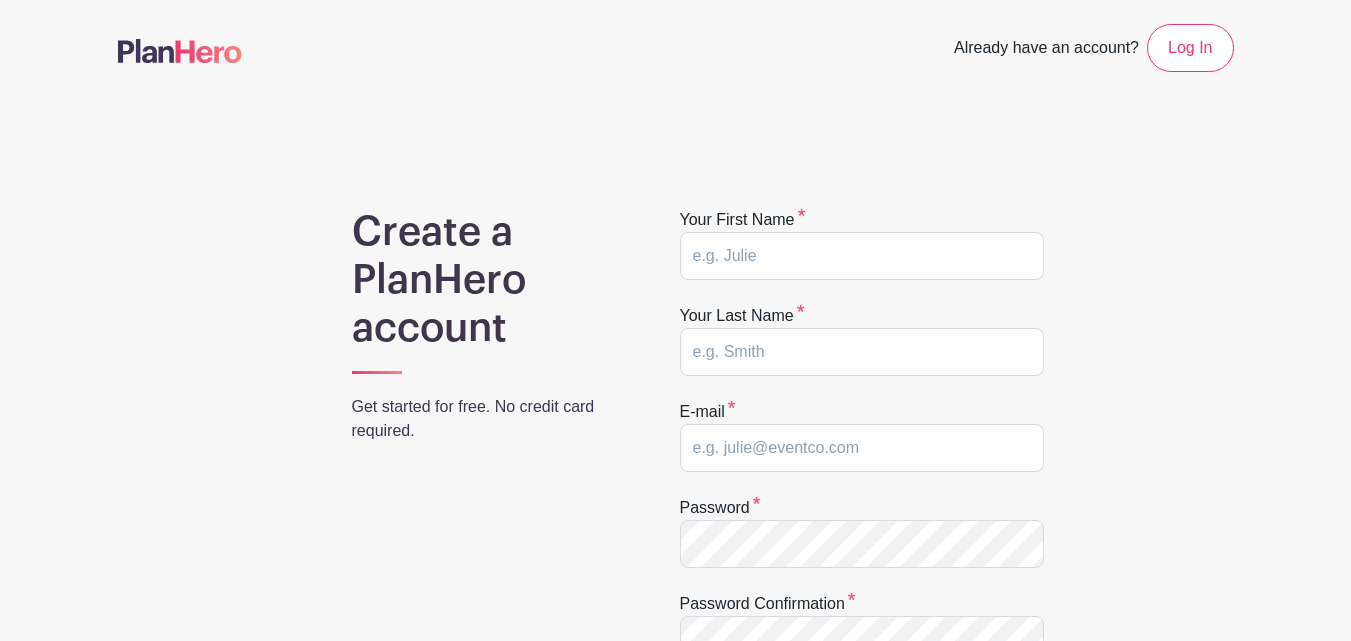 scroll, scrollTop: 0, scrollLeft: 0, axis: both 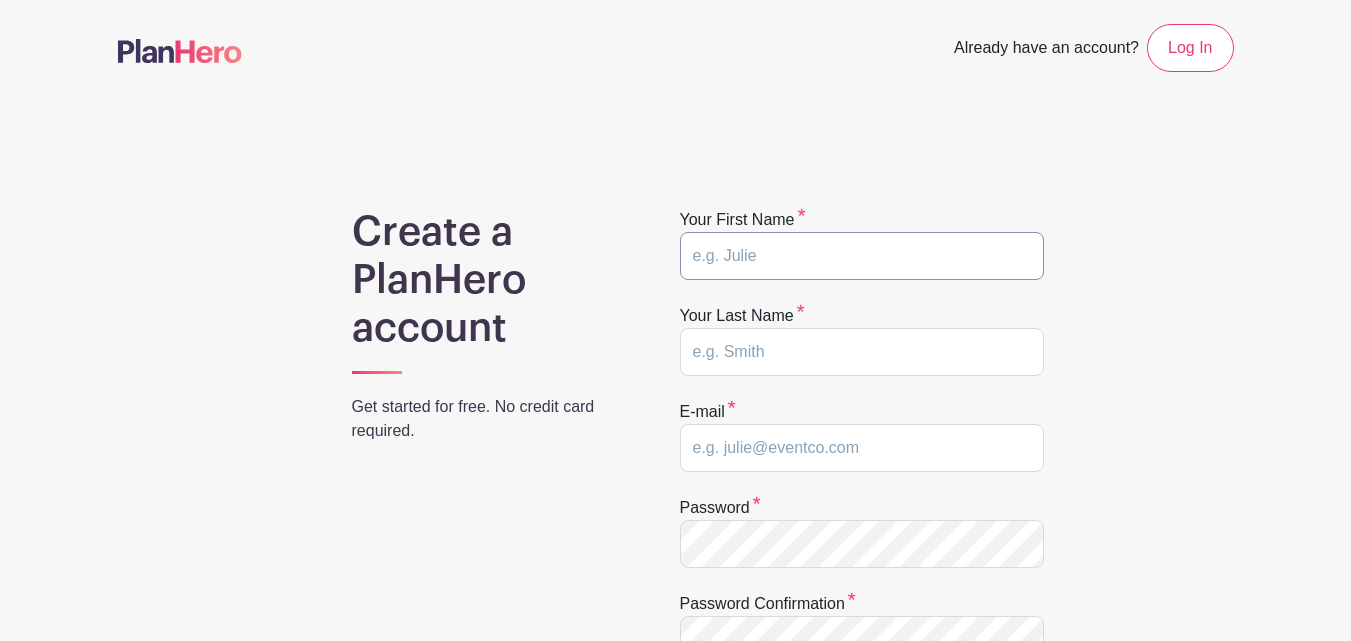 drag, startPoint x: 0, startPoint y: 0, endPoint x: 778, endPoint y: 271, distance: 823.84766 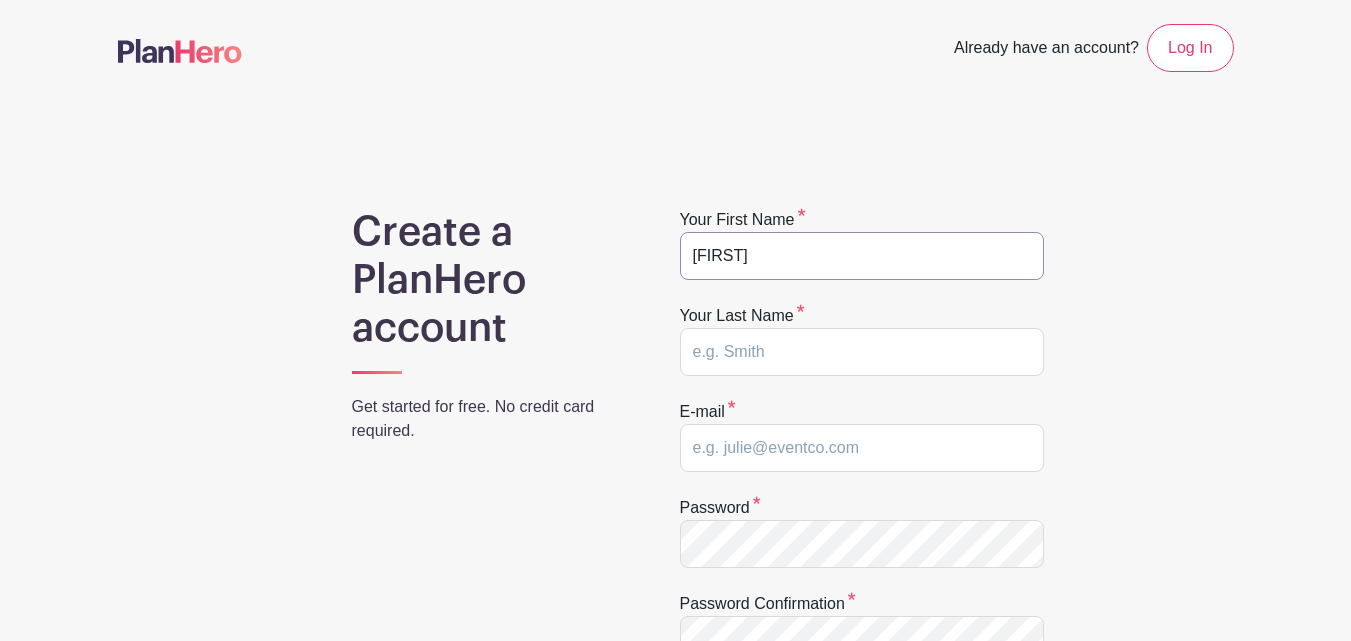 type on "Oosthuyzen" 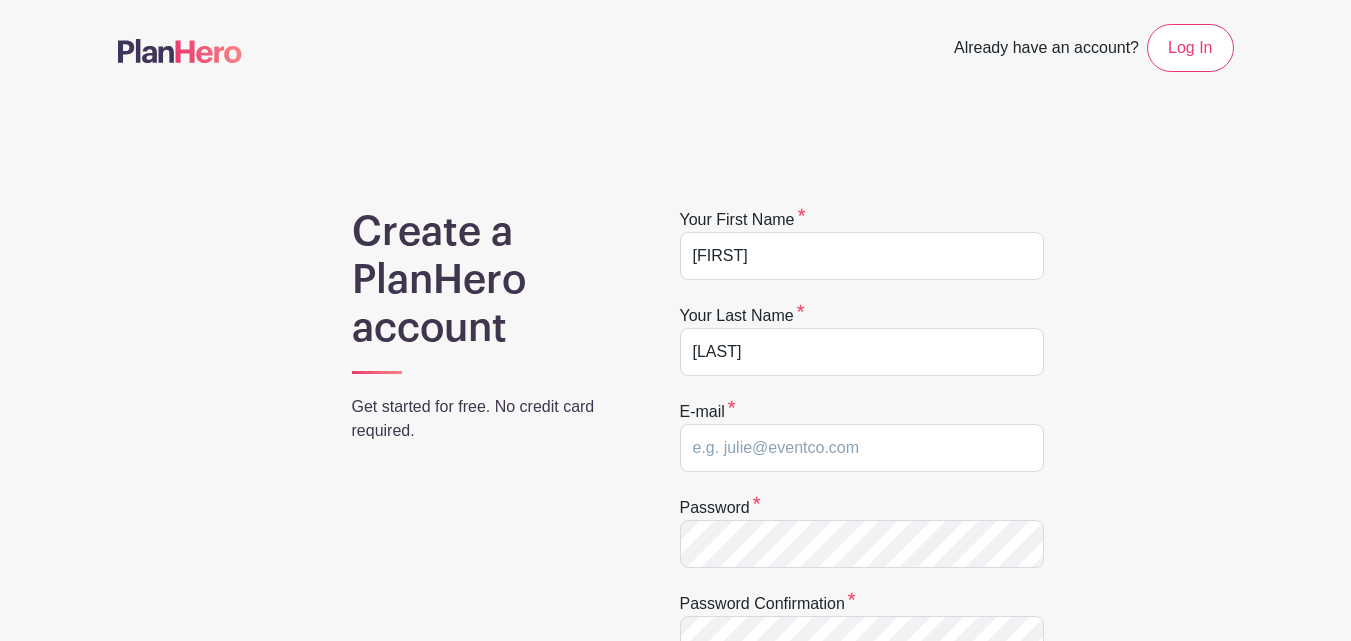 type on "garethoosthuyzen@gmail.com" 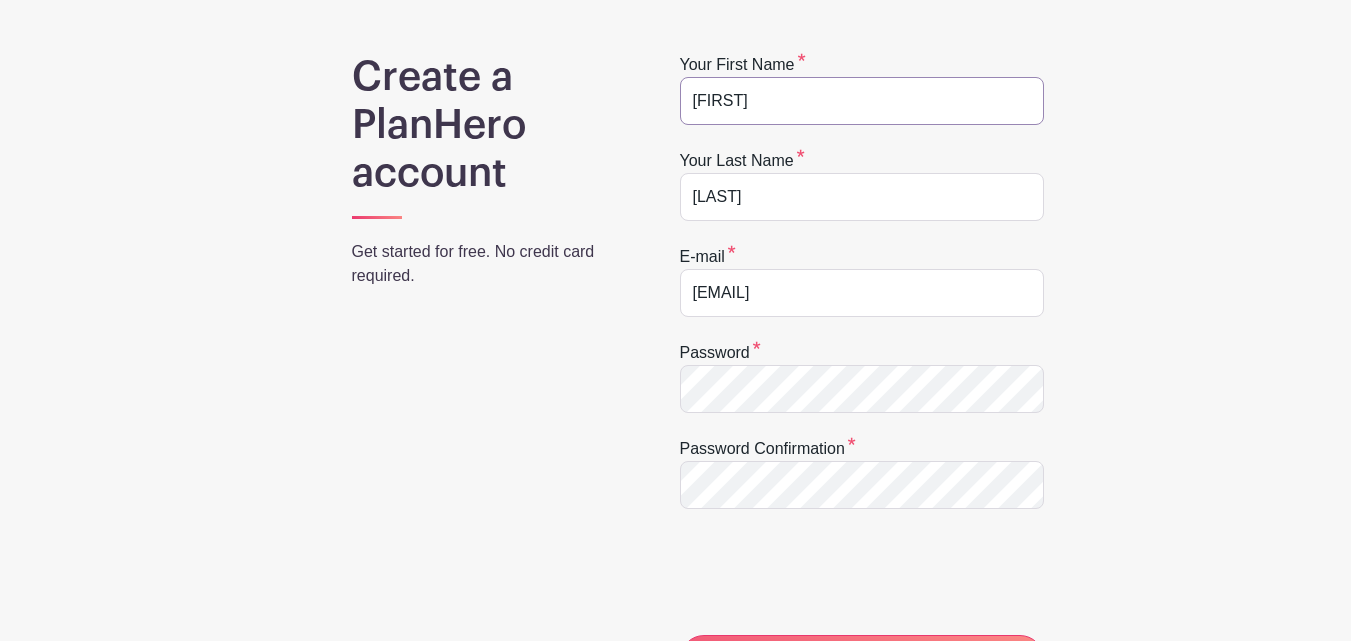 scroll, scrollTop: 200, scrollLeft: 0, axis: vertical 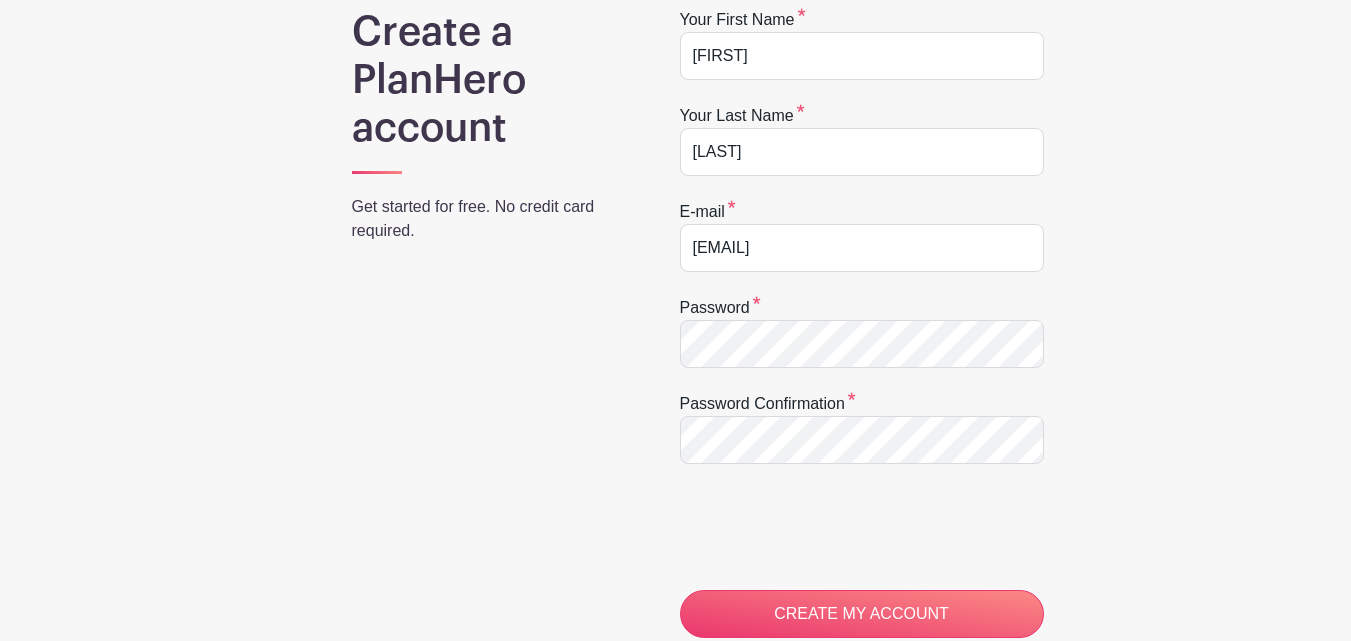 click on "Create a PlanHero account
Get started for free. No credit card required." at bounding box center (490, 446) 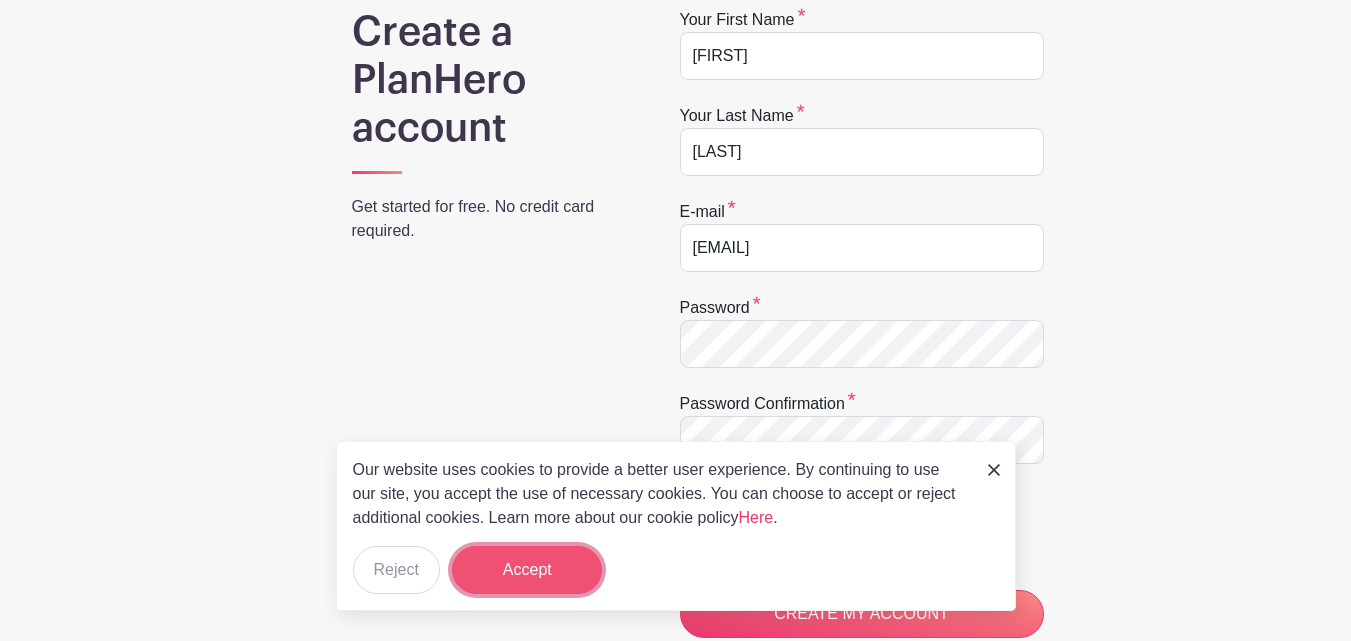 click on "Accept" at bounding box center [527, 570] 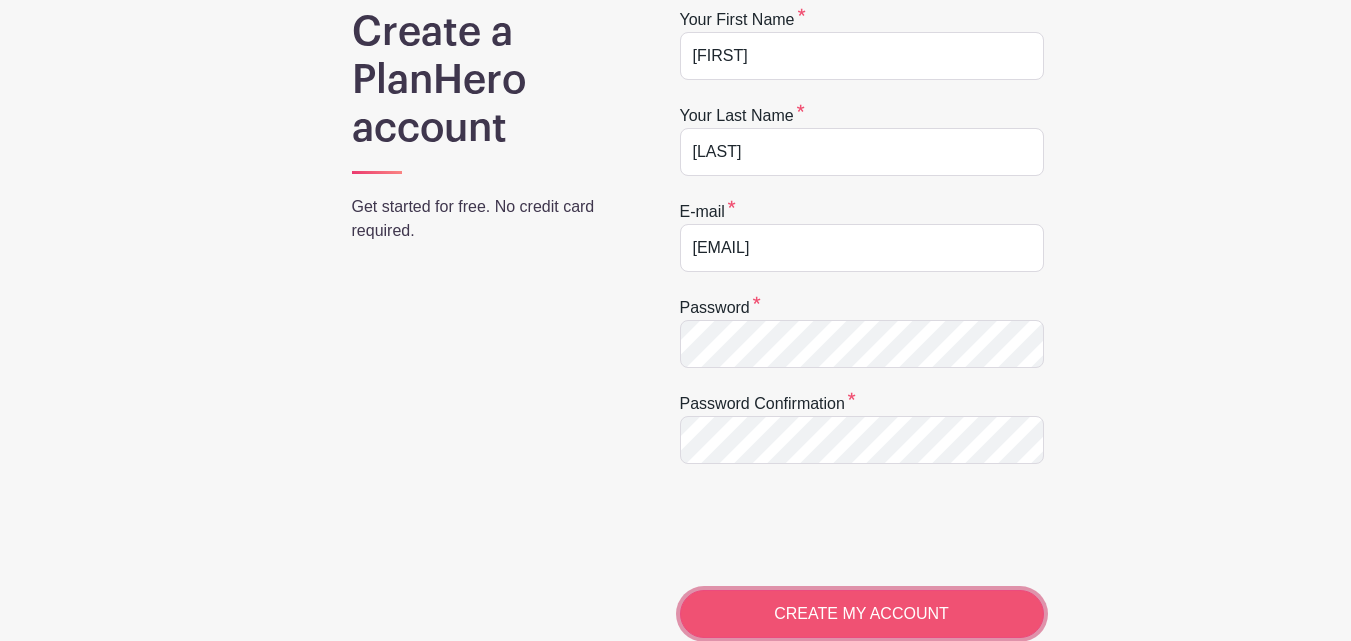 click on "CREATE MY ACCOUNT" at bounding box center [862, 614] 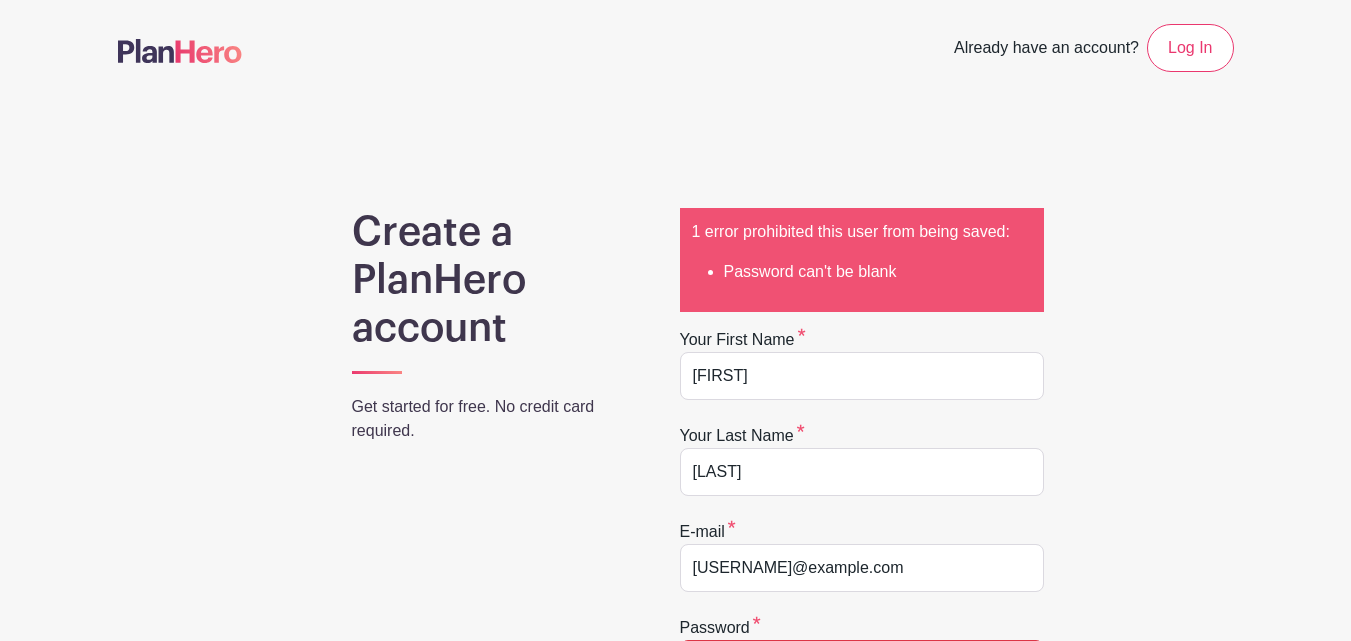scroll, scrollTop: 0, scrollLeft: 0, axis: both 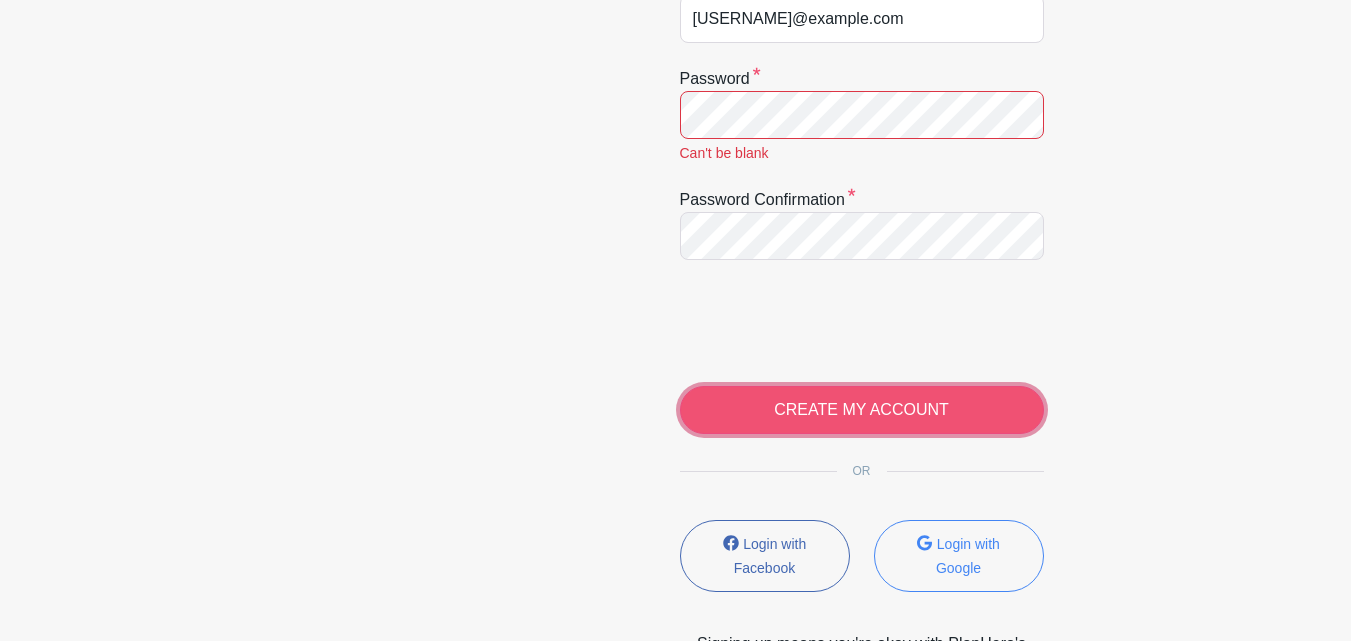 click on "CREATE MY ACCOUNT" at bounding box center [862, 410] 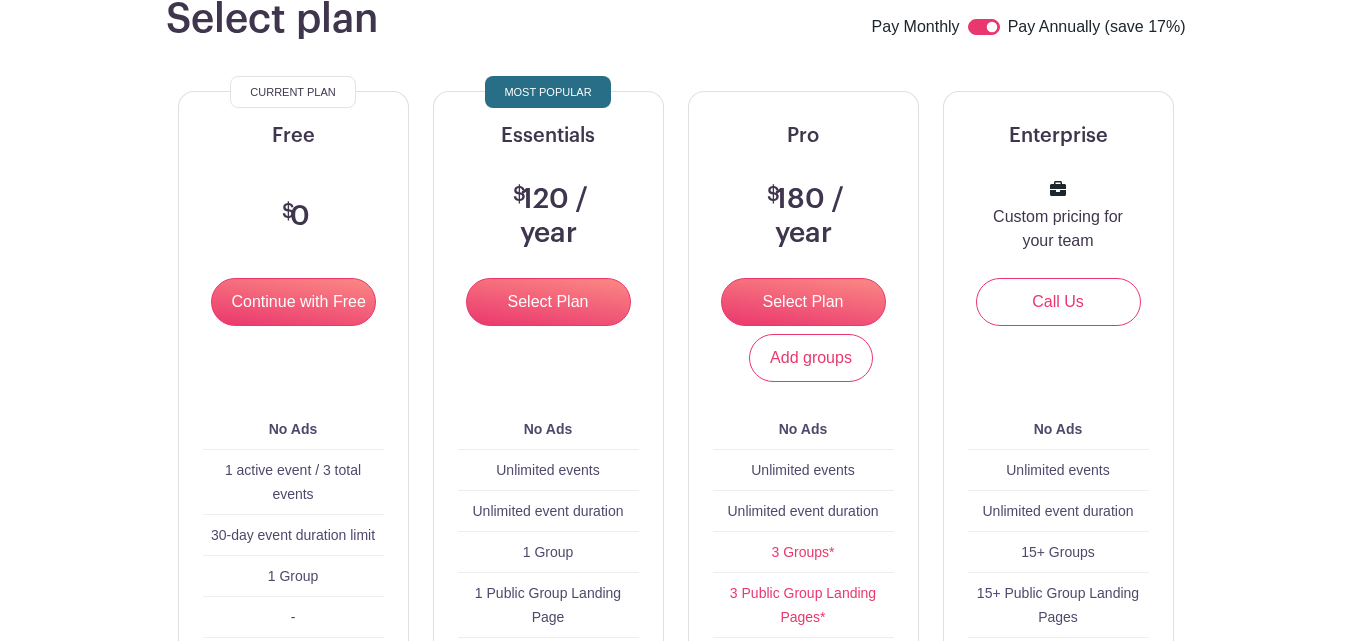 scroll, scrollTop: 200, scrollLeft: 0, axis: vertical 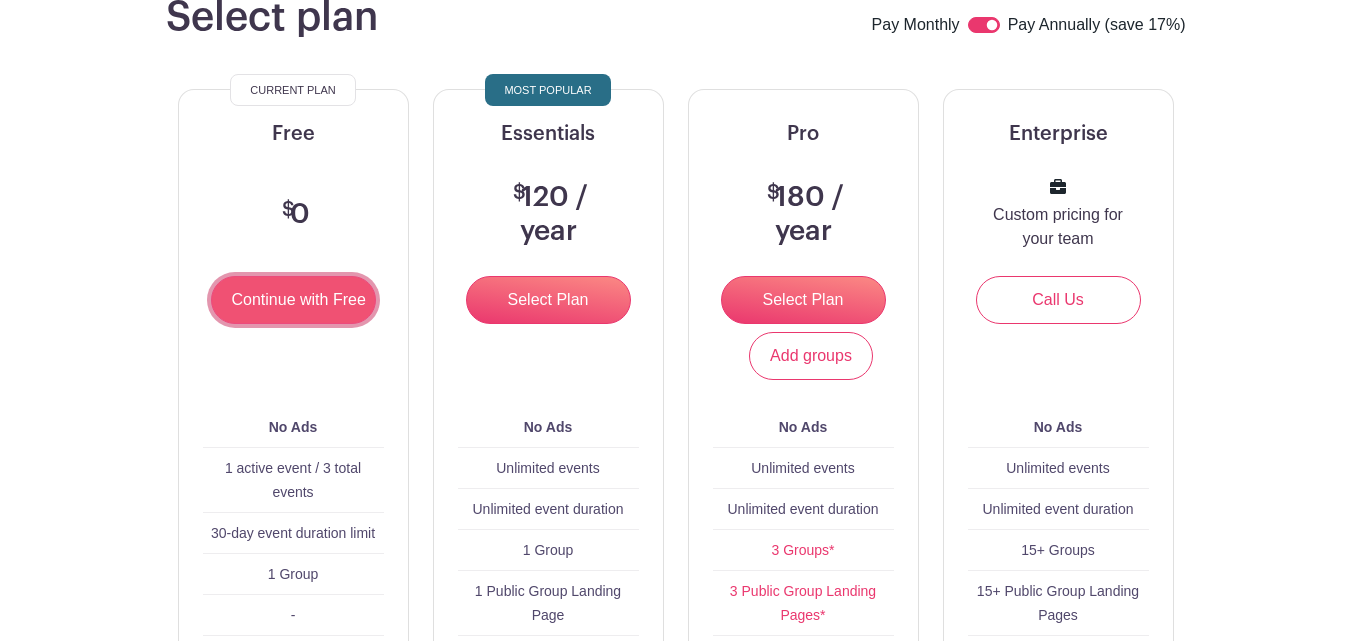 click on "Continue with Free" at bounding box center (293, 300) 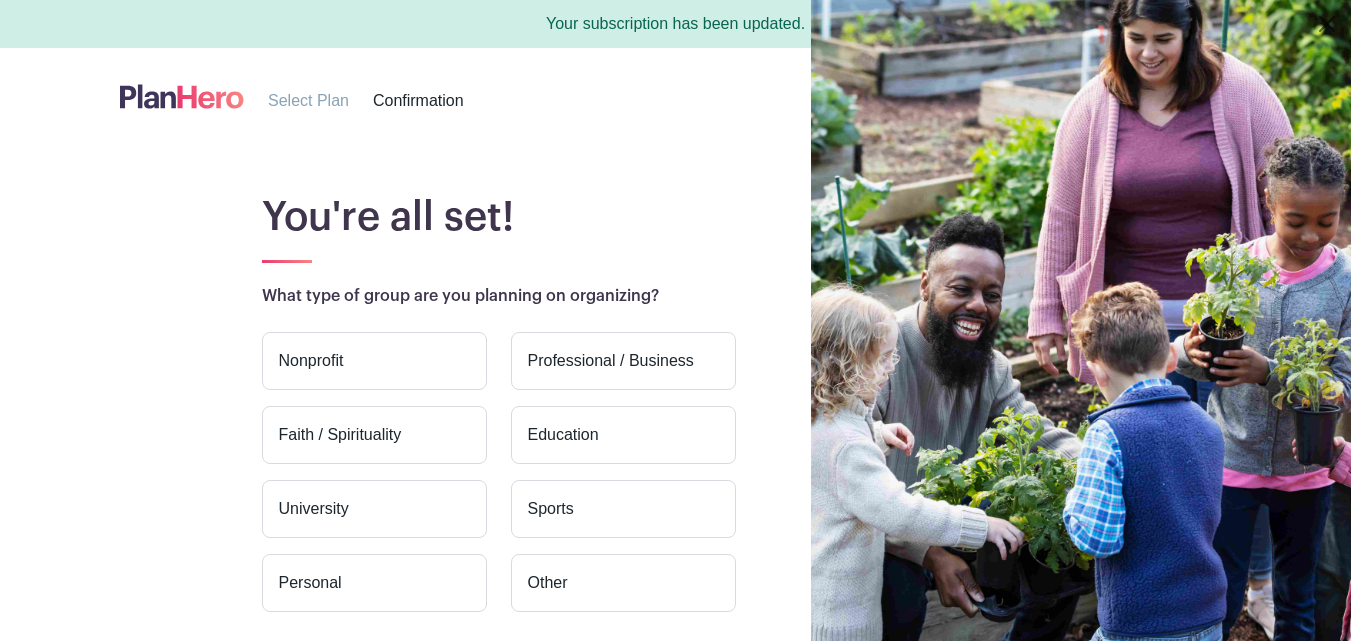 scroll, scrollTop: 0, scrollLeft: 0, axis: both 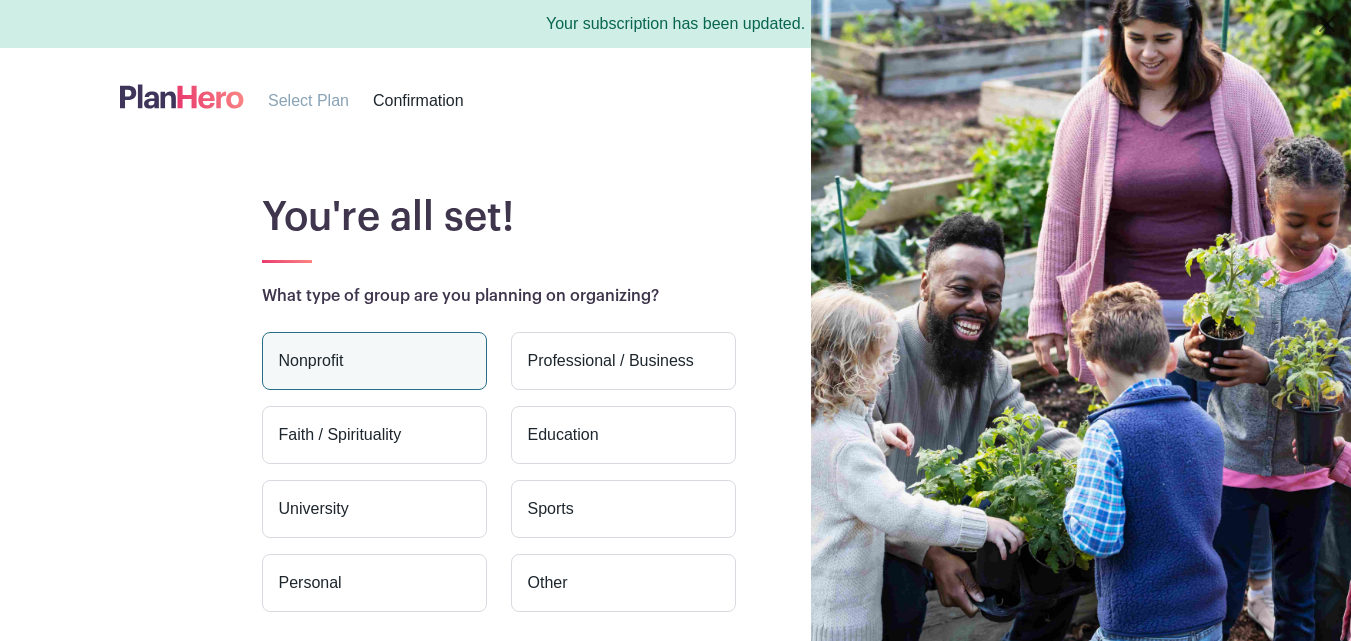 click on "Faith / Spirituality" at bounding box center (374, 435) 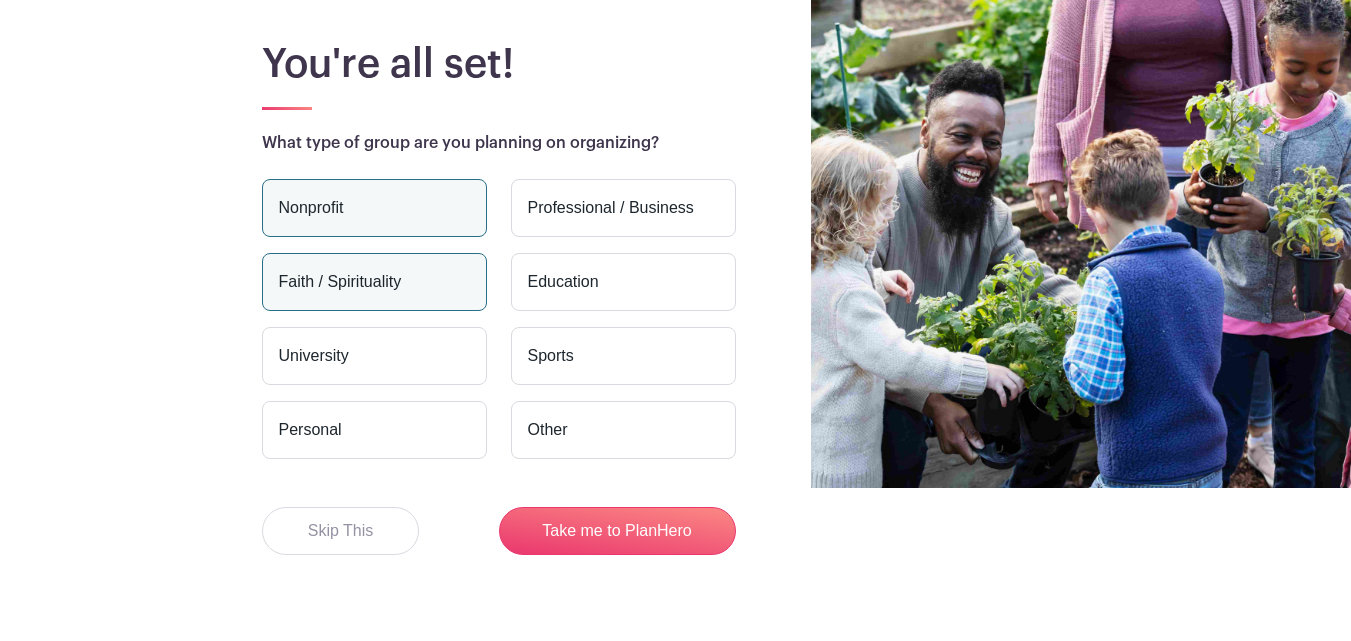 scroll, scrollTop: 192, scrollLeft: 0, axis: vertical 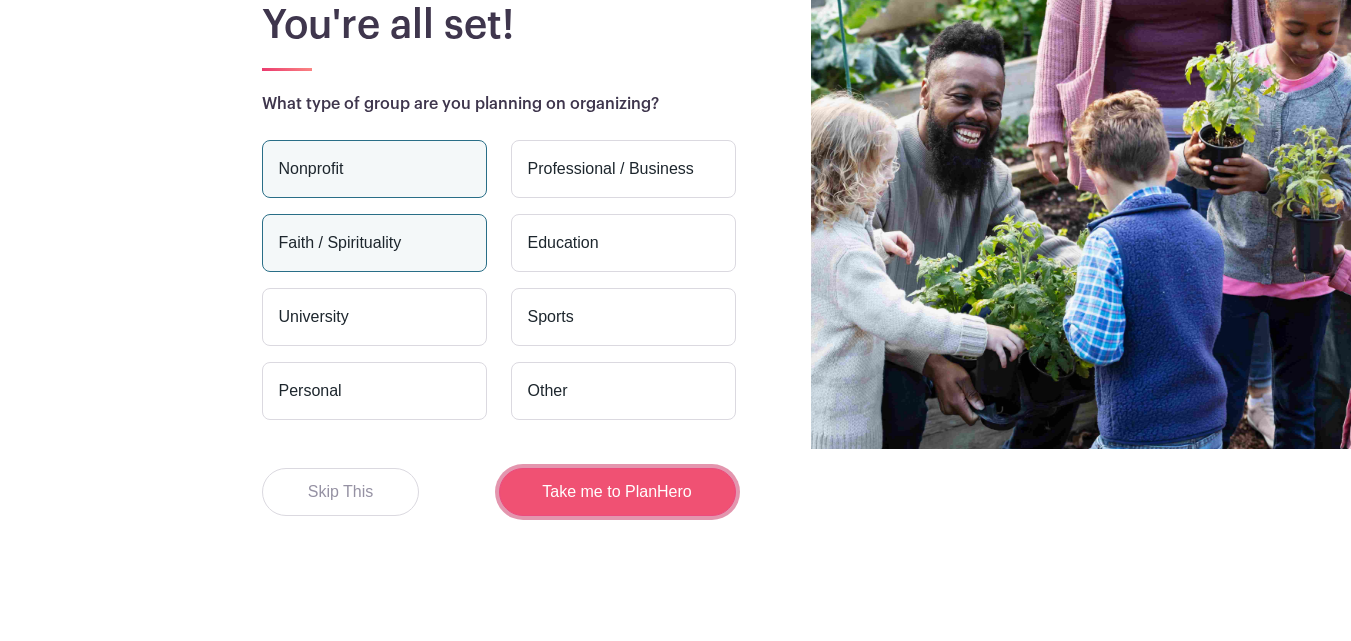 click on "Take me to PlanHero" at bounding box center [617, 492] 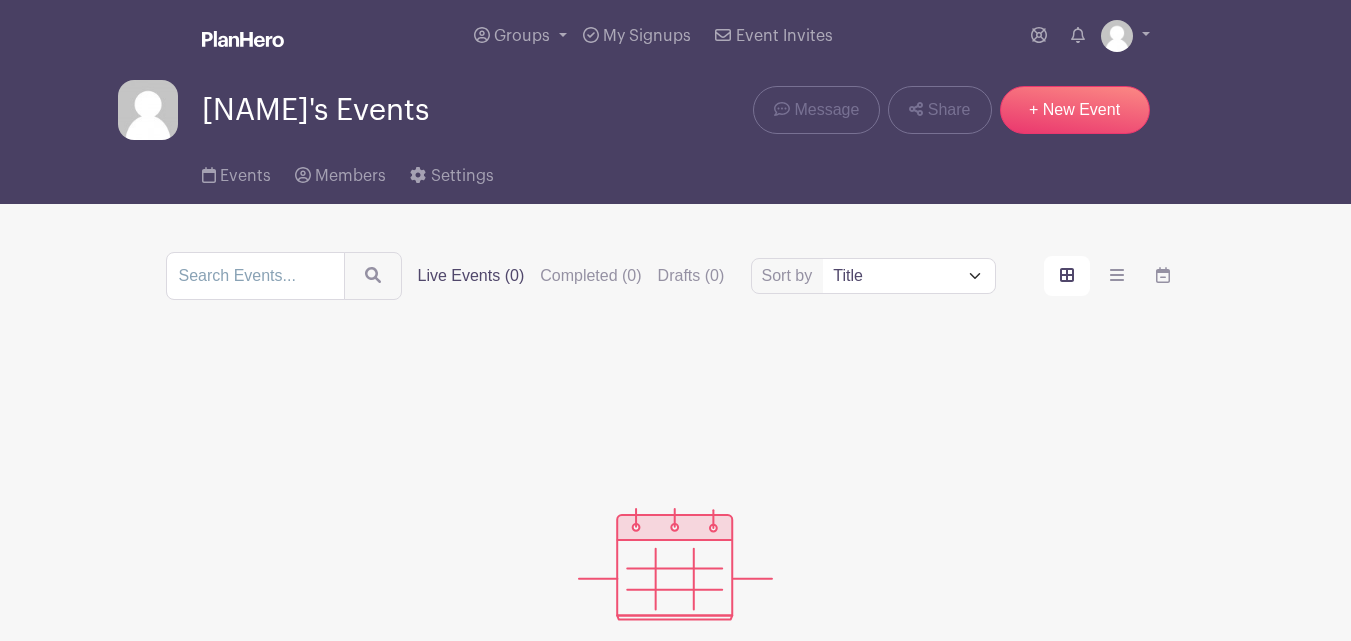 scroll, scrollTop: 0, scrollLeft: 0, axis: both 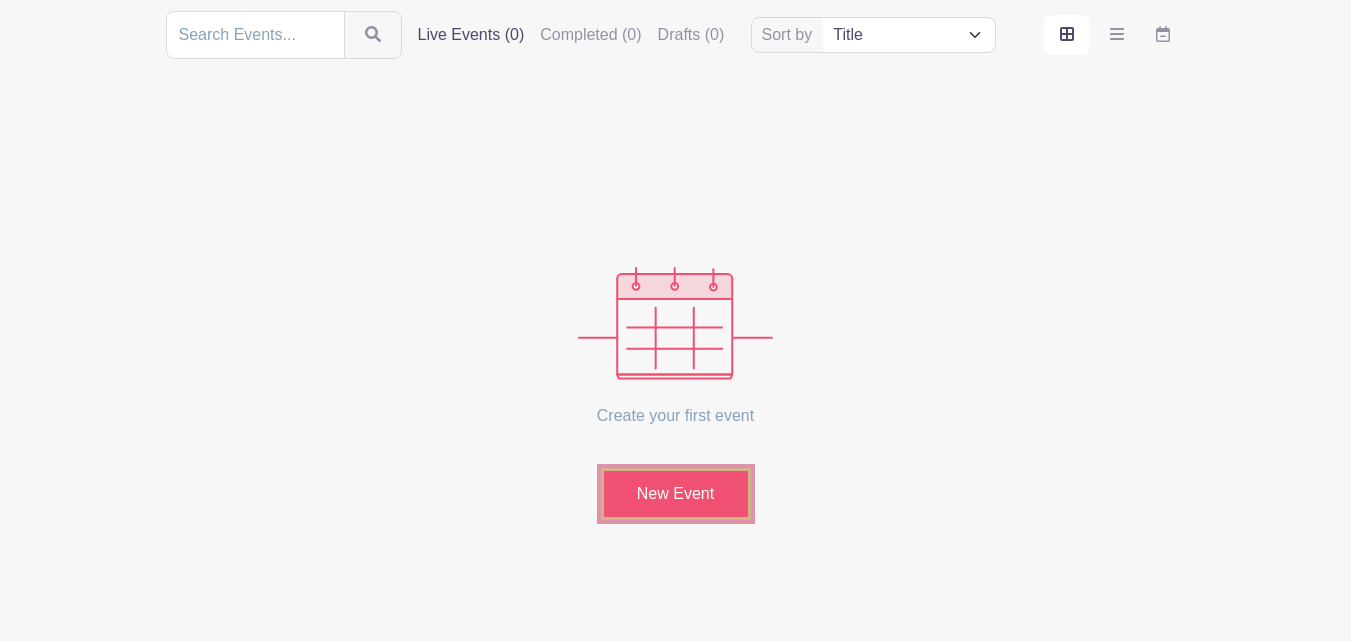 click on "New Event" at bounding box center (676, 494) 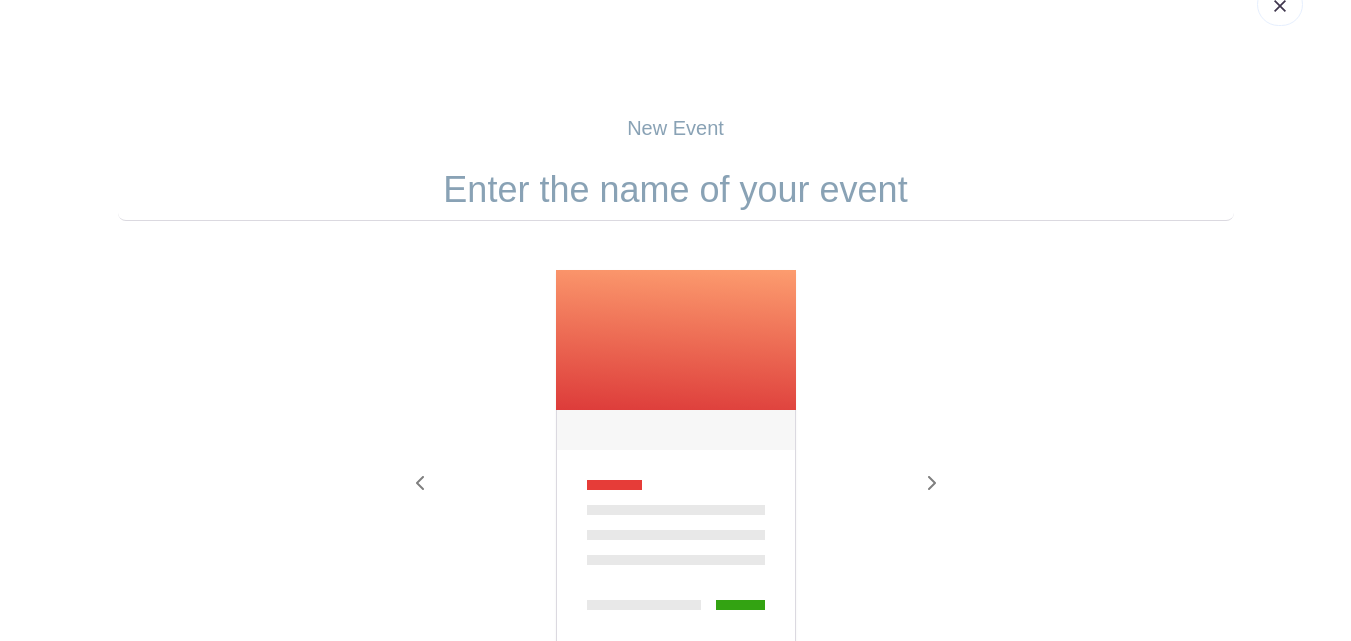 scroll, scrollTop: 100, scrollLeft: 0, axis: vertical 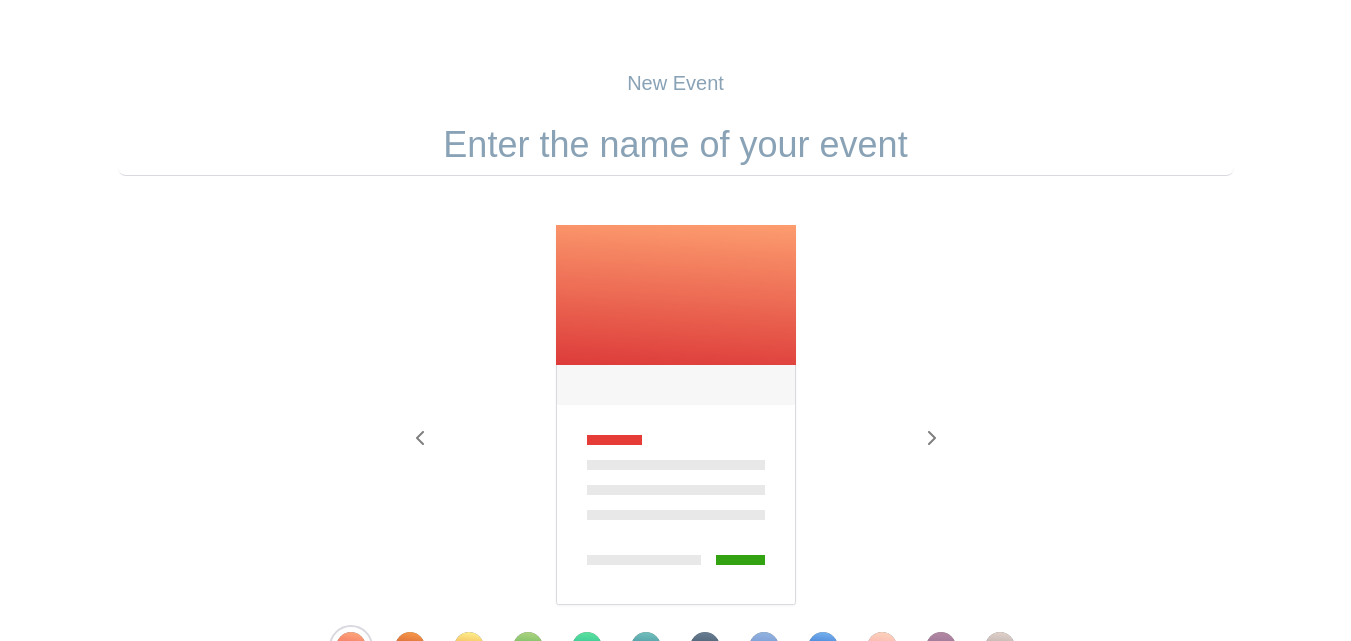 click at bounding box center (676, 145) 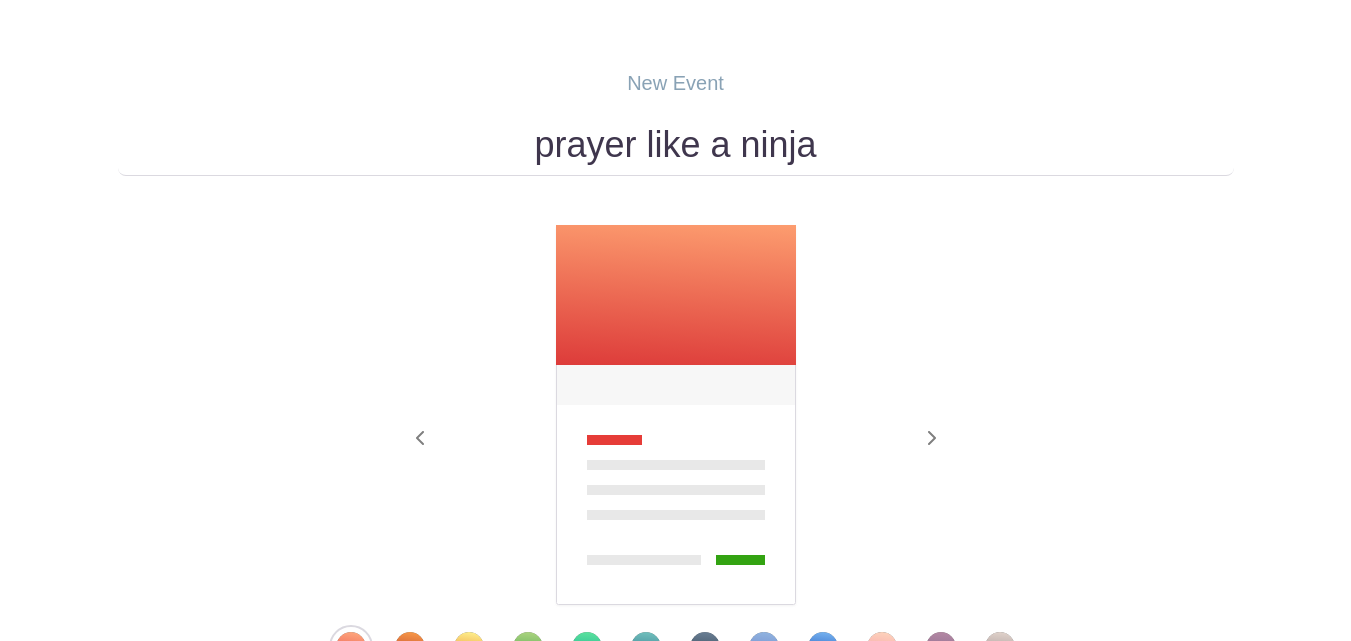 type on "prayer like a ninja" 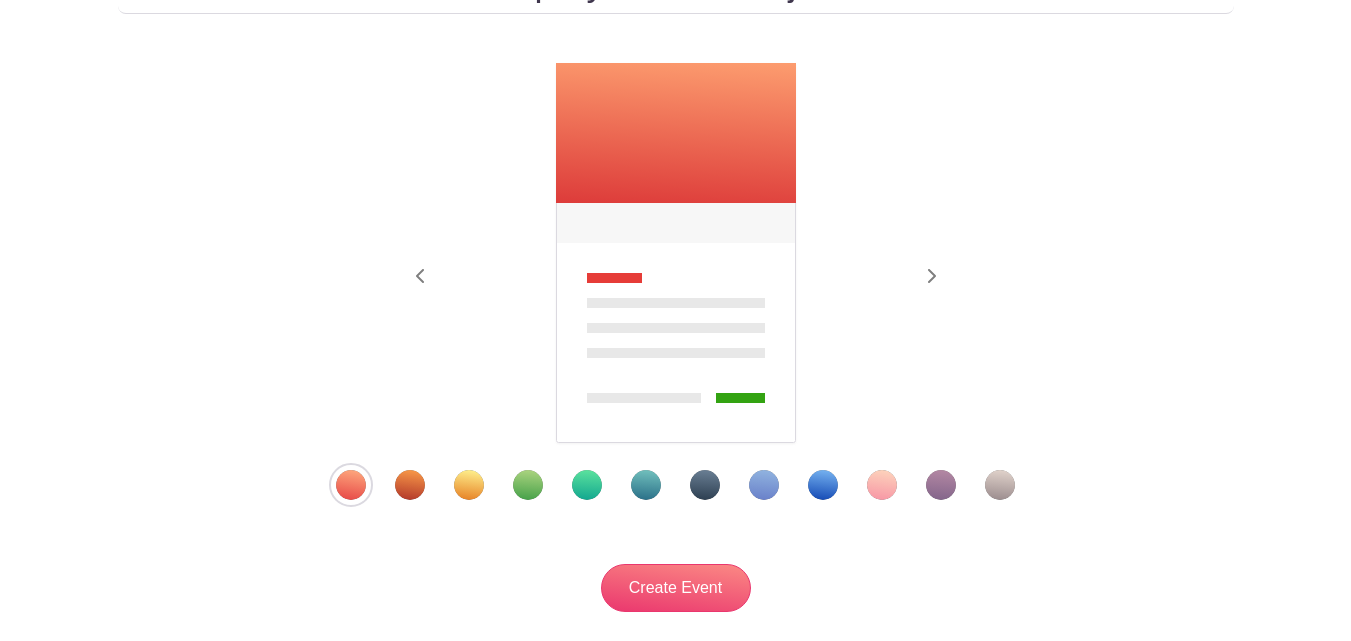 scroll, scrollTop: 300, scrollLeft: 0, axis: vertical 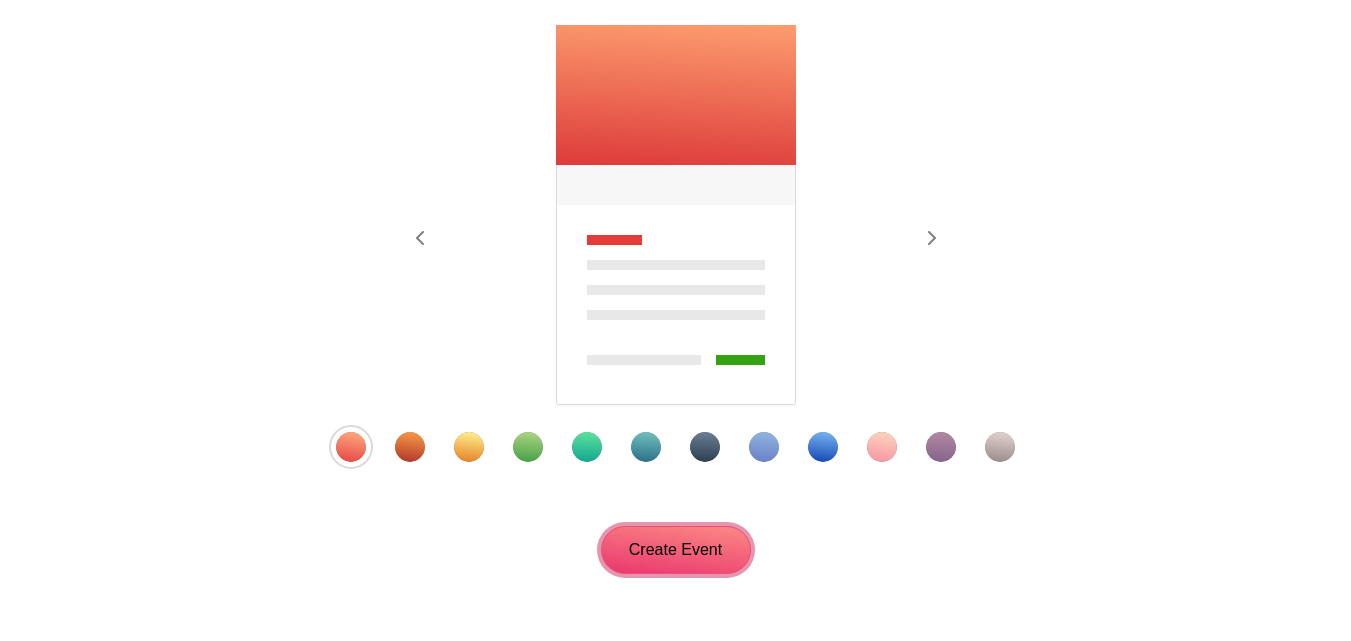 click on "Create Event" at bounding box center [676, 550] 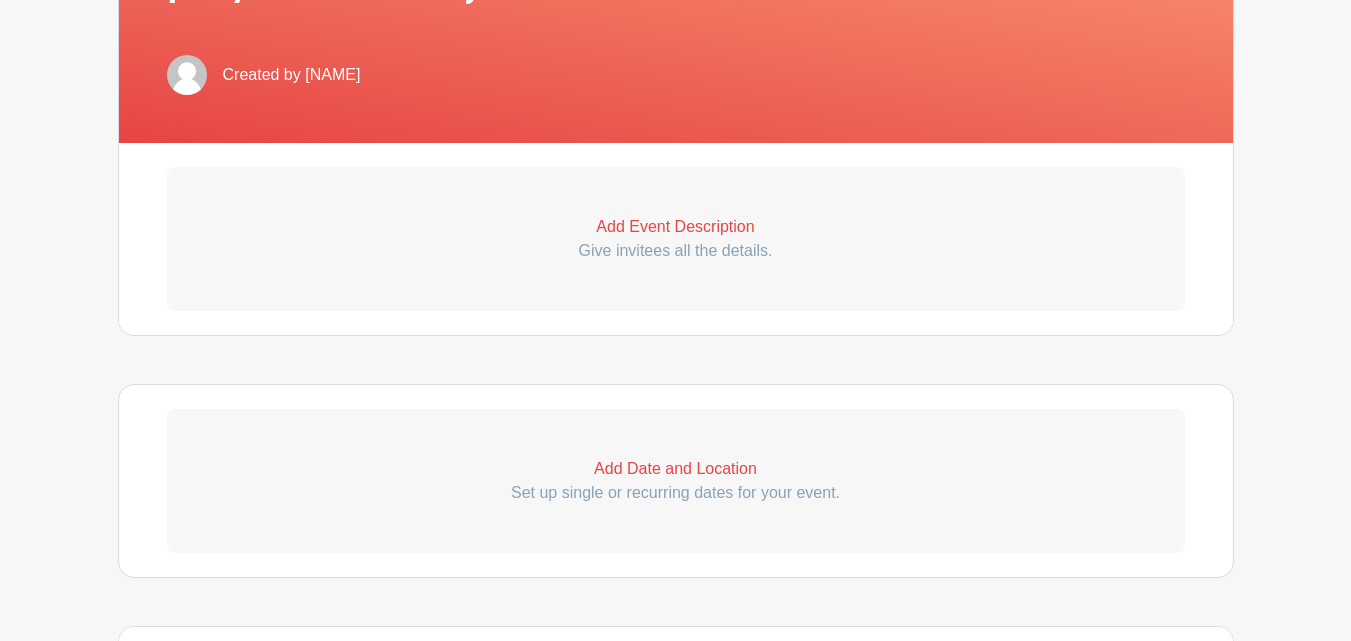 scroll, scrollTop: 600, scrollLeft: 0, axis: vertical 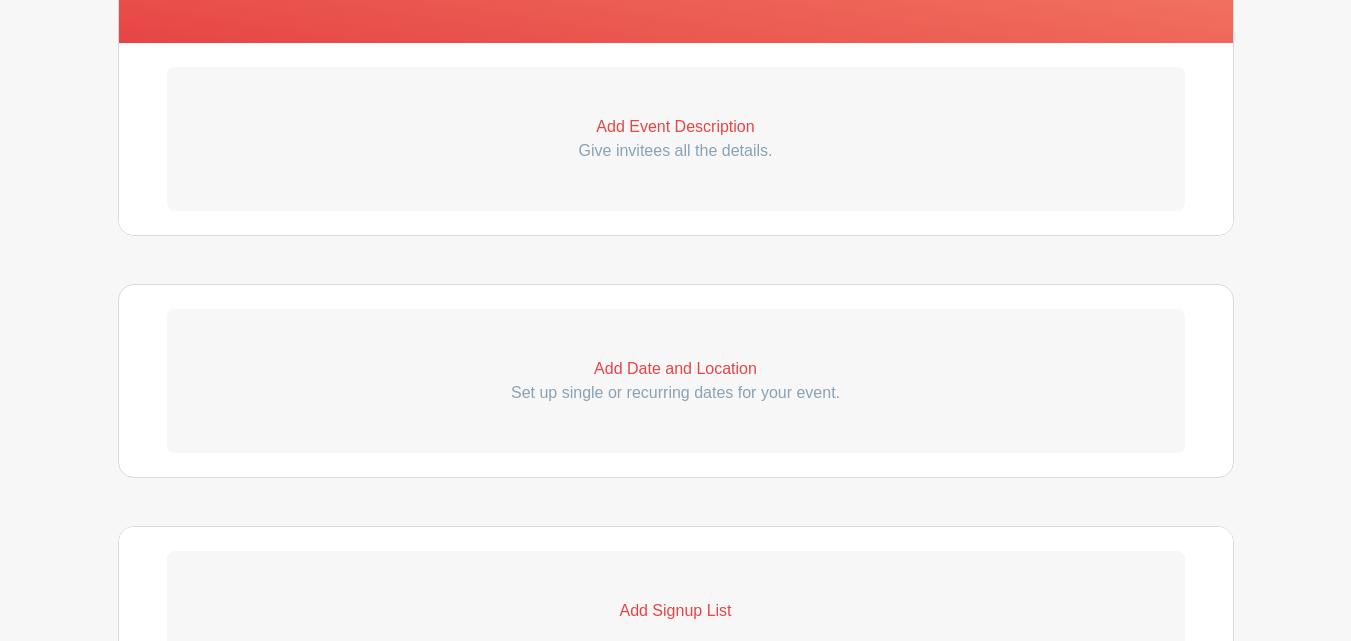click on "Add Date and Location" at bounding box center (676, 369) 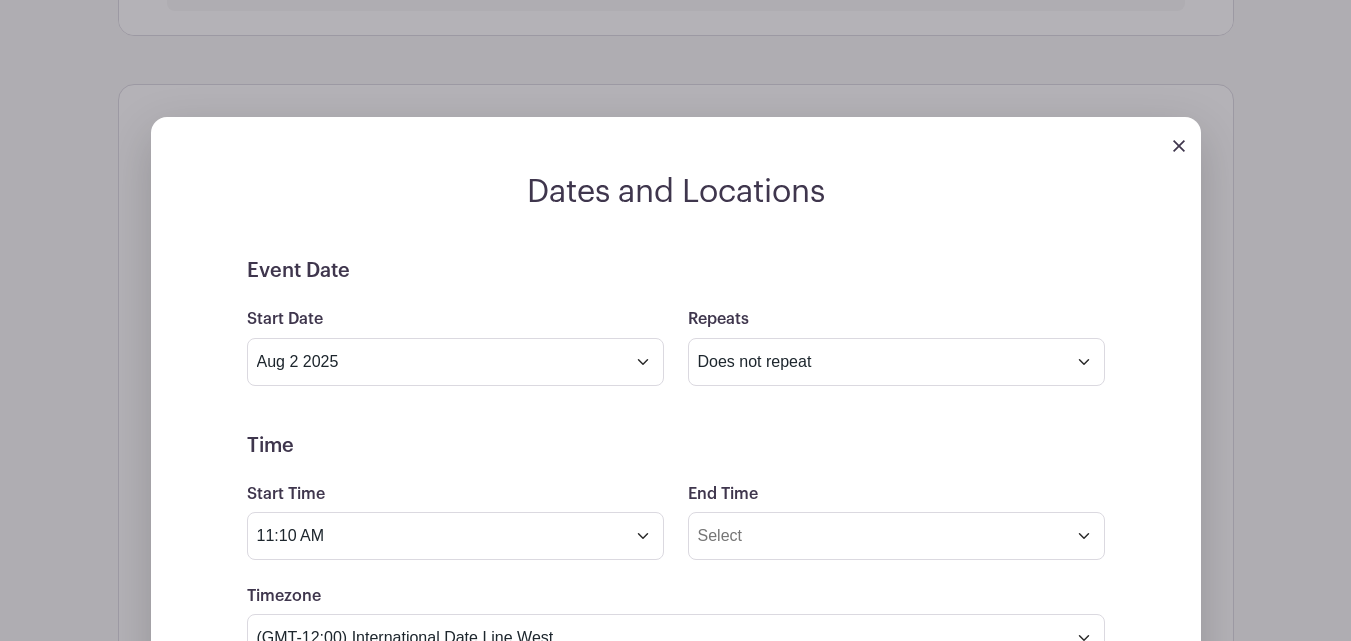 scroll, scrollTop: 900, scrollLeft: 0, axis: vertical 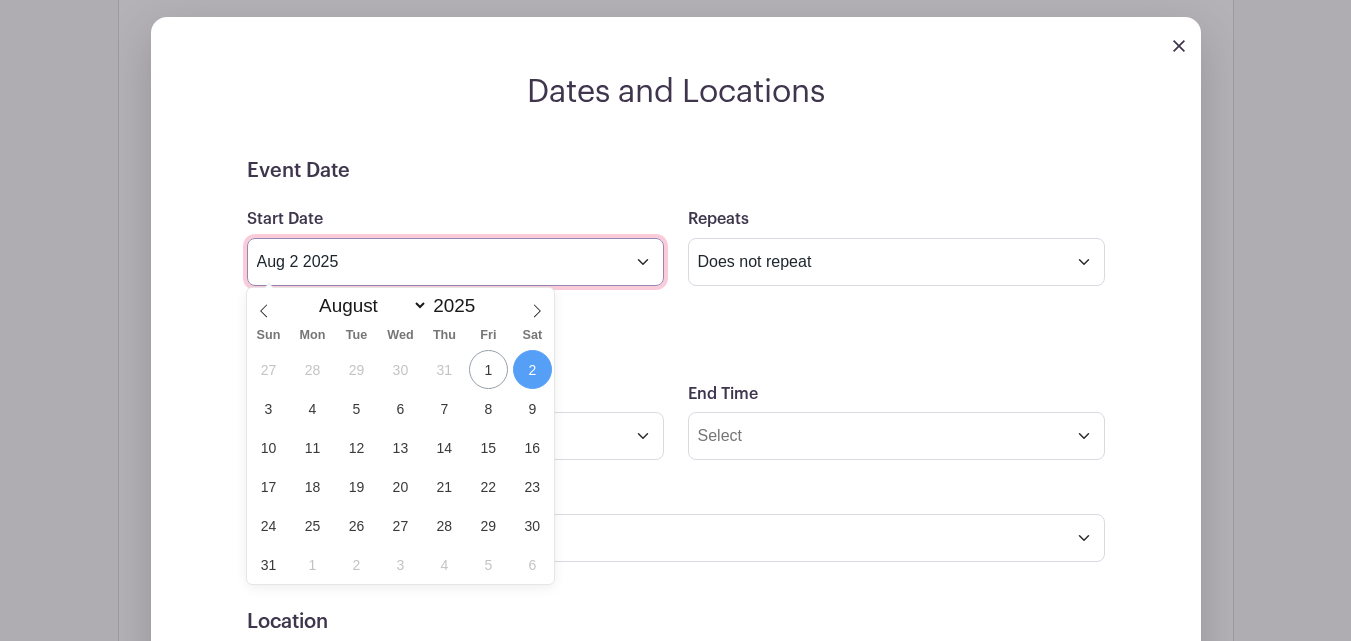 click on "Aug 2 2025" at bounding box center [455, 262] 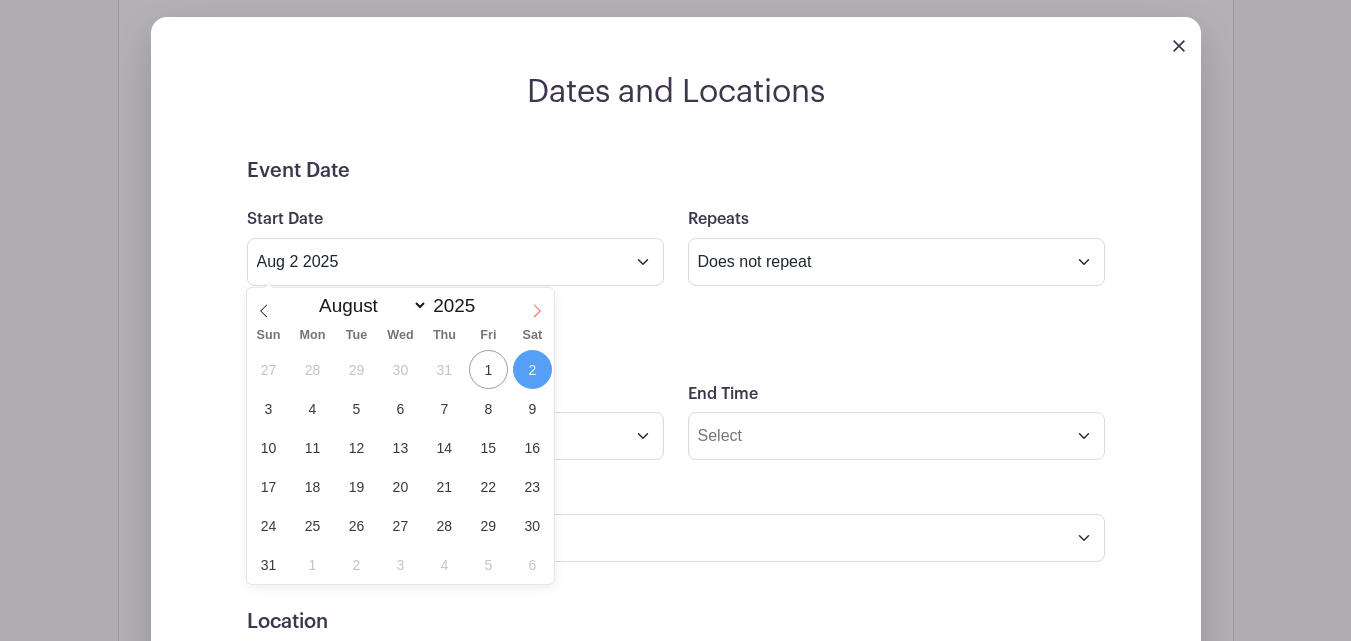 click 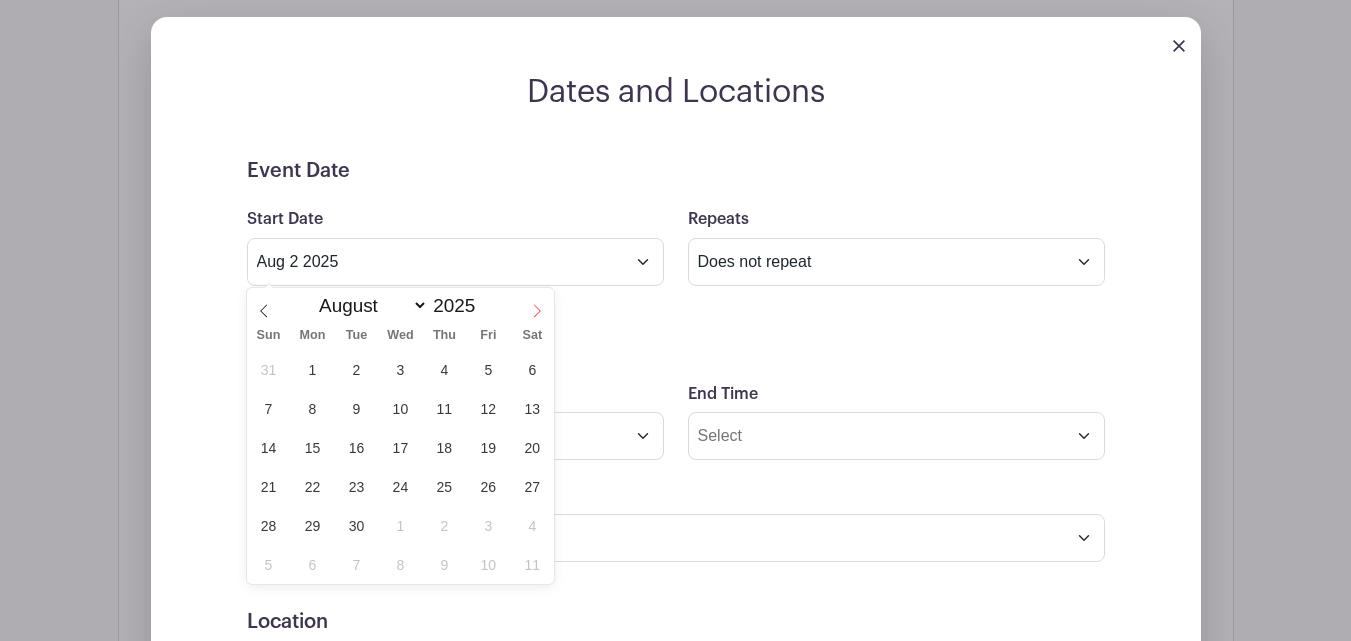 select on "8" 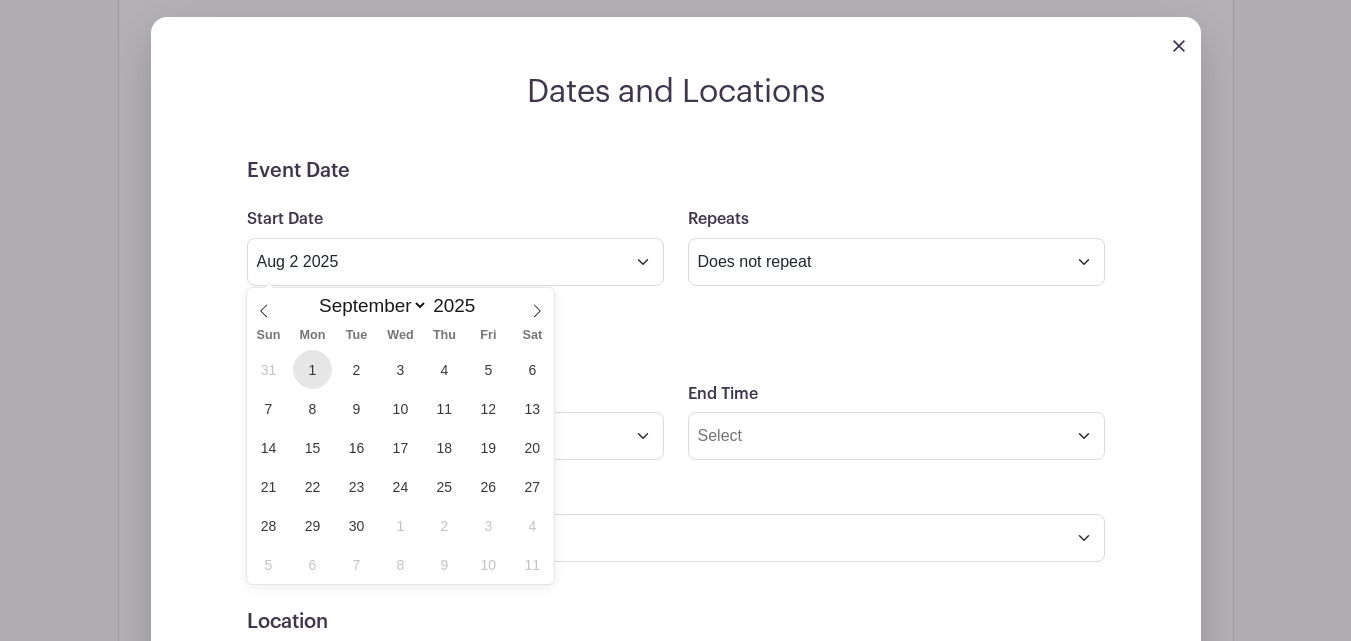 click on "1" at bounding box center (312, 369) 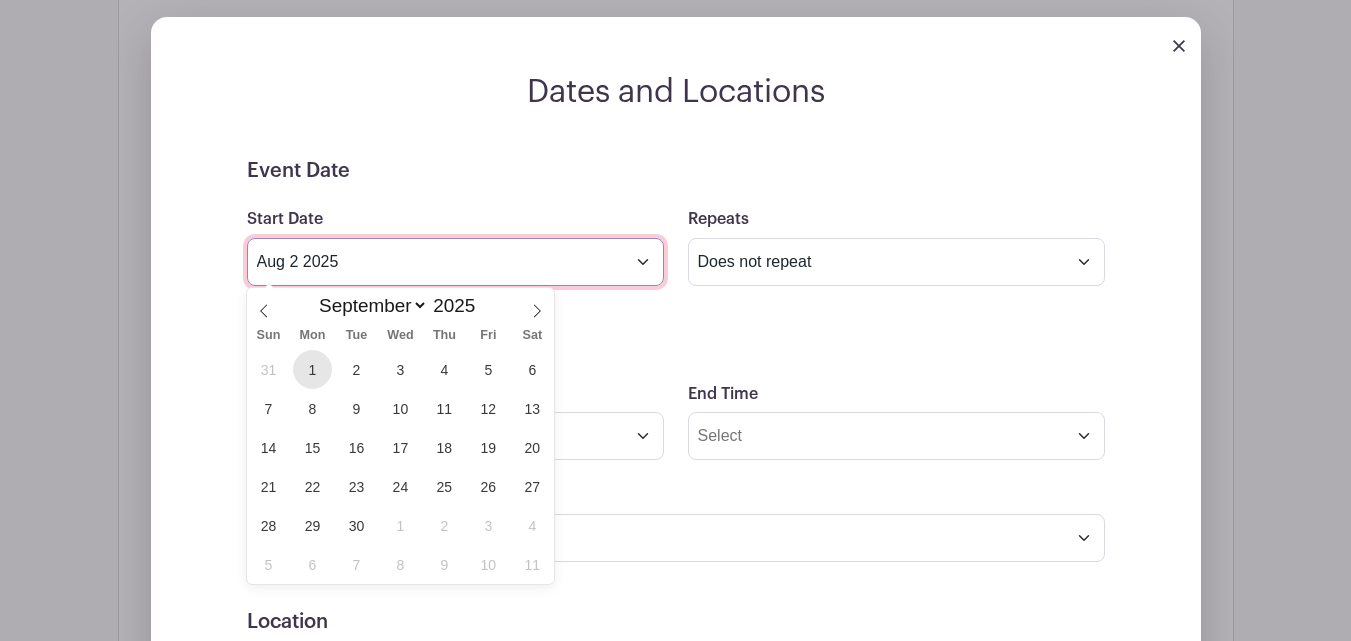 type on "[MONTH] [DAY] [YEAR]" 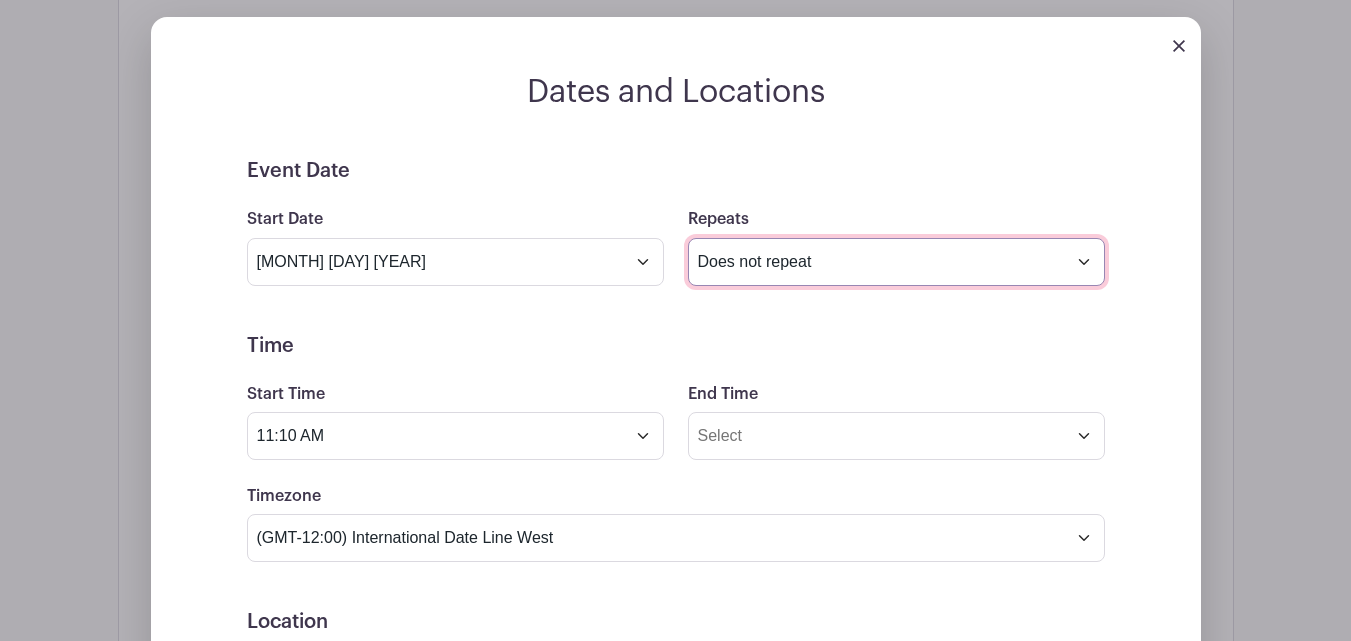 click on "Does not repeat
Daily
Weekly
Monthly on day 1
Monthly on the first Monday
Other..." at bounding box center [896, 262] 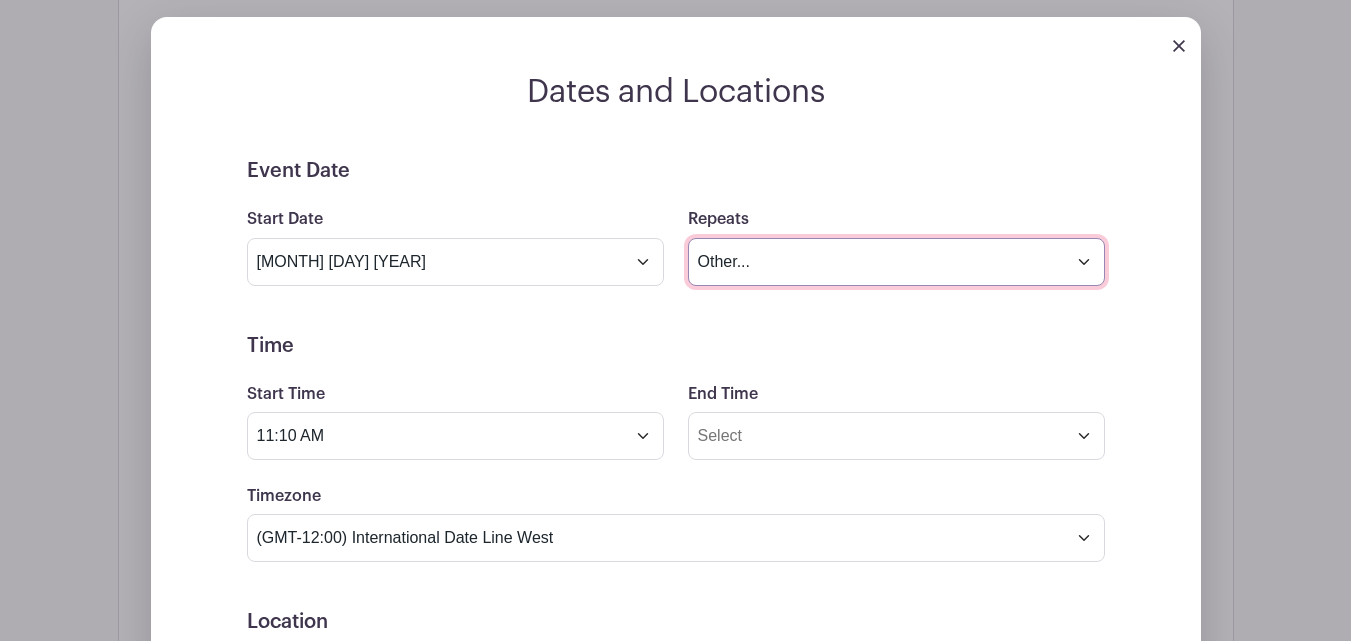 click on "Does not repeat
Daily
Weekly
Monthly on day 1
Monthly on the first Monday
Other..." at bounding box center (896, 262) 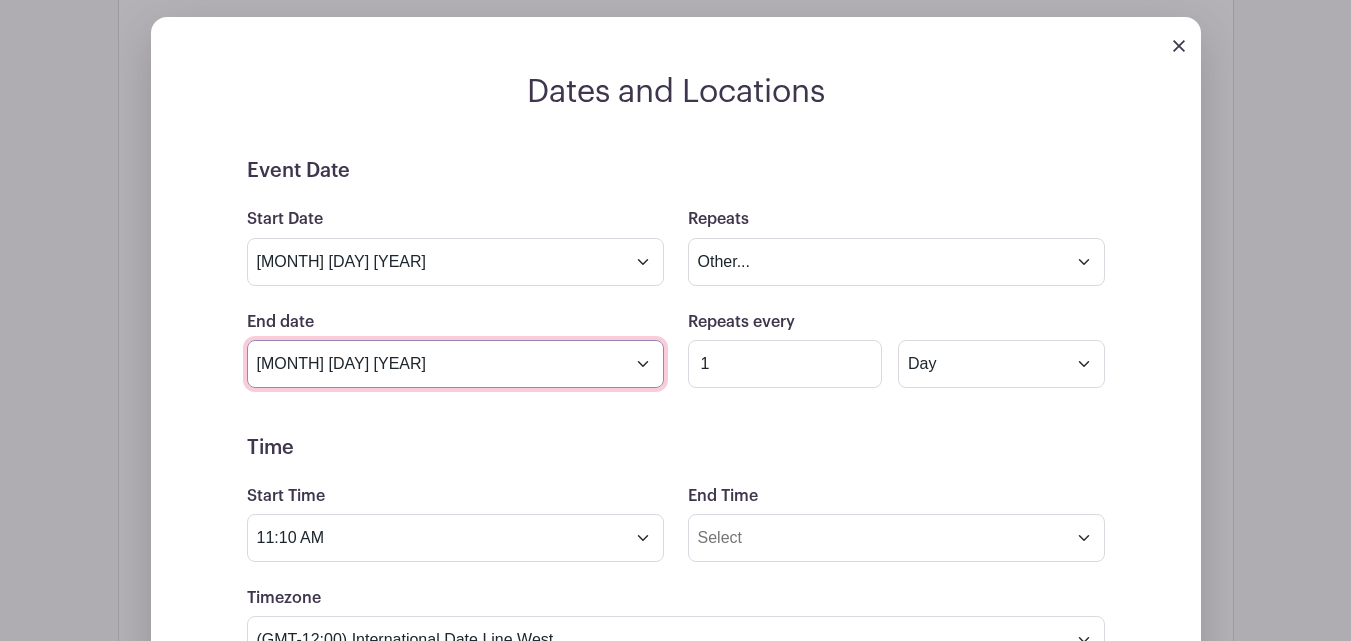 click on "[MONTH] [DAY] [YEAR]" at bounding box center [455, 364] 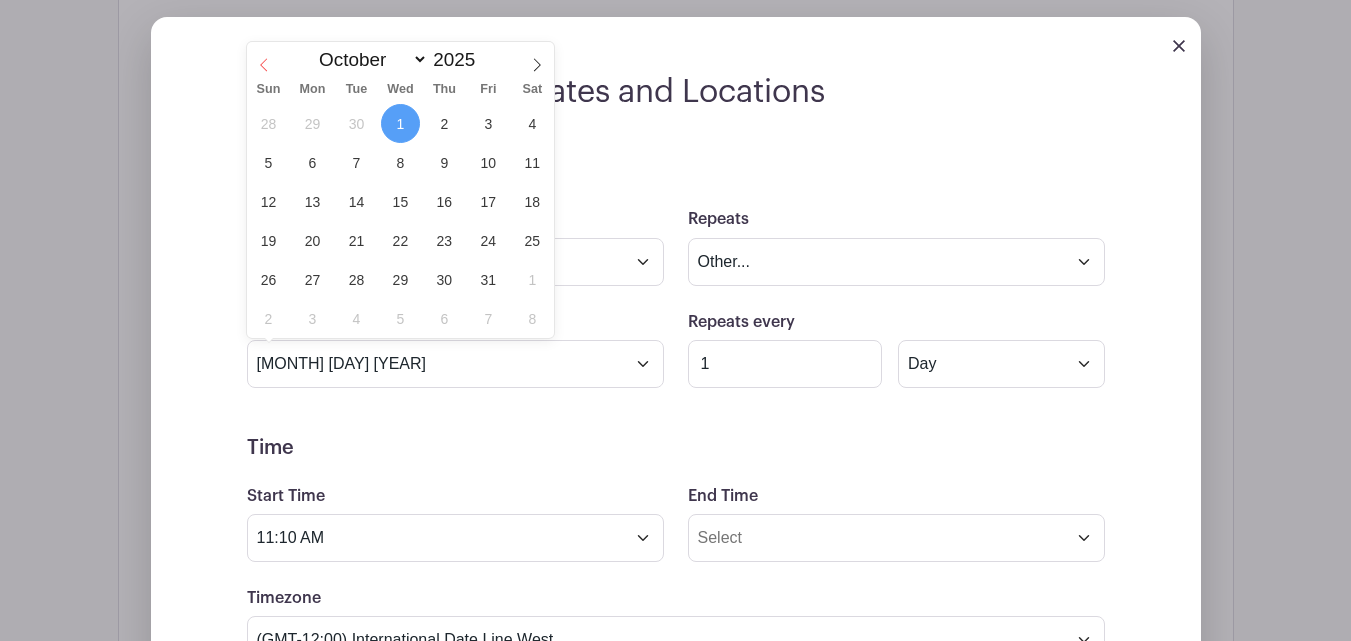 click 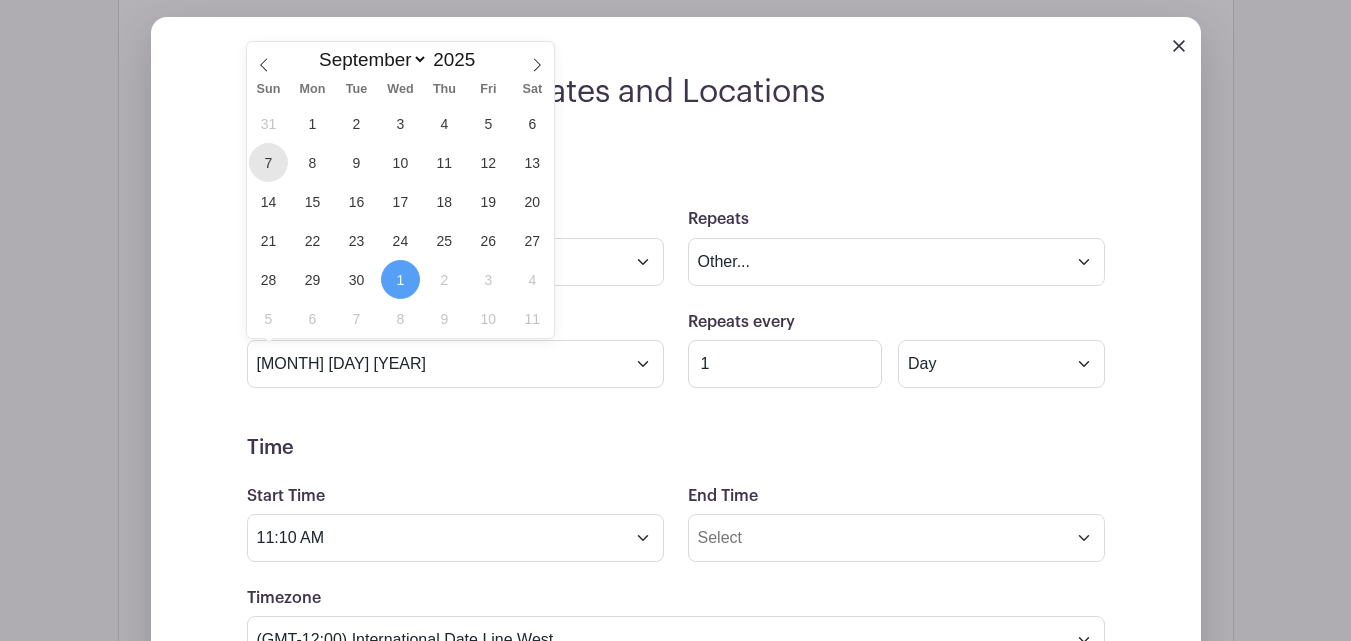 click on "7" at bounding box center (268, 162) 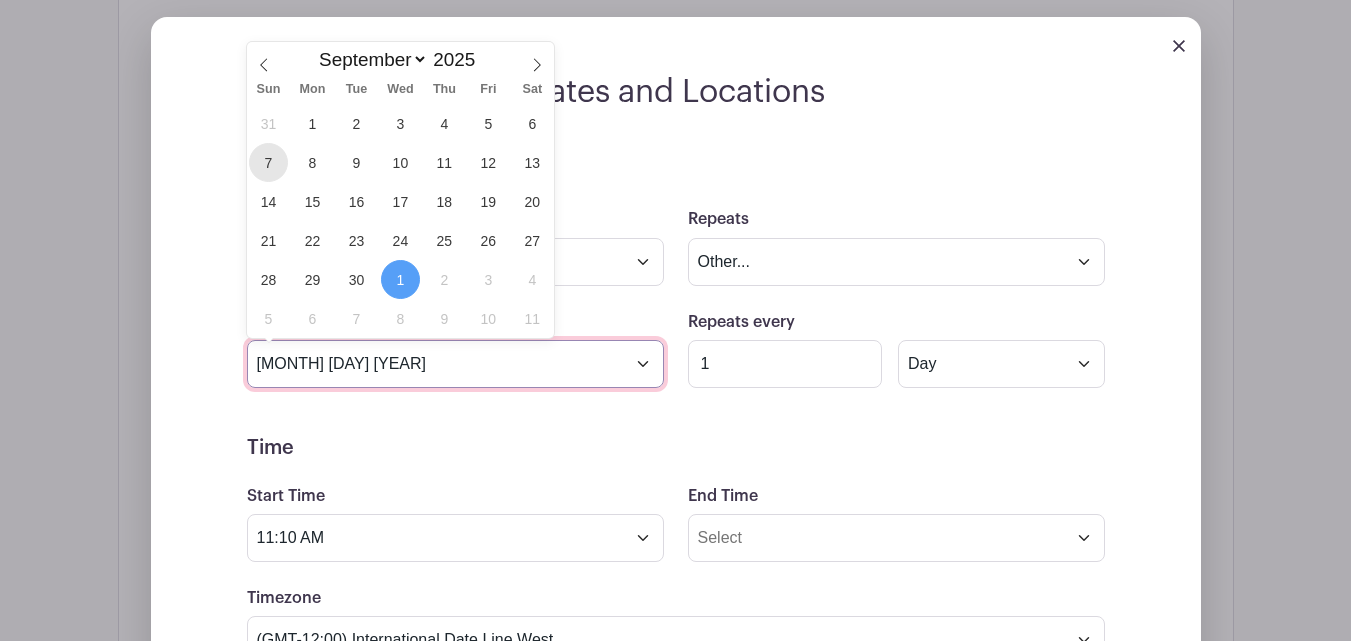 type on "[MONTH] [DAY] [YEAR]" 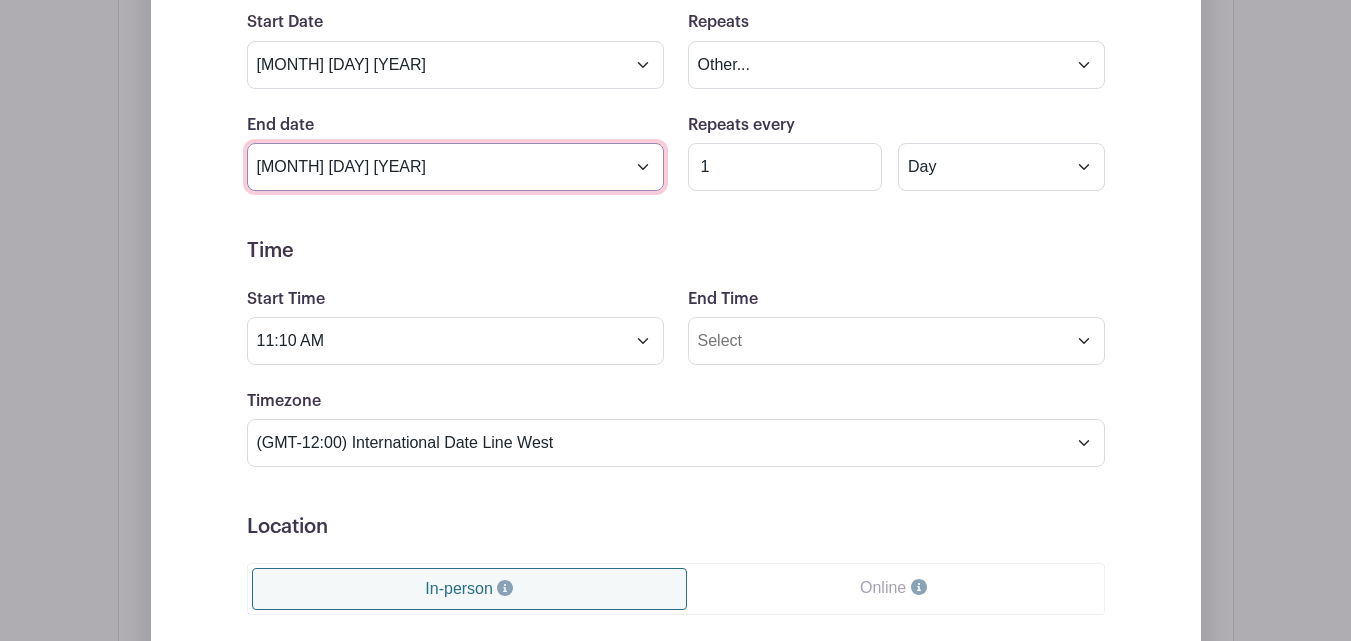 scroll, scrollTop: 1100, scrollLeft: 0, axis: vertical 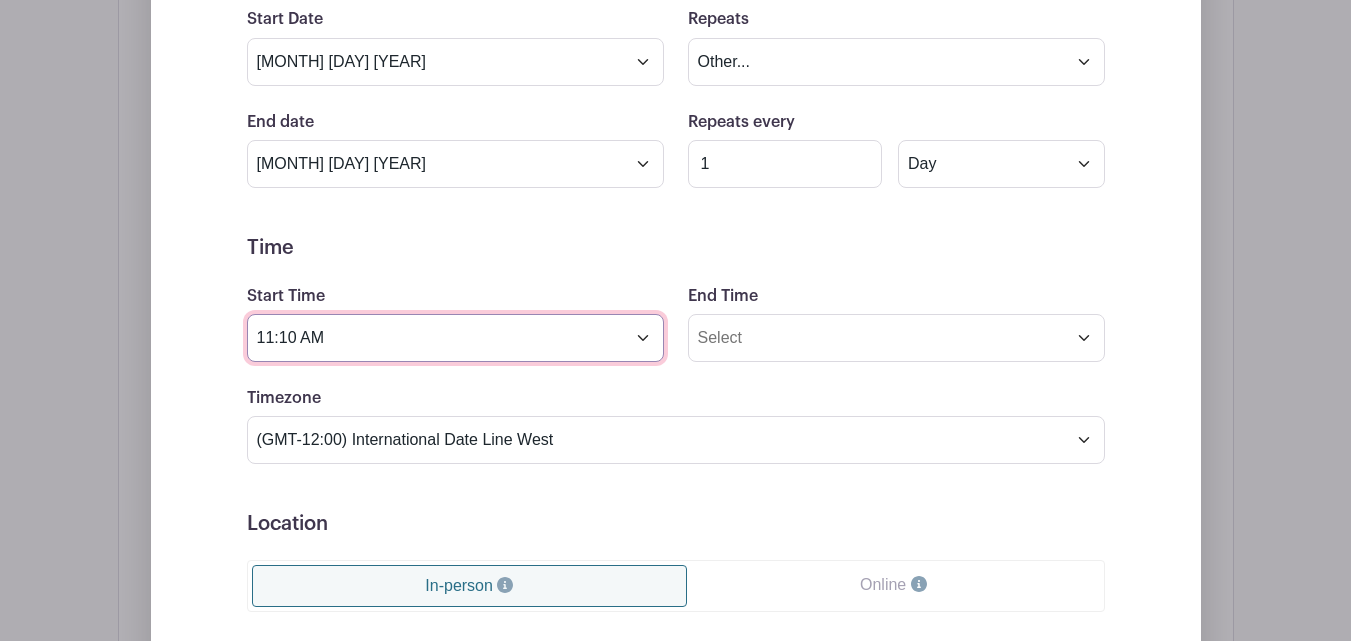 click on "11:10 AM" at bounding box center (455, 338) 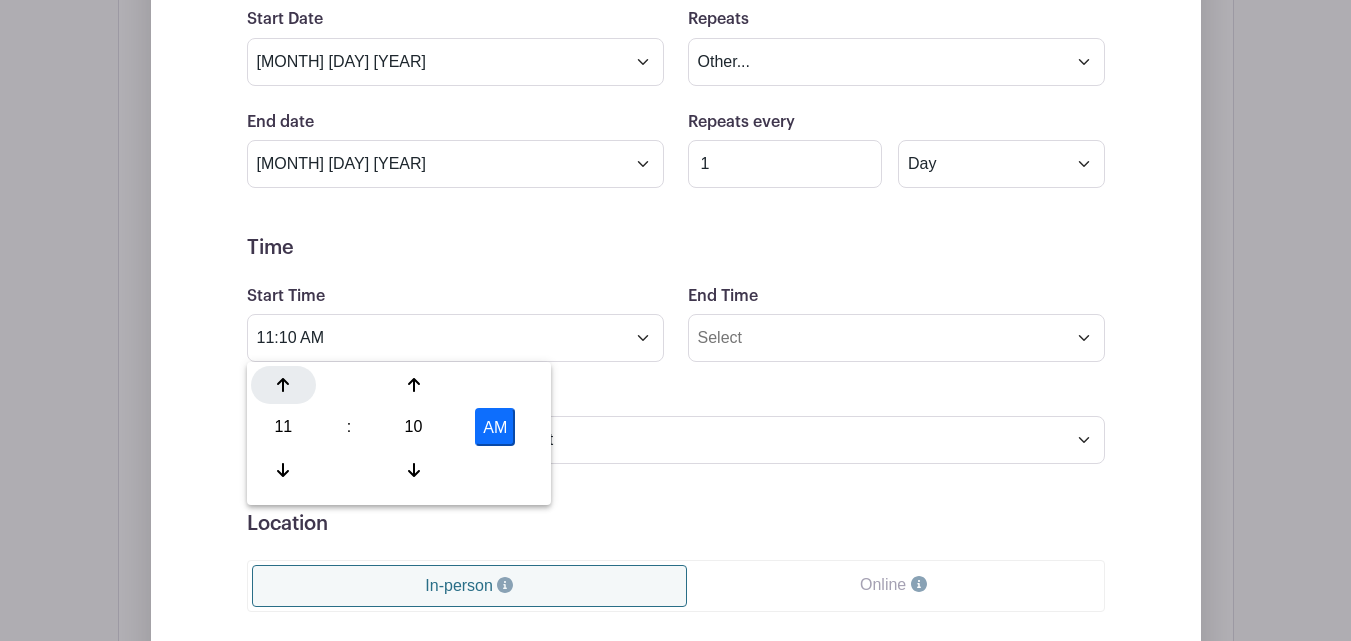 click 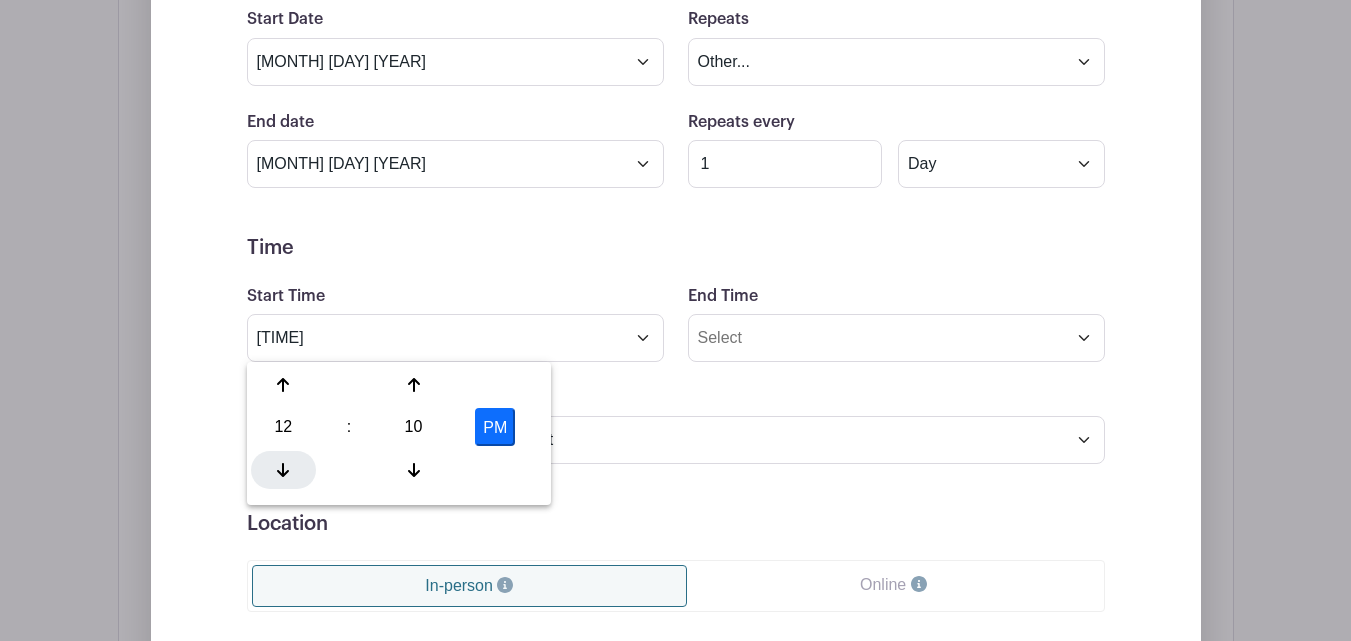 click 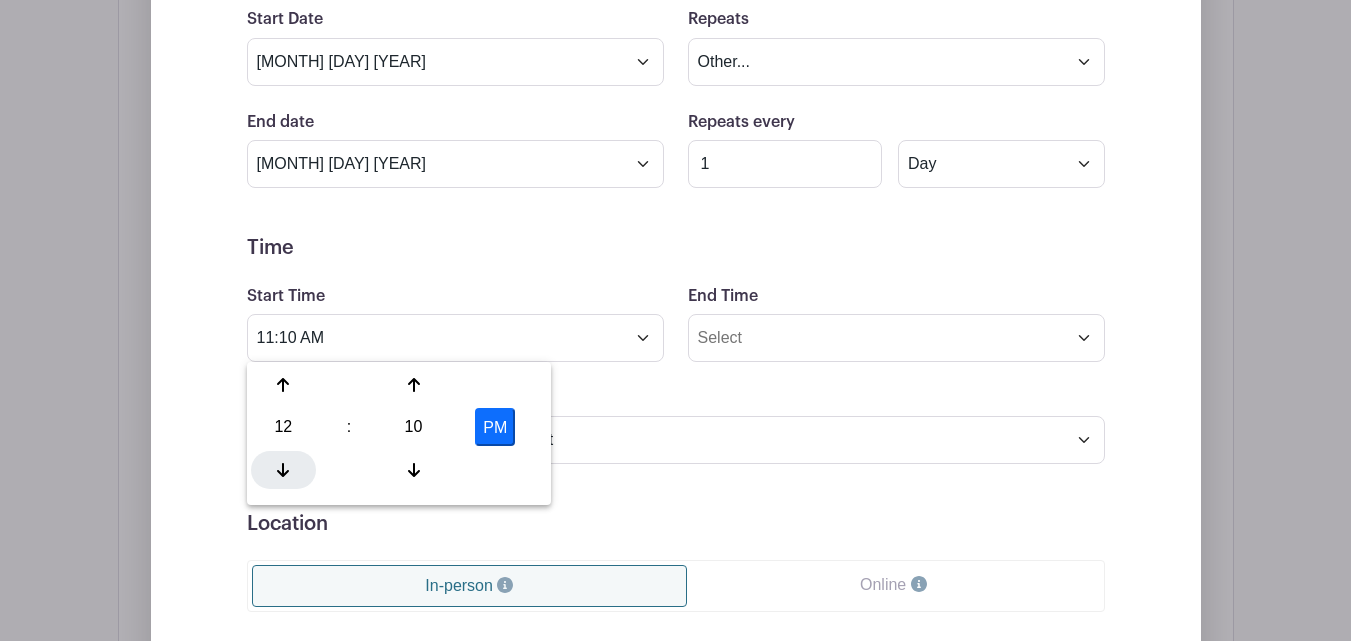 click 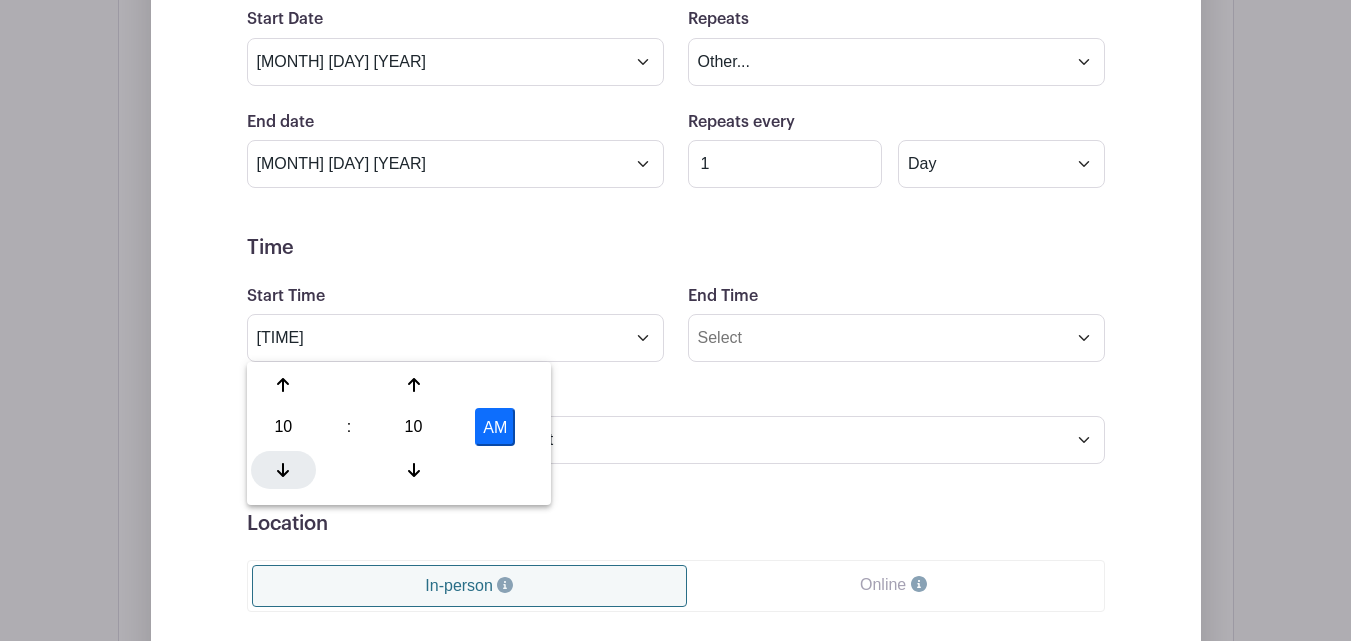 click 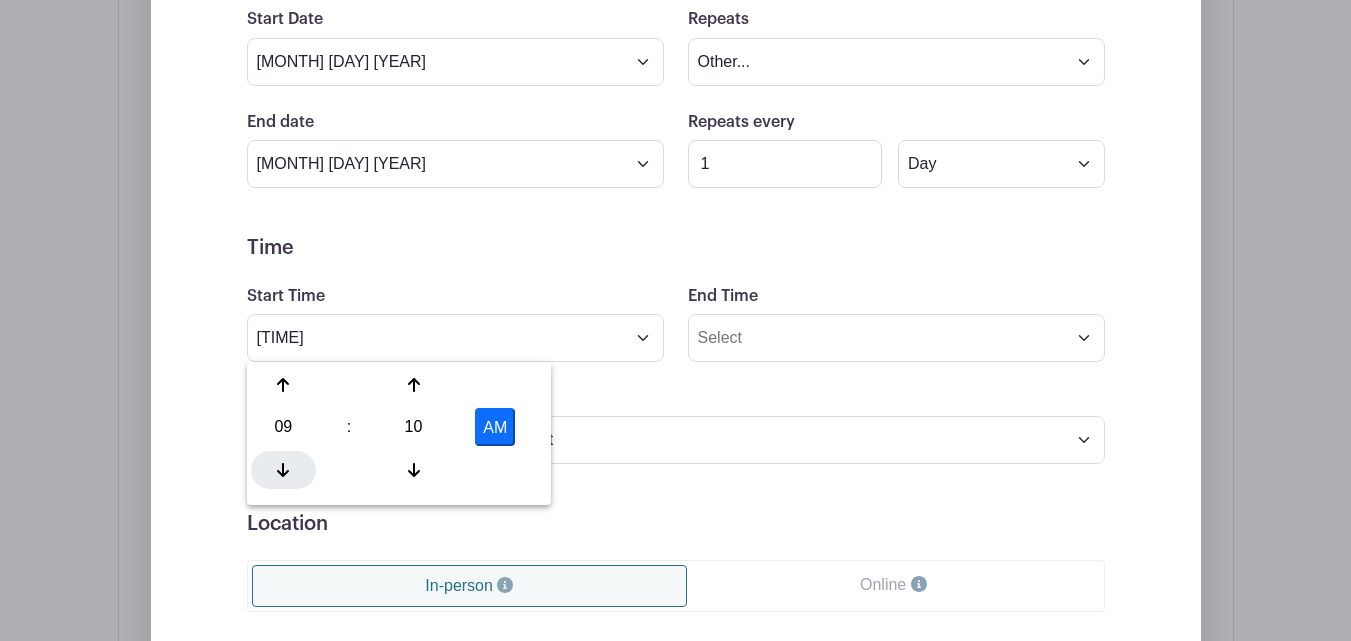 click 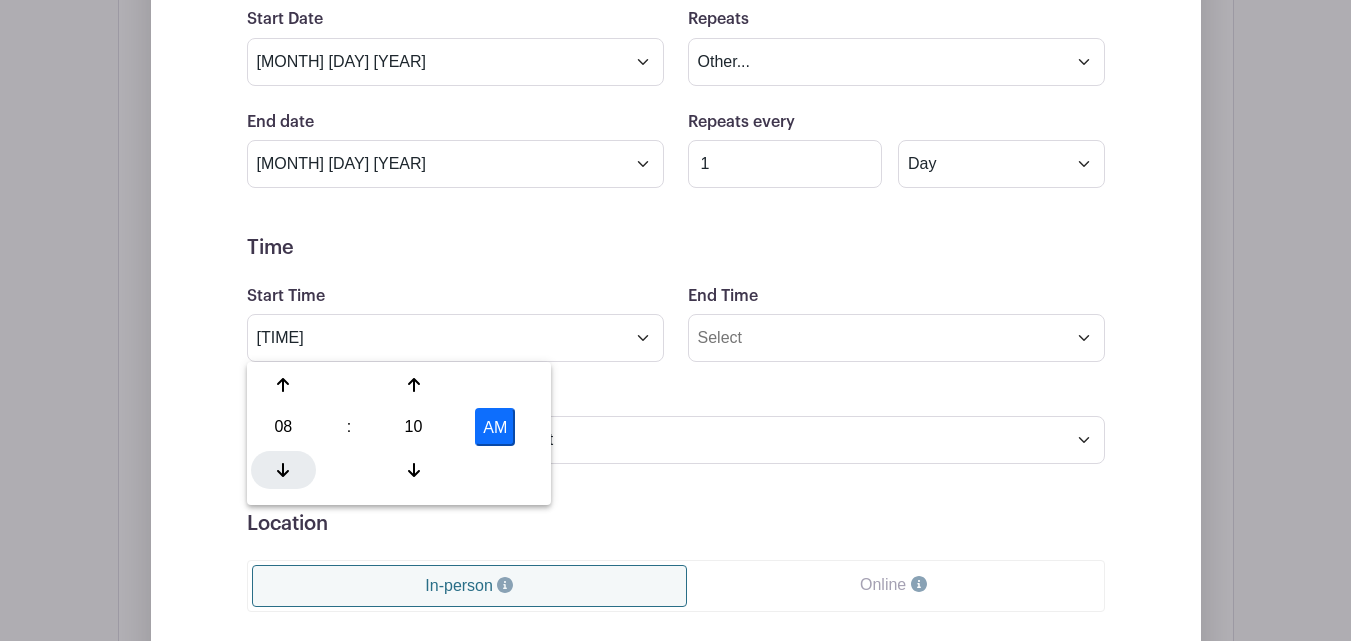 click 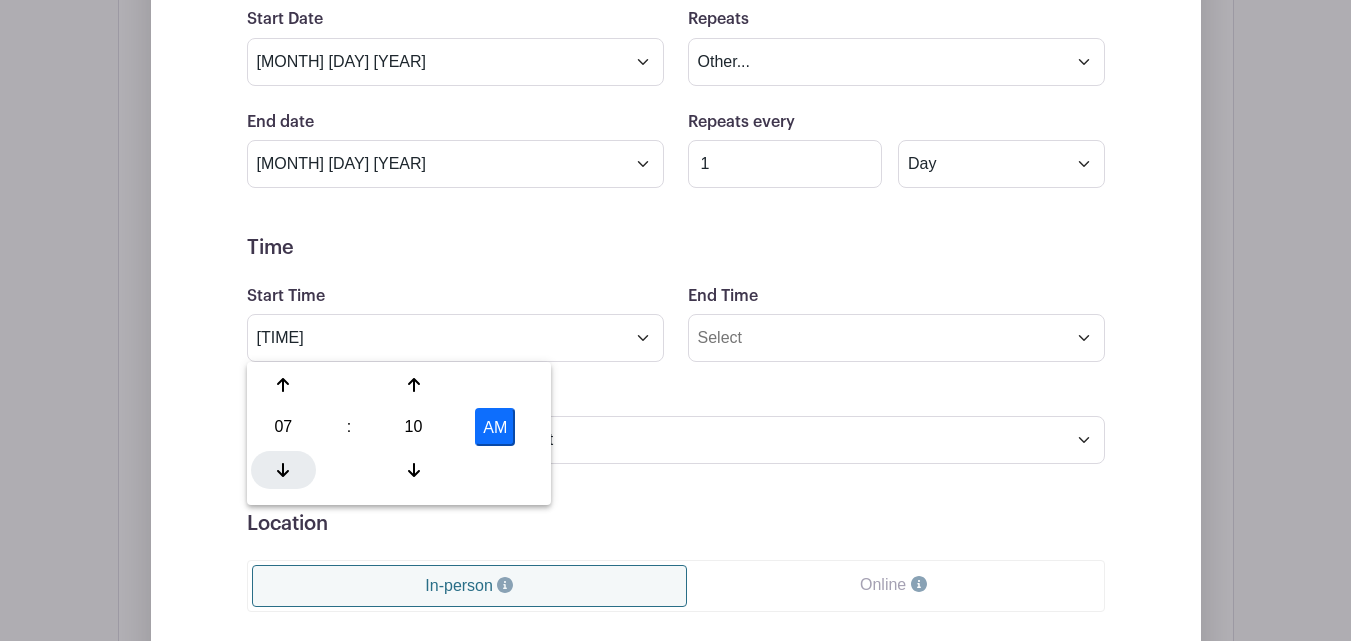 click at bounding box center [283, 470] 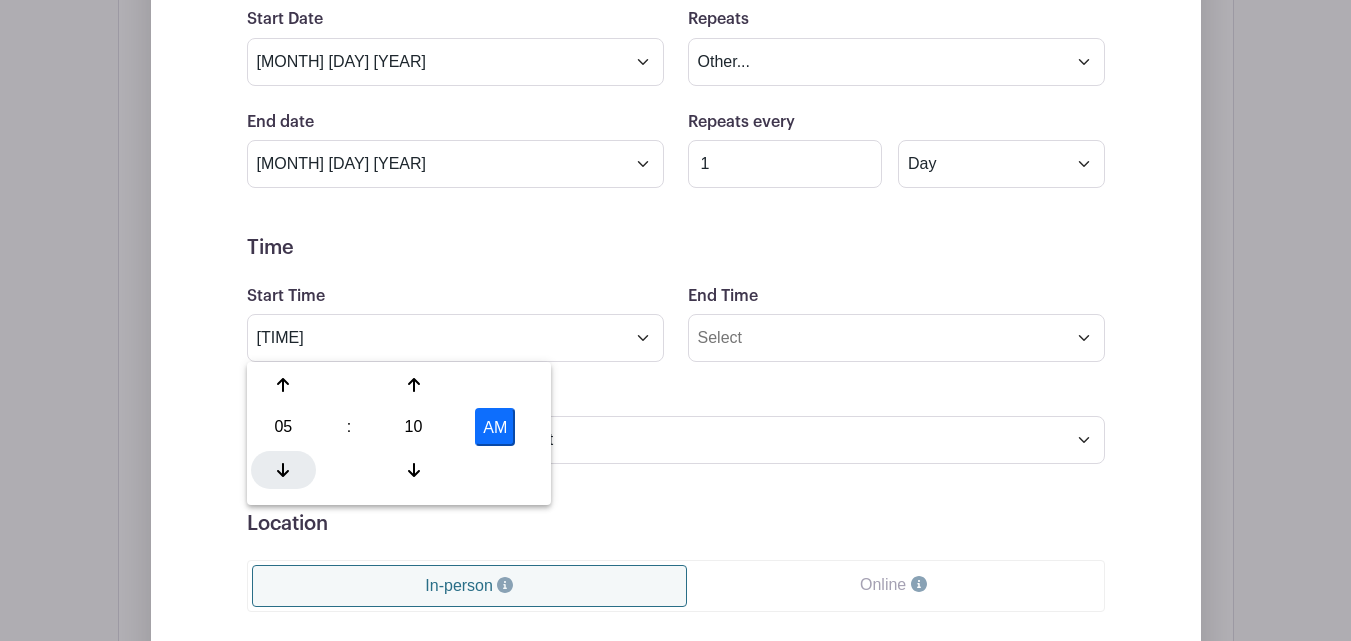 click at bounding box center [283, 470] 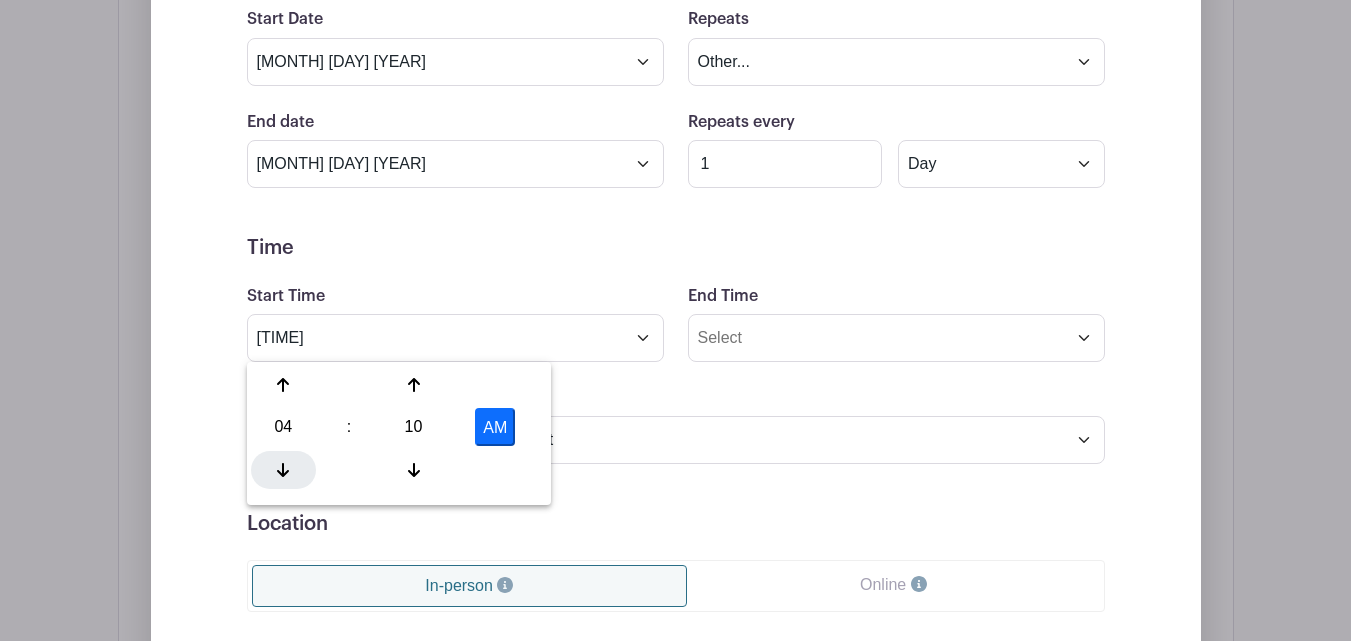 click 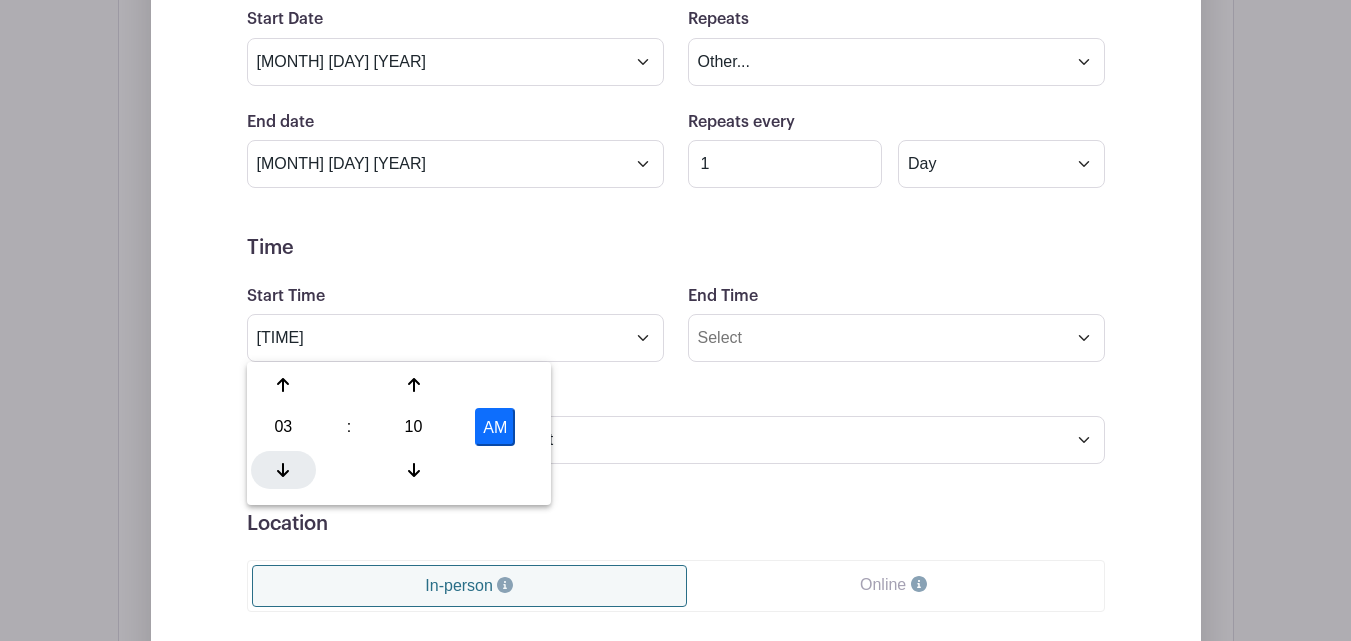 click 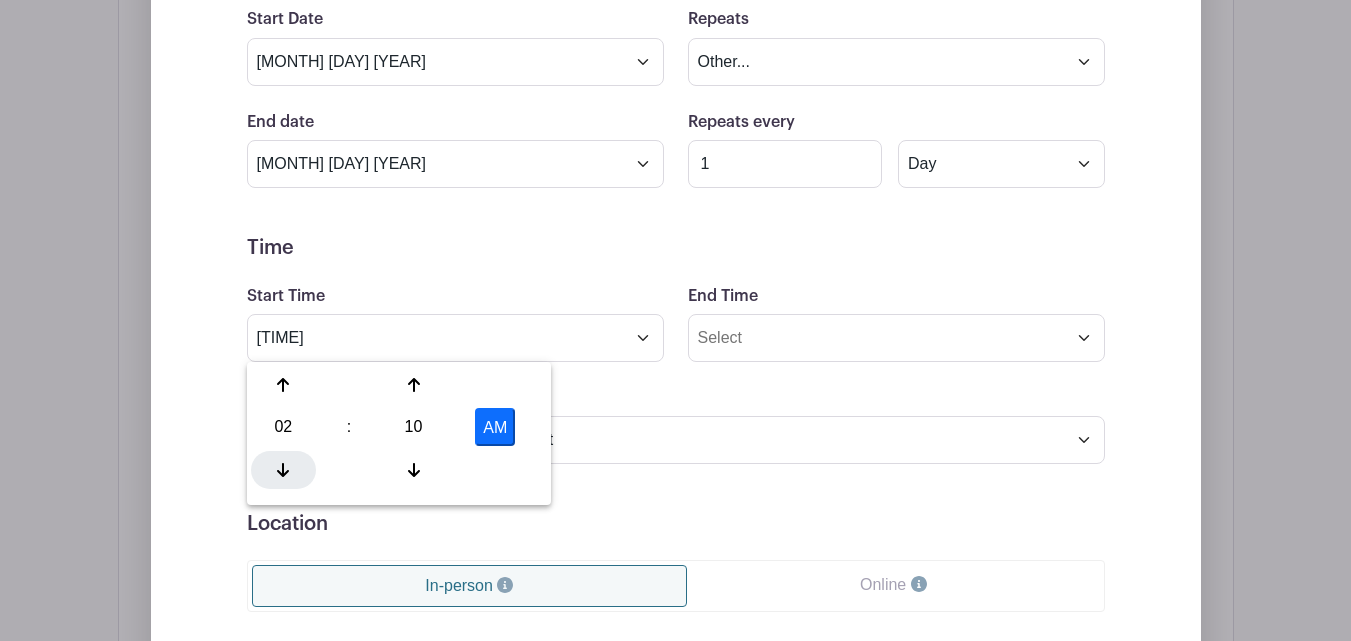 click on "[TIME] [TIME] [DAY] [DAY] [DAY] [DAY] [DAY] [DAY] [DAY] [DAY] [DAY] [DAY] [DAY] [DAY] [TIME] [TIME] [TIME] [TIME] [TIME] [TIME] [TIME] [TIME] [TIME] [TIME] [TIME] [TIME] [TIME] [TIME] [TIME] [TIME] [TIME] [TIME] [TIME] [TIME] [TIME] [TIME] [TIME] [TIME] [TIME] [TIME] [TIME] [TIME] [TIME] [TIME] [TIME] [TIME] [TIME] [TIME] [TIME] [TIME] [TIME] [TIME] [TIME]" at bounding box center [399, 433] 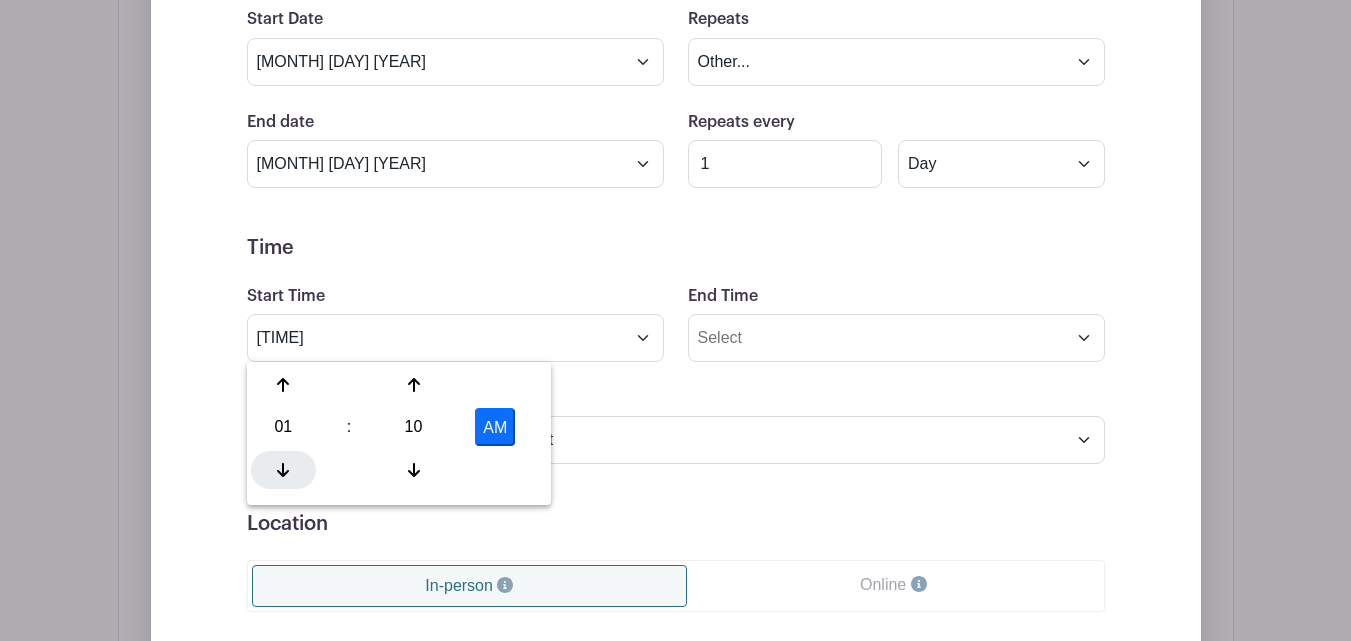 click at bounding box center [283, 470] 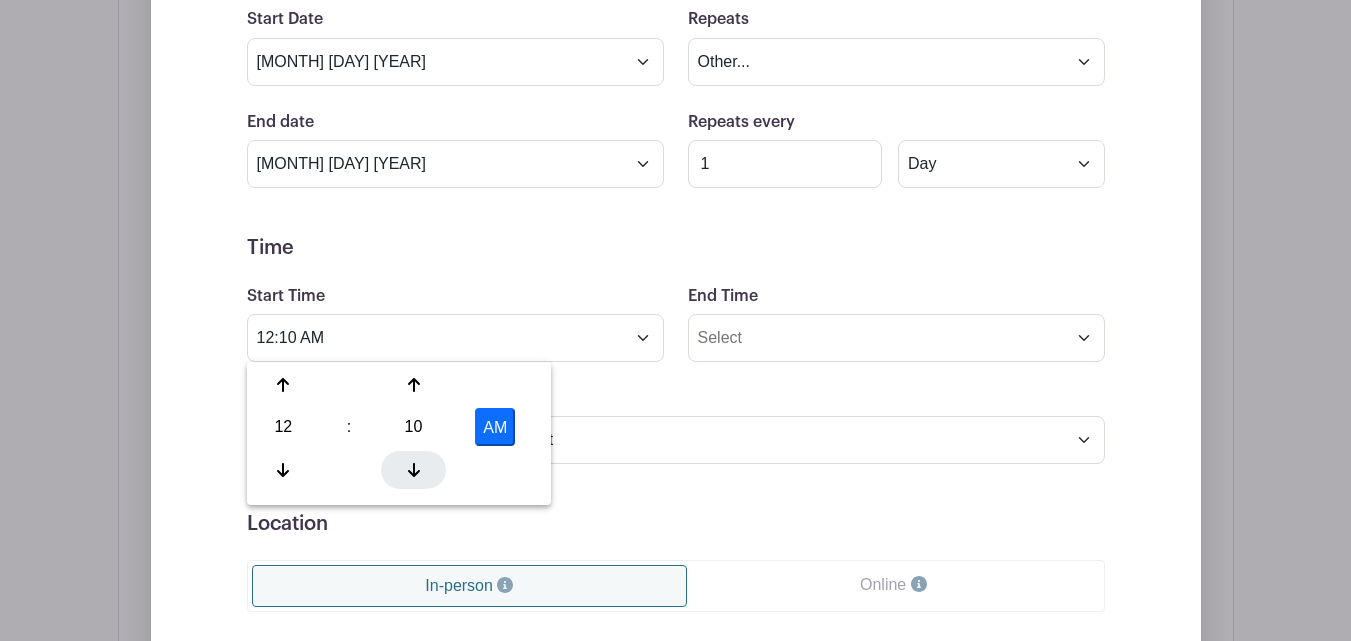click 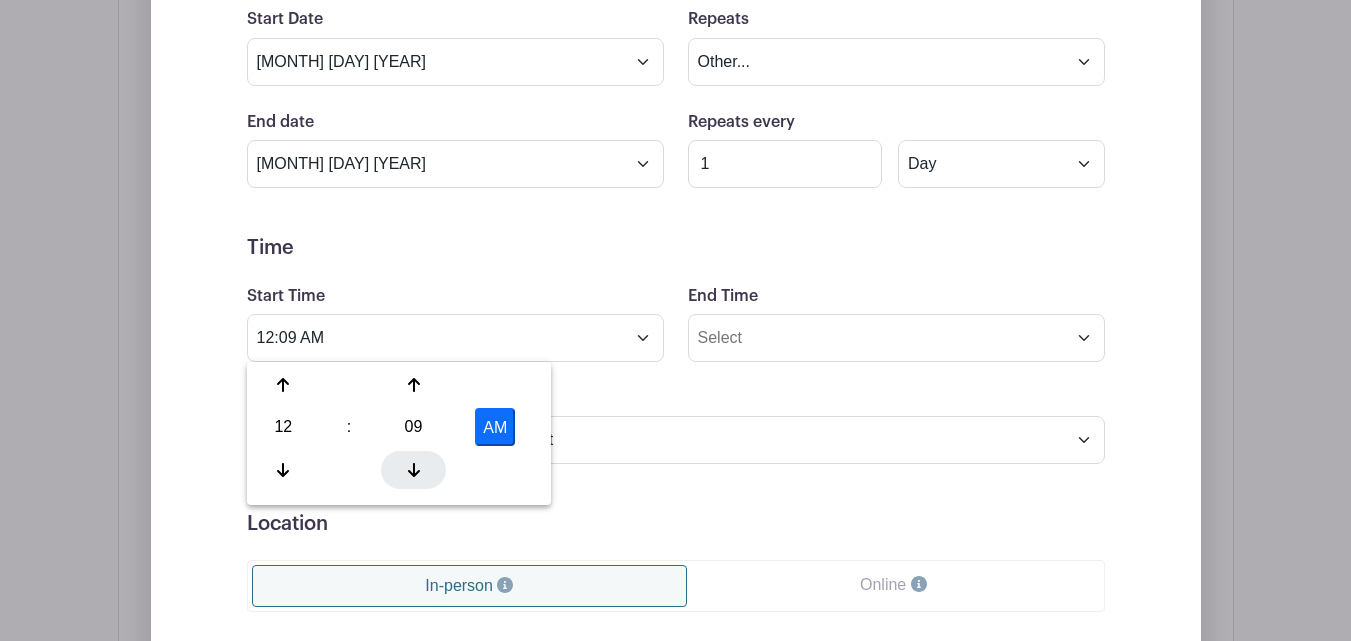 click 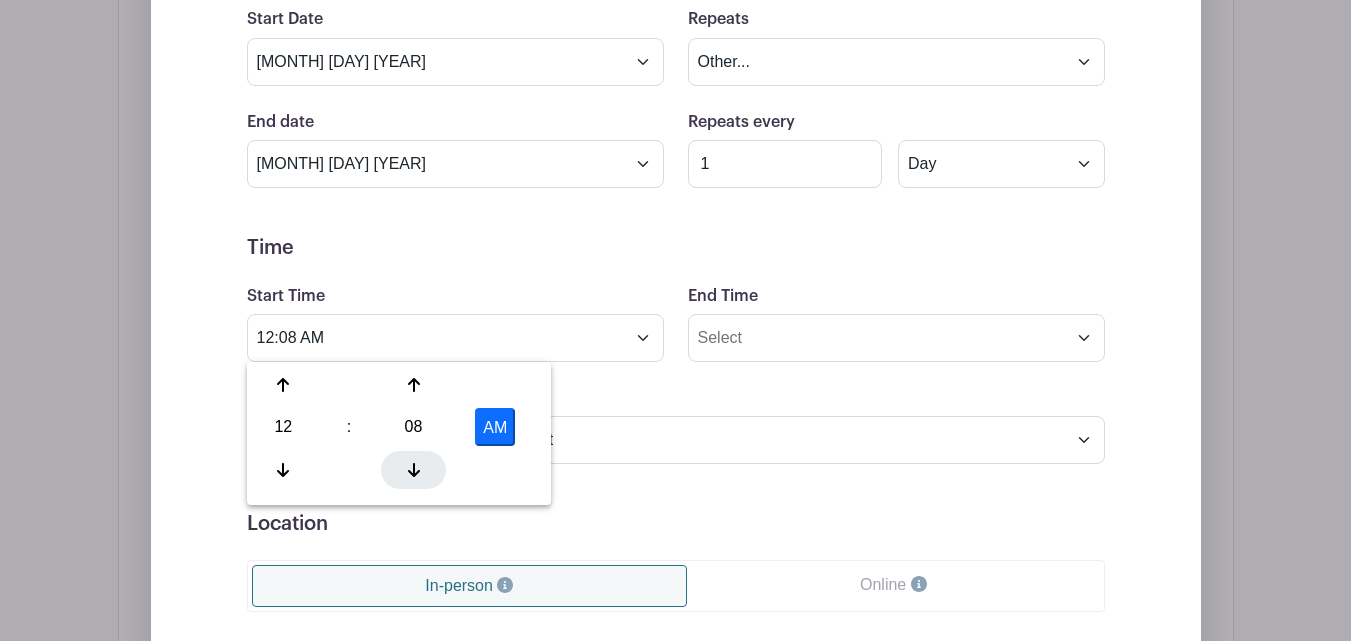 click 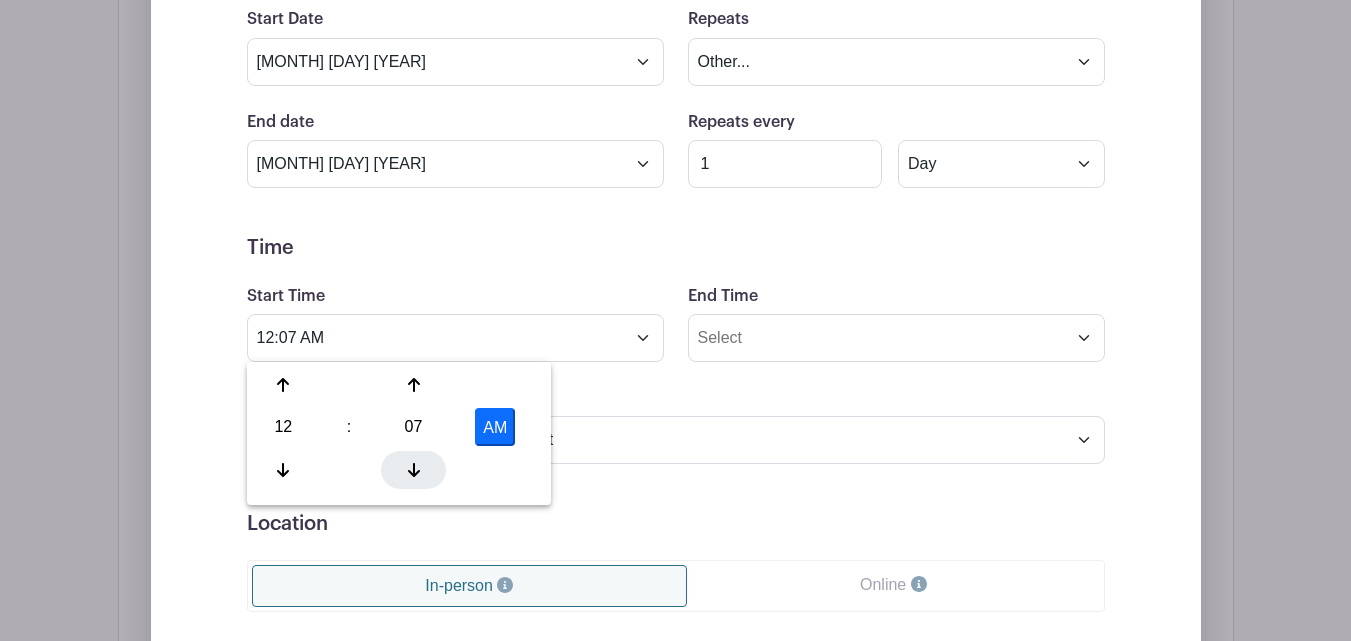 click 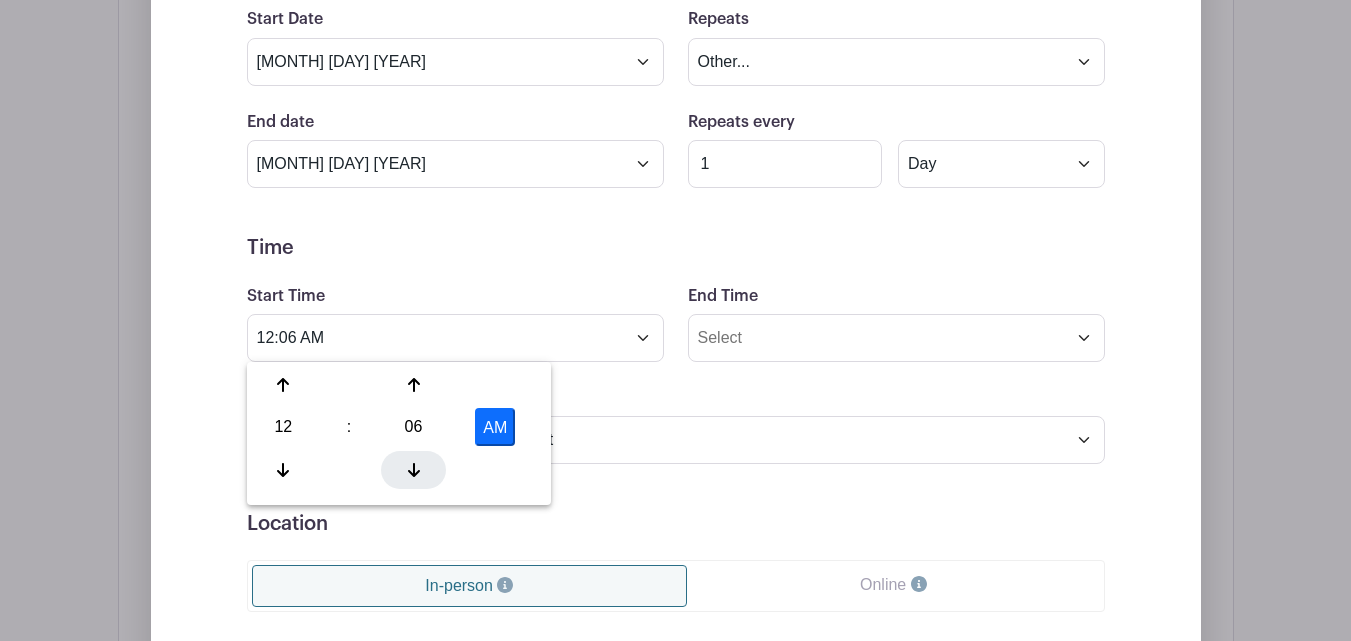 click 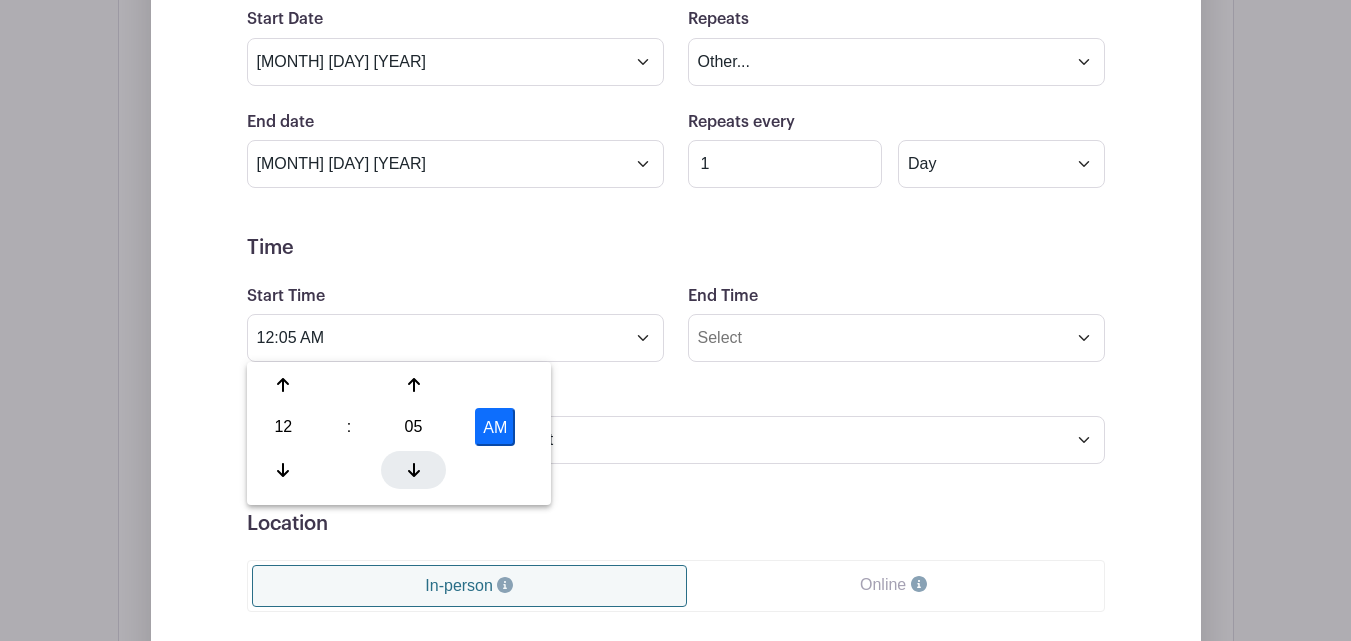 click 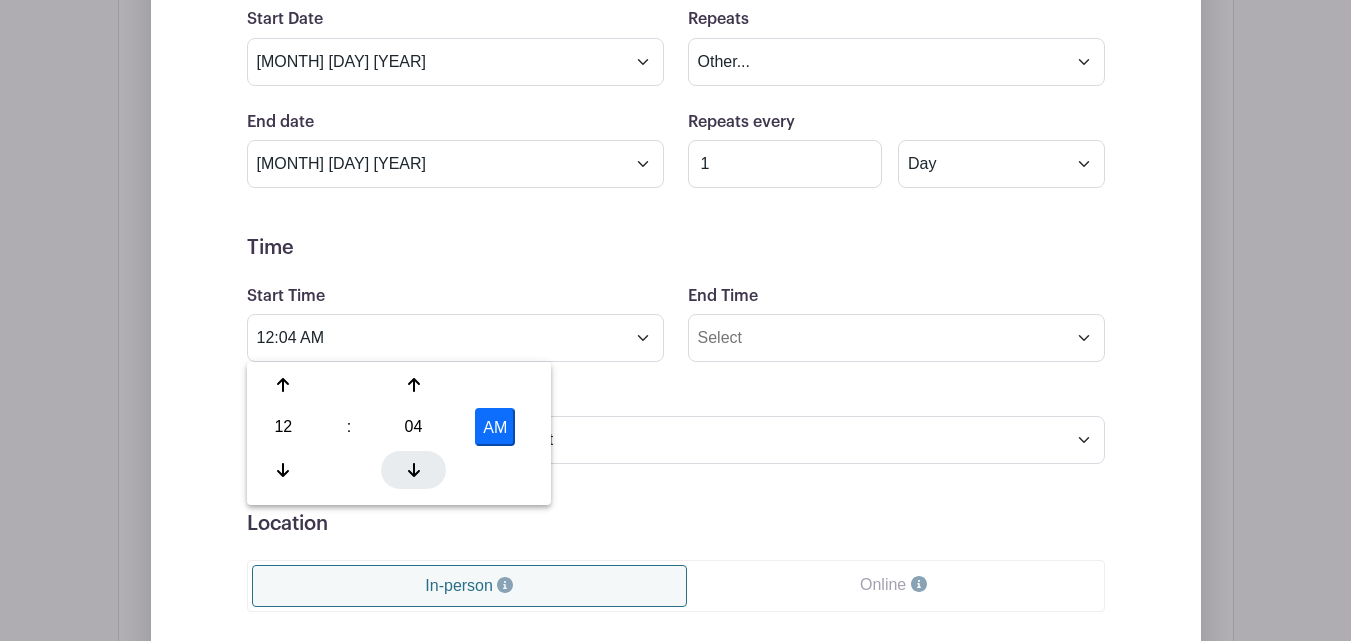 click 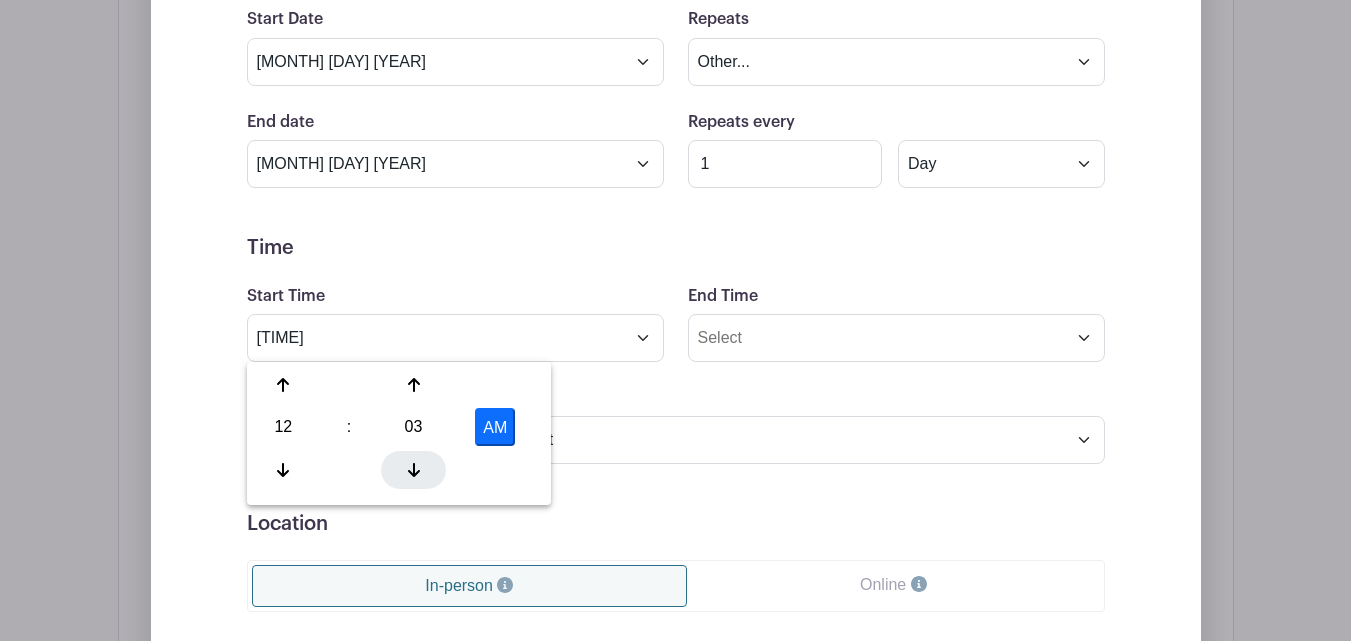 click 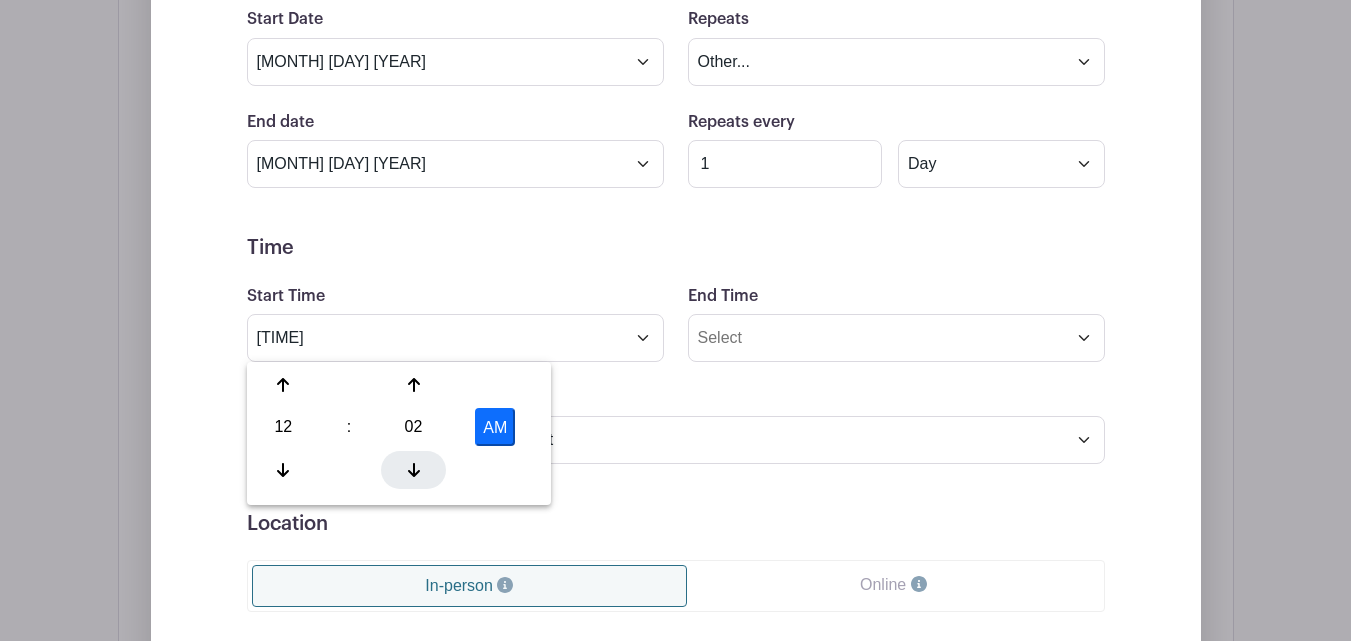 click 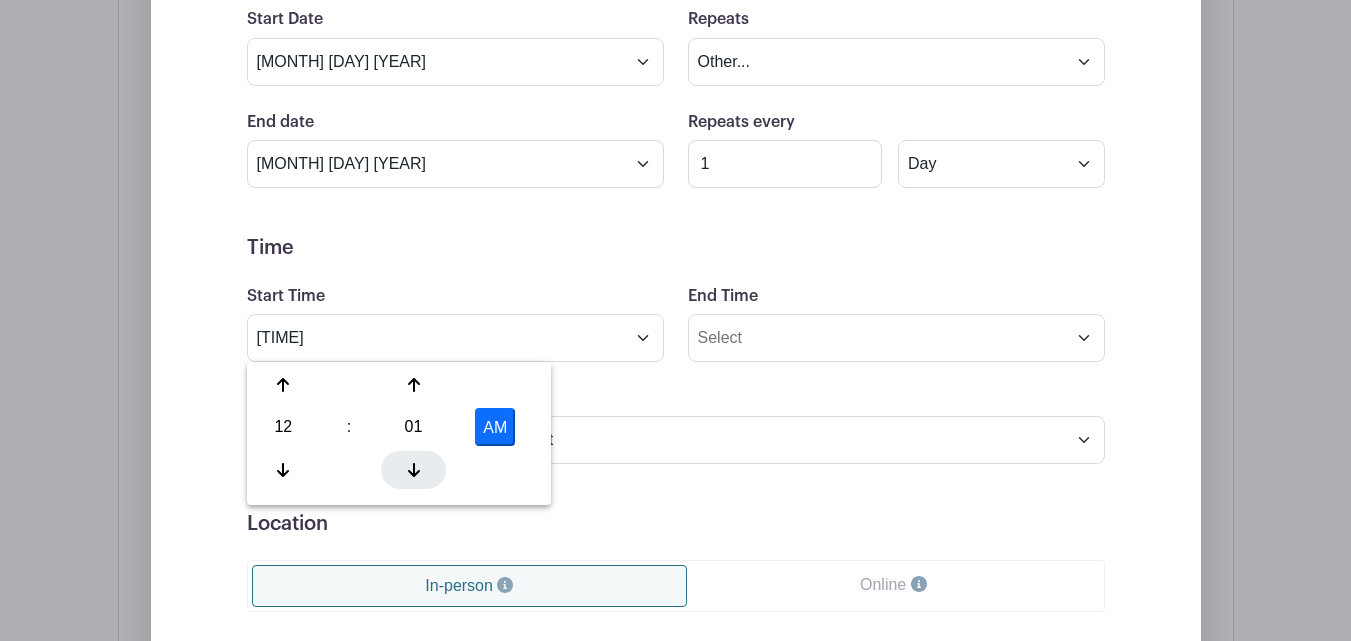 click 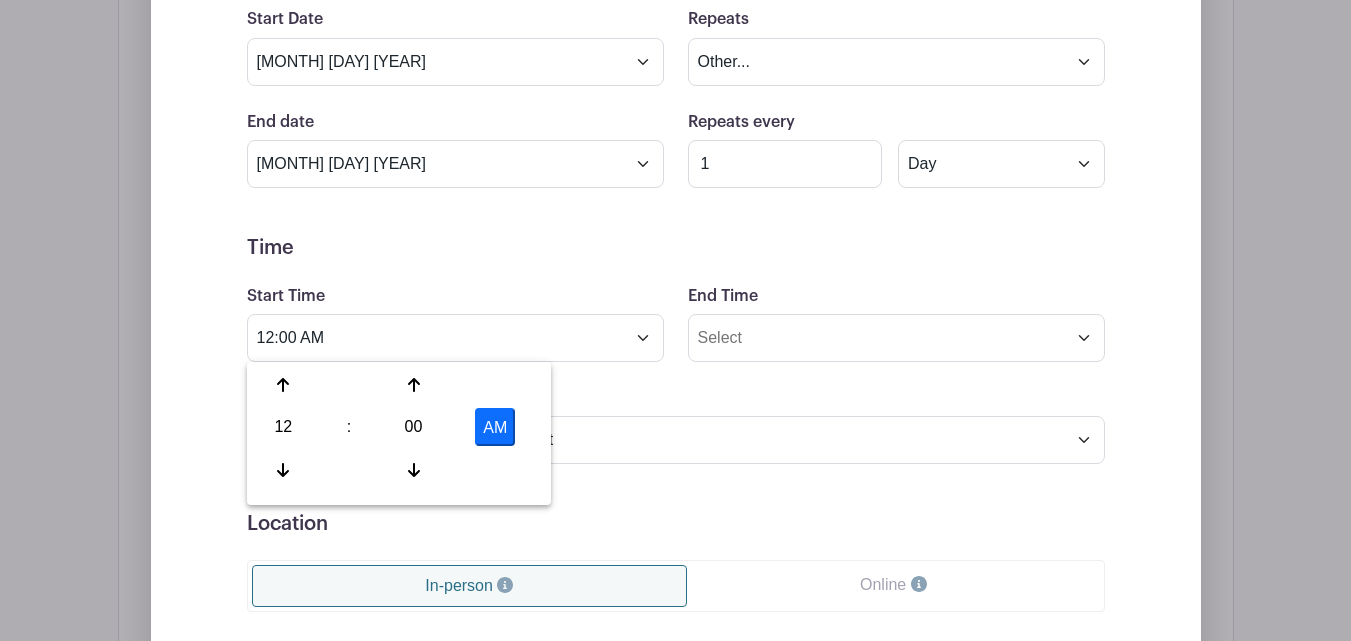click on "Timezone
(GMT-12:00) International Date Line West
(GMT-11:00) American Samoa
(GMT-11:00) Midway Island
(GMT-10:00) Hawaii
(GMT-09:00) Alaska
(GMT-08:00) Pacific Time (US & Canada)
(GMT-08:00) Tijuana
(GMT-07:00) Arizona
(GMT-07:00) Mazatlan
(GMT-07:00) Mountain Time (US & Canada)
(GMT-06:00) Central America
(GMT-06:00) Central Time (US & Canada)
(GMT-06:00) Chihuahua
(GMT-06:00) Guadalajara
(GMT-06:00) Mexico City
(GMT-06:00) Monterrey
(GMT-06:00) Saskatchewan
(GMT-05:00) Bogota
(GMT-05:00) Eastern Time (US & Canada)
(GMT-05:00) Indiana (East)
(GMT-05:00) Lima
(GMT-05:00) Quito
(GMT-04:00) Atlantic Time (Canada)
(GMT-04:00) Caracas
(GMT-04:00) Georgetown
(GMT-04:00) La Paz
(GMT-04:00) Puerto Rico
(GMT-04:00) Santiago
(GMT-03:30) Newfoundland
(GMT-03:00) Brasilia
(GMT-03:00) Buenos Aires
(GMT-03:00) Montevideo
(GMT-02:00) Greenland
(GMT-02:00) Mid-Atlantic
(GMT-01:00) Azores
(GMT-01:00) Cape Verde Is.
(GMT+00:00) Casablanca" at bounding box center [676, 425] 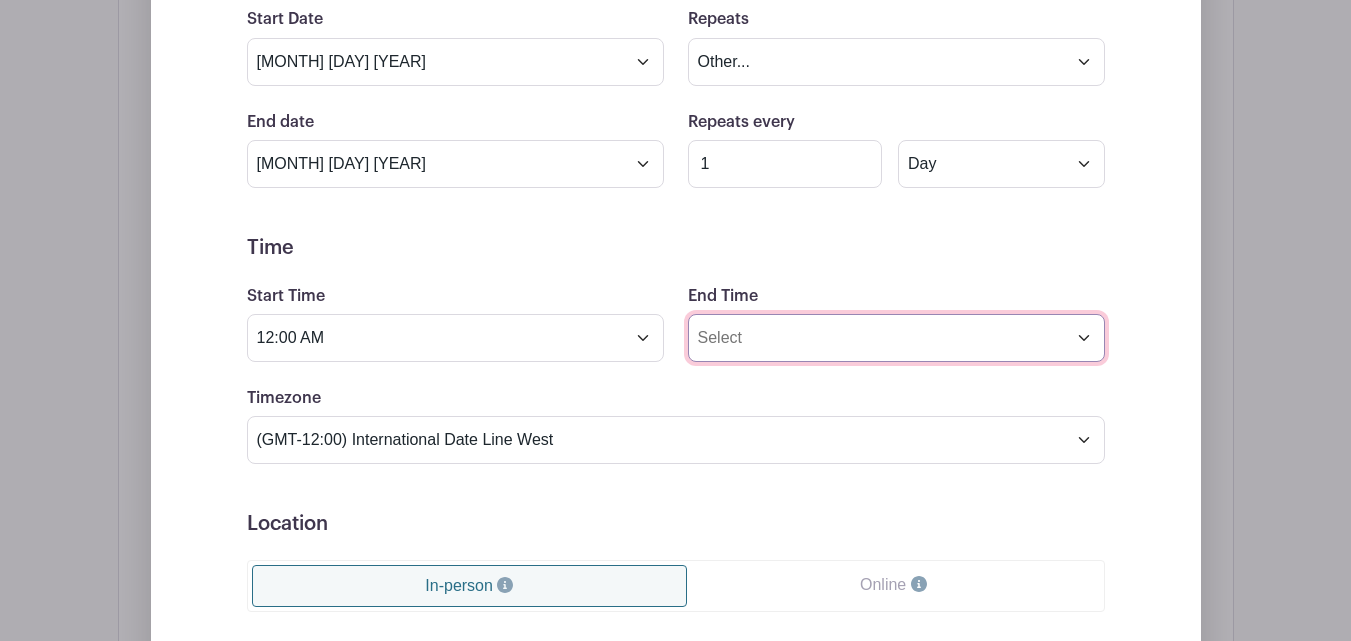 click on "End Time" at bounding box center (896, 338) 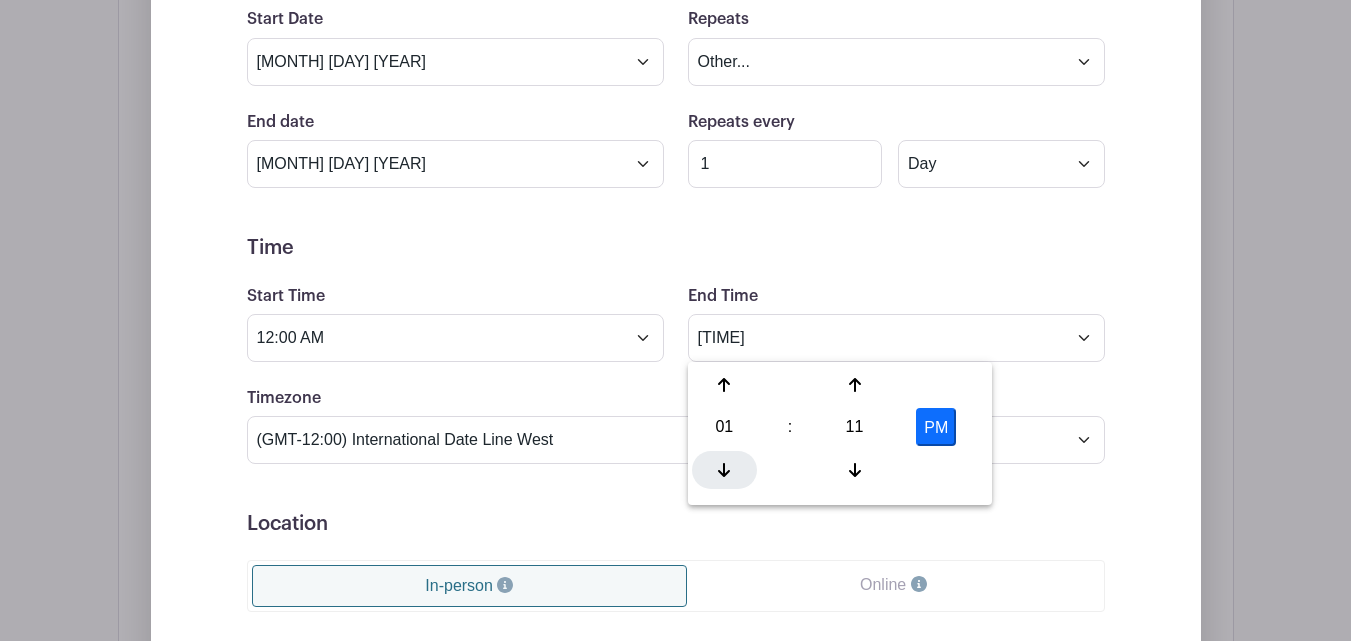 click 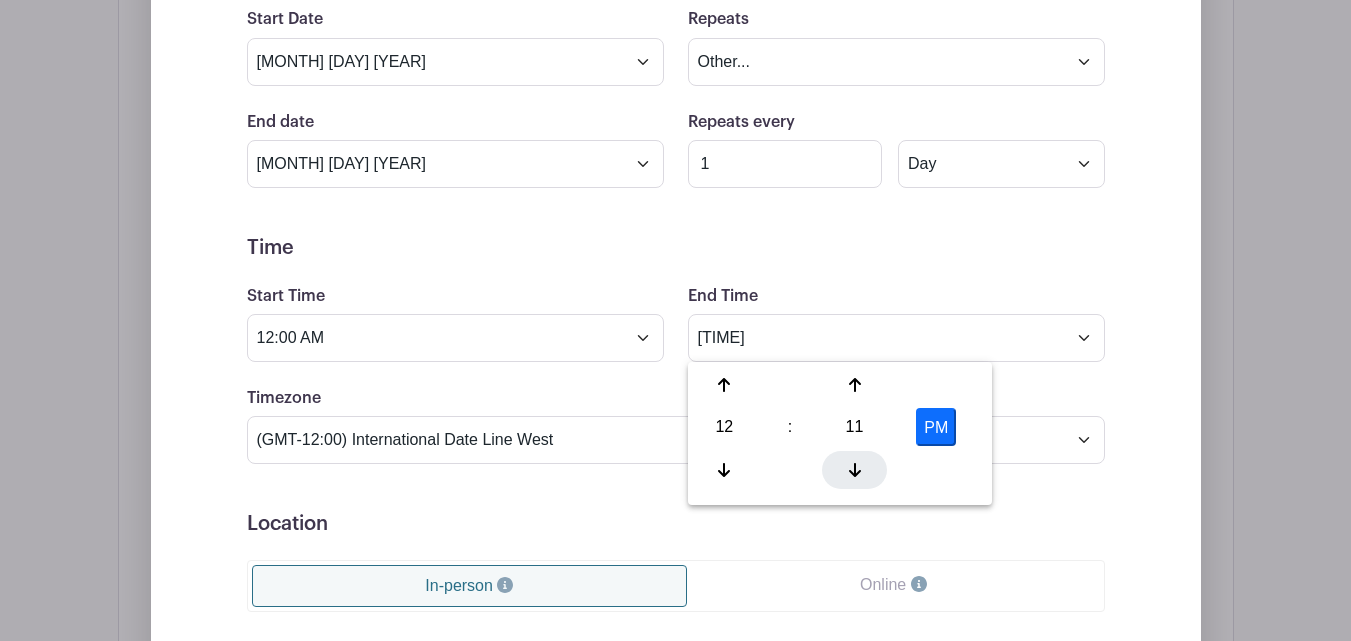 click 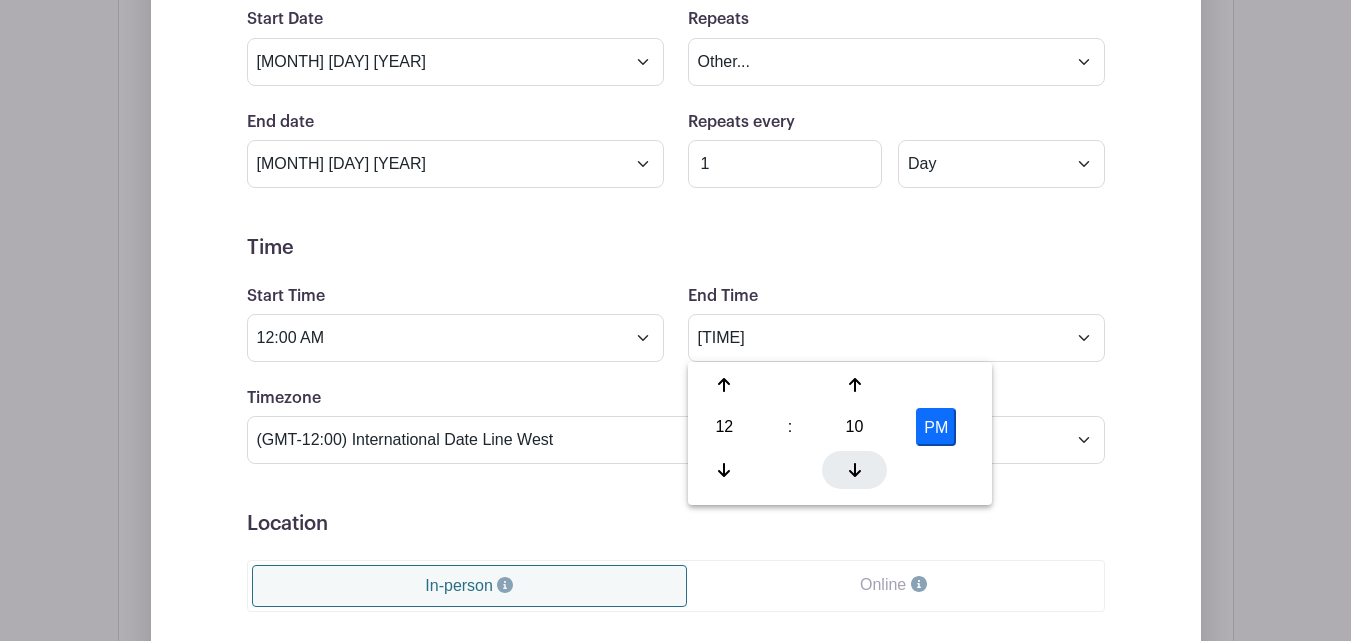 click 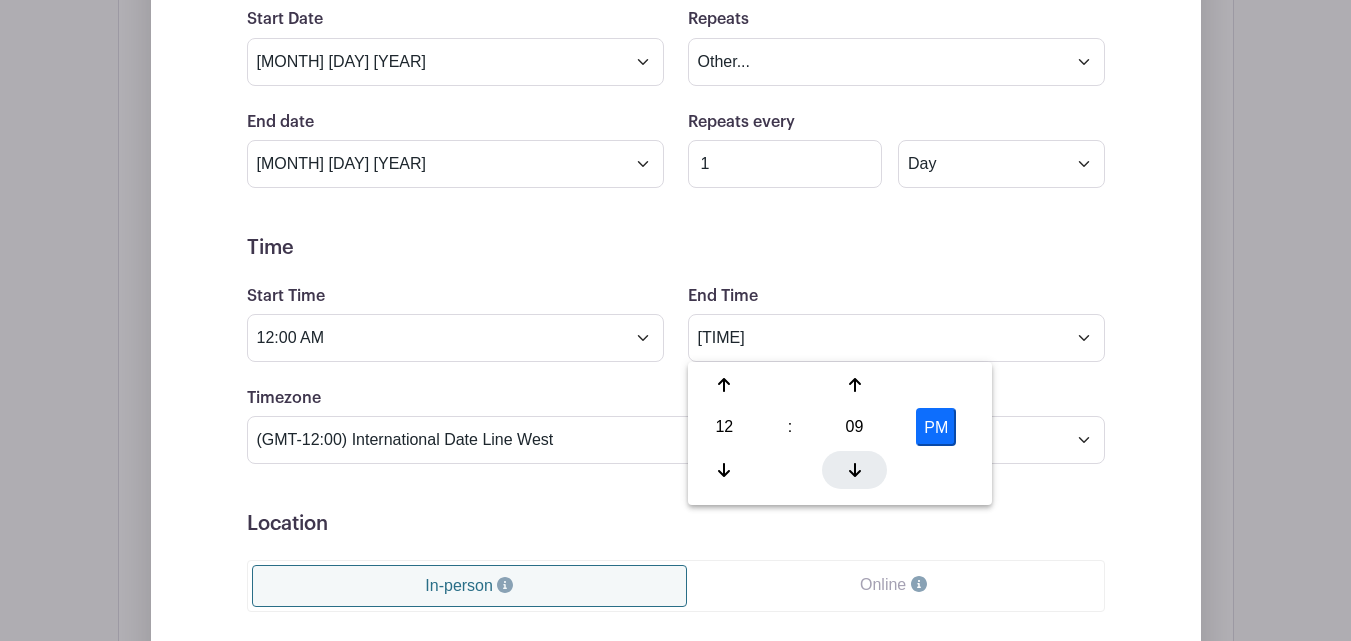 click 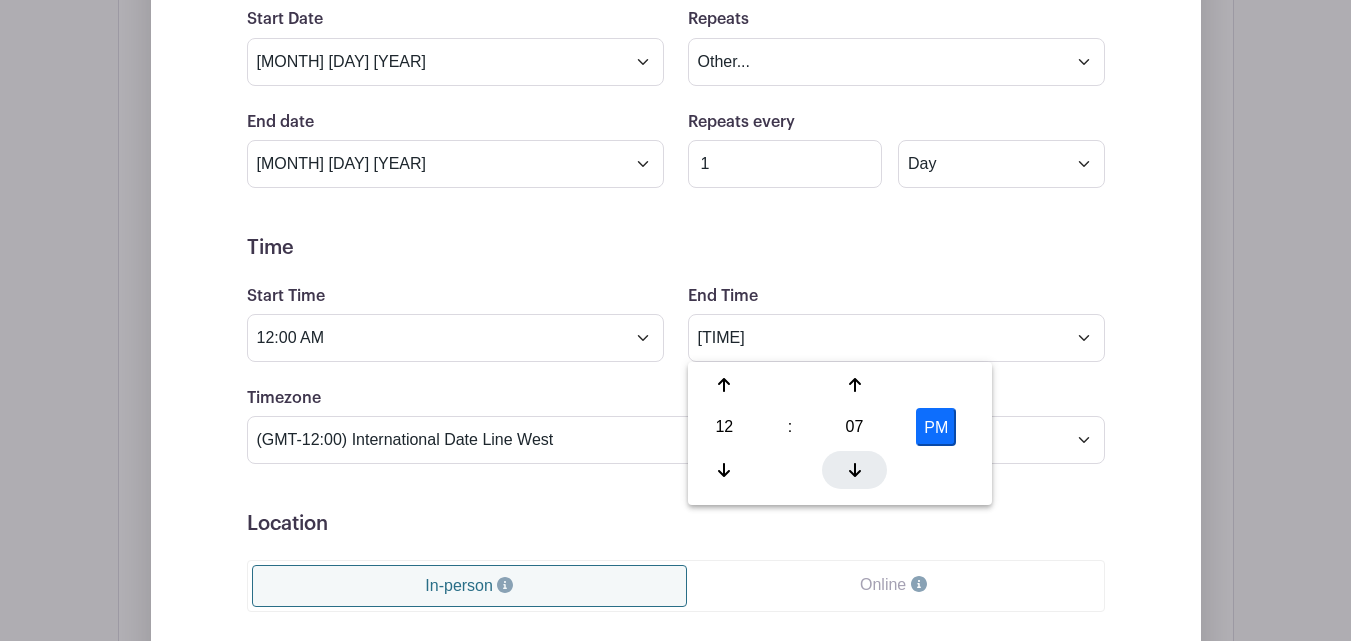 click 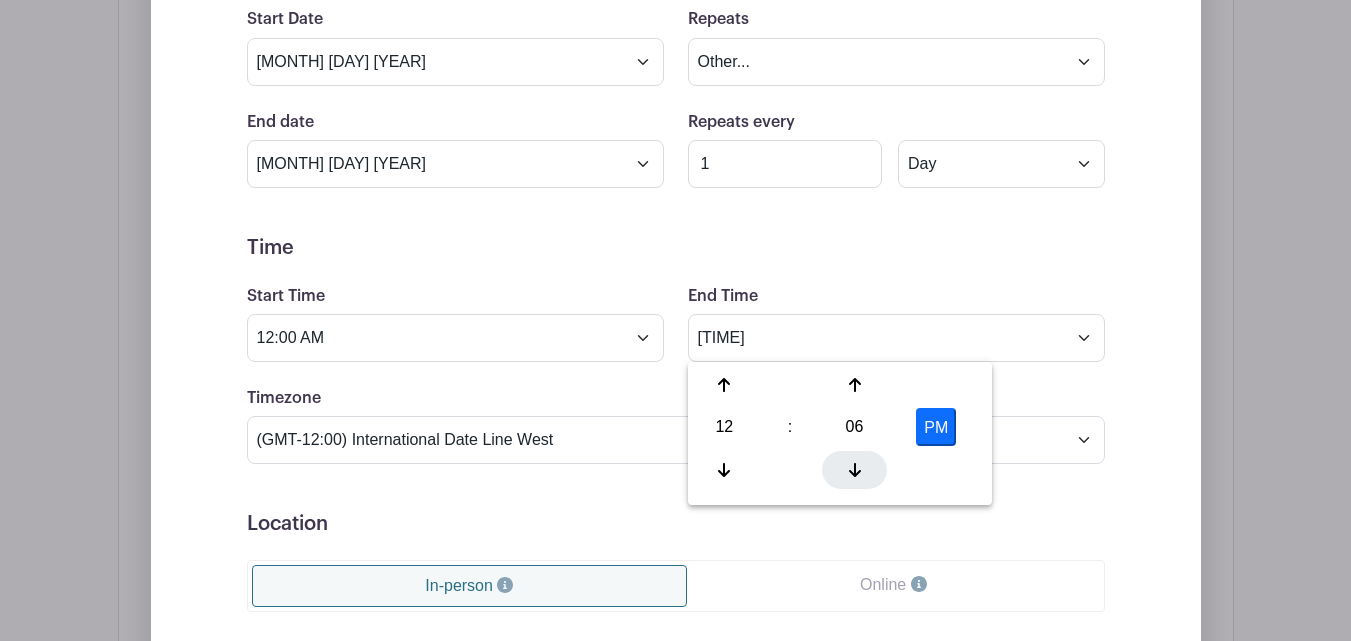 click 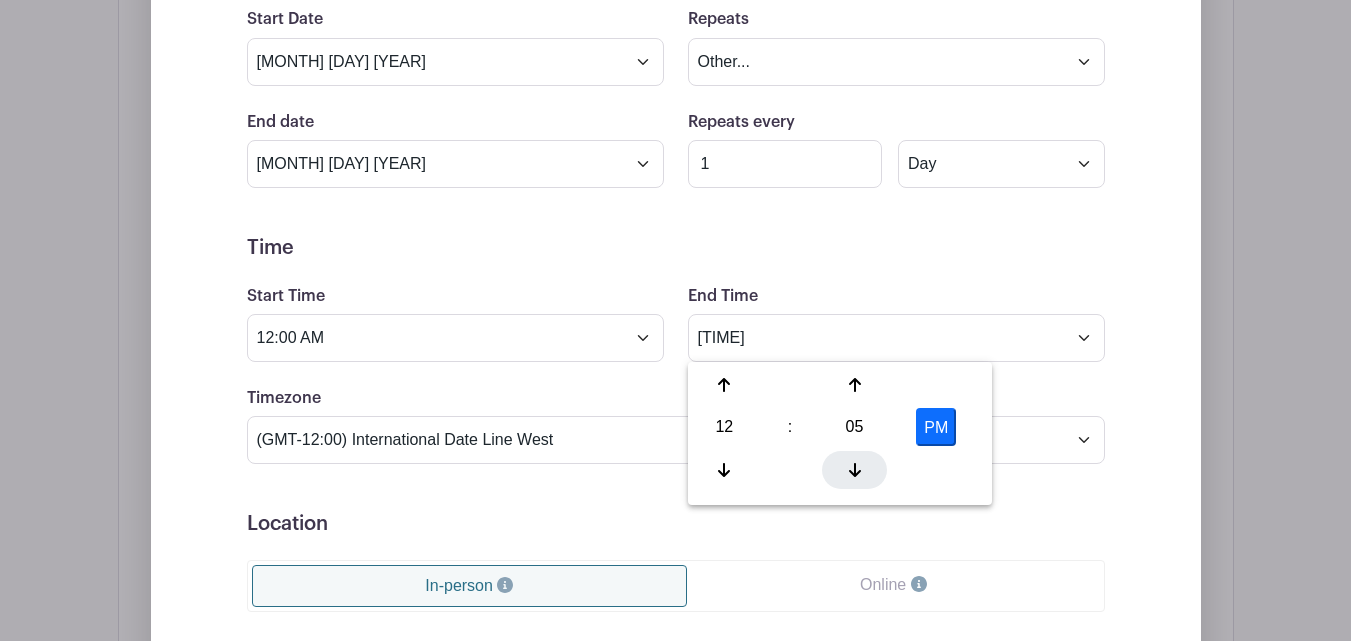 click 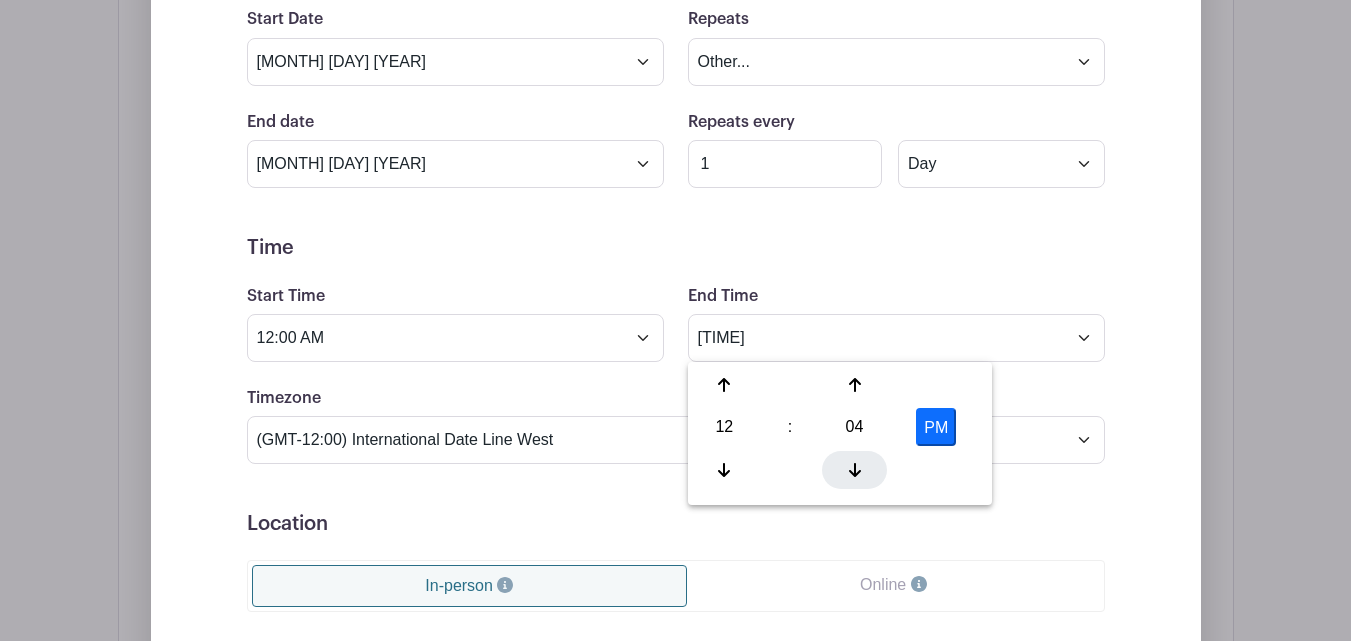 click 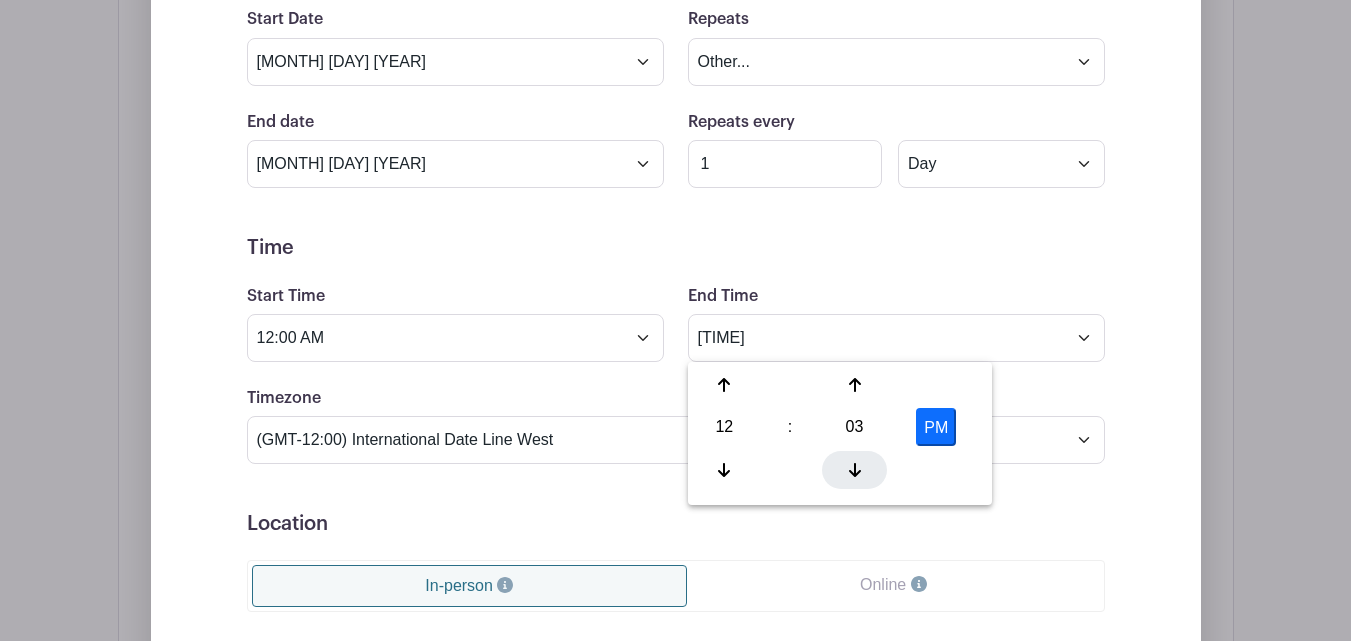 click 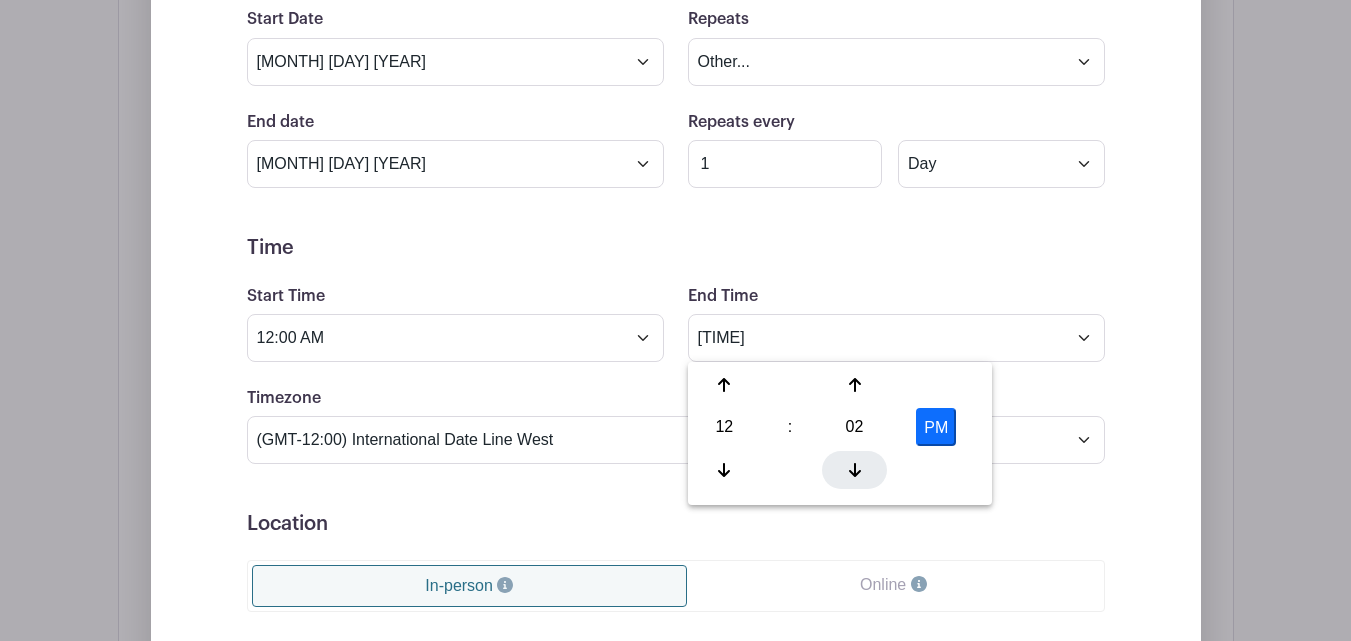 click 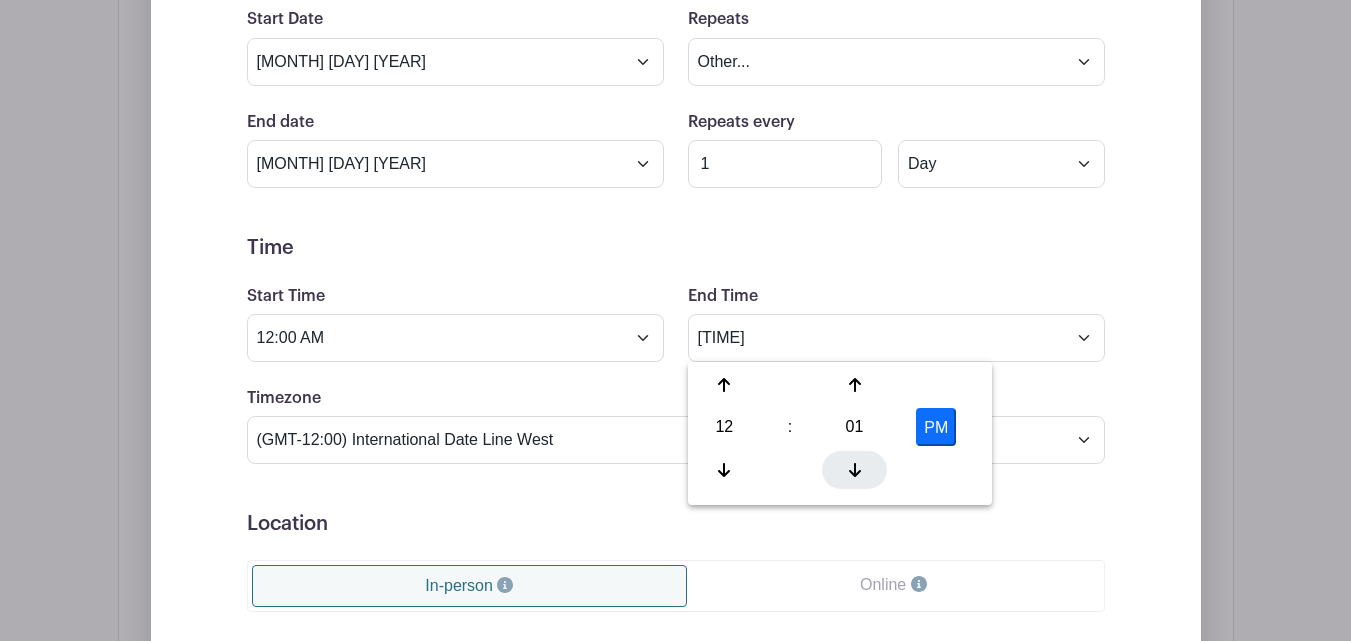 click 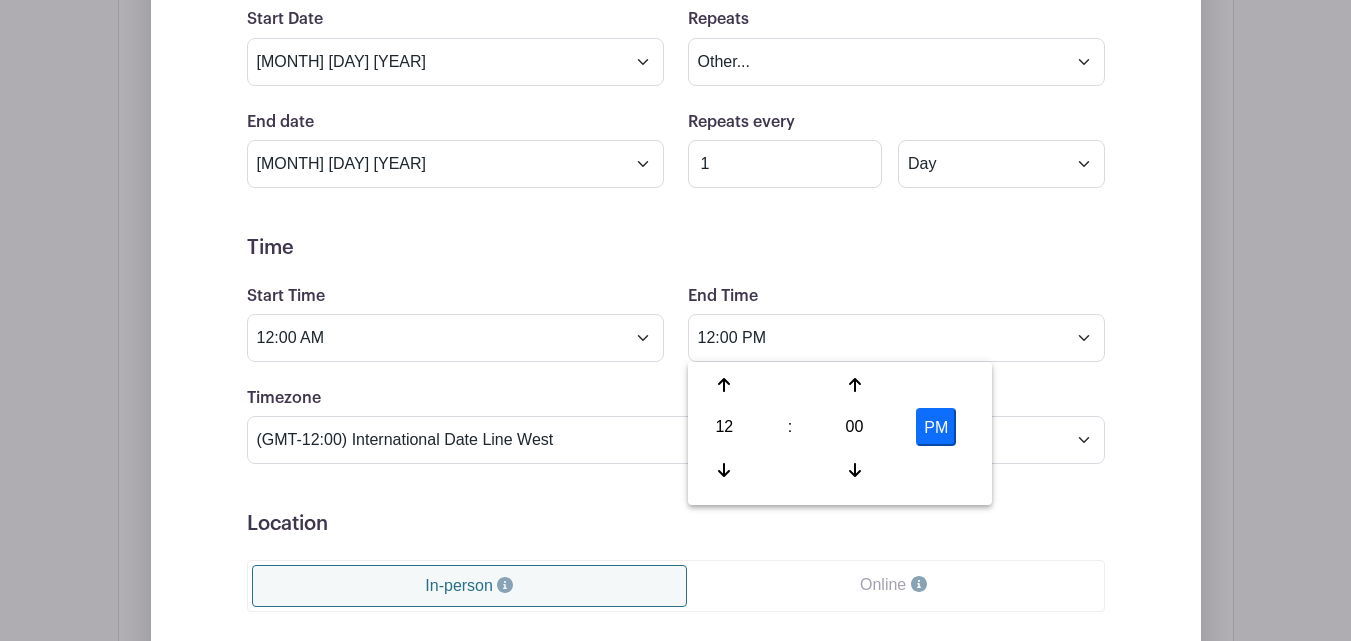 click on "Location" at bounding box center [676, 524] 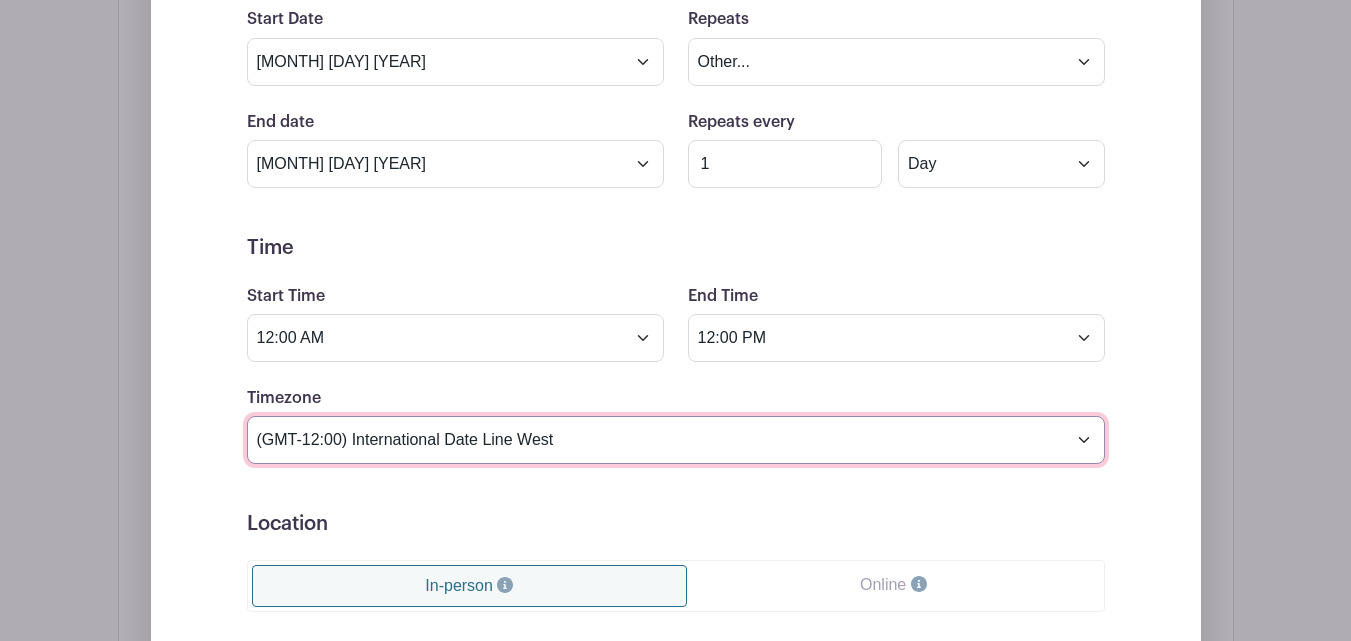 click on "(GMT-12:00) International Date Line West
(GMT-11:00) American Samoa
(GMT-11:00) Midway Island
(GMT-10:00) Hawaii
(GMT-09:00) Alaska
(GMT-08:00) Pacific Time (US & Canada)
(GMT-08:00) Tijuana
(GMT-07:00) Arizona
(GMT-07:00) Mazatlan
(GMT-07:00) Mountain Time (US & Canada)
(GMT-06:00) Central America
(GMT-06:00) Central Time (US & Canada)
(GMT-06:00) Chihuahua
(GMT-06:00) Guadalajara
(GMT-06:00) Mexico City
(GMT-06:00) Monterrey
(GMT-06:00) Saskatchewan
(GMT-05:00) Bogota
(GMT-05:00) Eastern Time (US & Canada)
(GMT-05:00) Indiana (East)
(GMT-05:00) Lima
(GMT-05:00) Quito
(GMT-04:00) Atlantic Time (Canada)
(GMT-04:00) Caracas
(GMT-04:00) Georgetown
(GMT-04:00) La Paz
(GMT-04:00) Puerto Rico
(GMT-04:00) Santiago
(GMT-03:30) Newfoundland
(GMT-03:00) Brasilia
(GMT-03:00) Buenos Aires
(GMT-03:00) Montevideo
(GMT-02:00) Greenland
(GMT-02:00) Mid-Atlantic
(GMT-01:00) Azores
(GMT-01:00) Cape Verde Is.
(GMT+00:00) Casablanca
(GMT+00:00) Dublin" at bounding box center (676, 440) 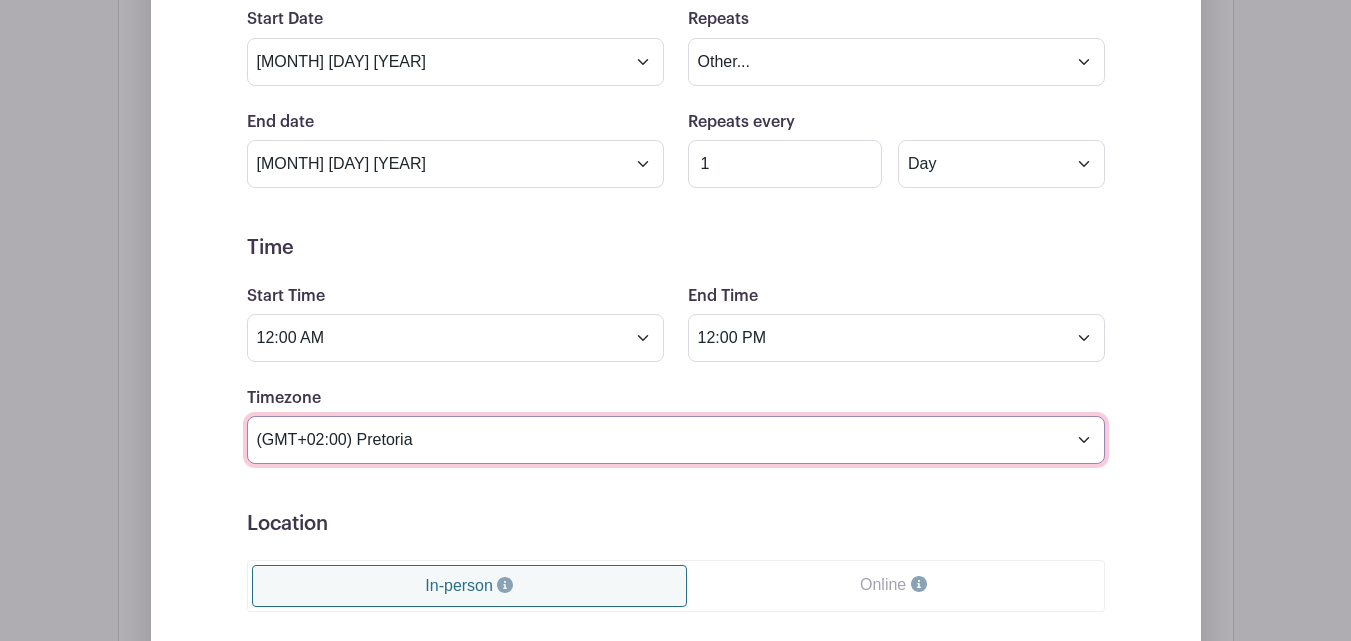 click on "(GMT-12:00) International Date Line West
(GMT-11:00) American Samoa
(GMT-11:00) Midway Island
(GMT-10:00) Hawaii
(GMT-09:00) Alaska
(GMT-08:00) Pacific Time (US & Canada)
(GMT-08:00) Tijuana
(GMT-07:00) Arizona
(GMT-07:00) Mazatlan
(GMT-07:00) Mountain Time (US & Canada)
(GMT-06:00) Central America
(GMT-06:00) Central Time (US & Canada)
(GMT-06:00) Chihuahua
(GMT-06:00) Guadalajara
(GMT-06:00) Mexico City
(GMT-06:00) Monterrey
(GMT-06:00) Saskatchewan
(GMT-05:00) Bogota
(GMT-05:00) Eastern Time (US & Canada)
(GMT-05:00) Indiana (East)
(GMT-05:00) Lima
(GMT-05:00) Quito
(GMT-04:00) Atlantic Time (Canada)
(GMT-04:00) Caracas
(GMT-04:00) Georgetown
(GMT-04:00) La Paz
(GMT-04:00) Puerto Rico
(GMT-04:00) Santiago
(GMT-03:30) Newfoundland
(GMT-03:00) Brasilia
(GMT-03:00) Buenos Aires
(GMT-03:00) Montevideo
(GMT-02:00) Greenland
(GMT-02:00) Mid-Atlantic
(GMT-01:00) Azores
(GMT-01:00) Cape Verde Is.
(GMT+00:00) Casablanca
(GMT+00:00) Dublin" at bounding box center (676, 440) 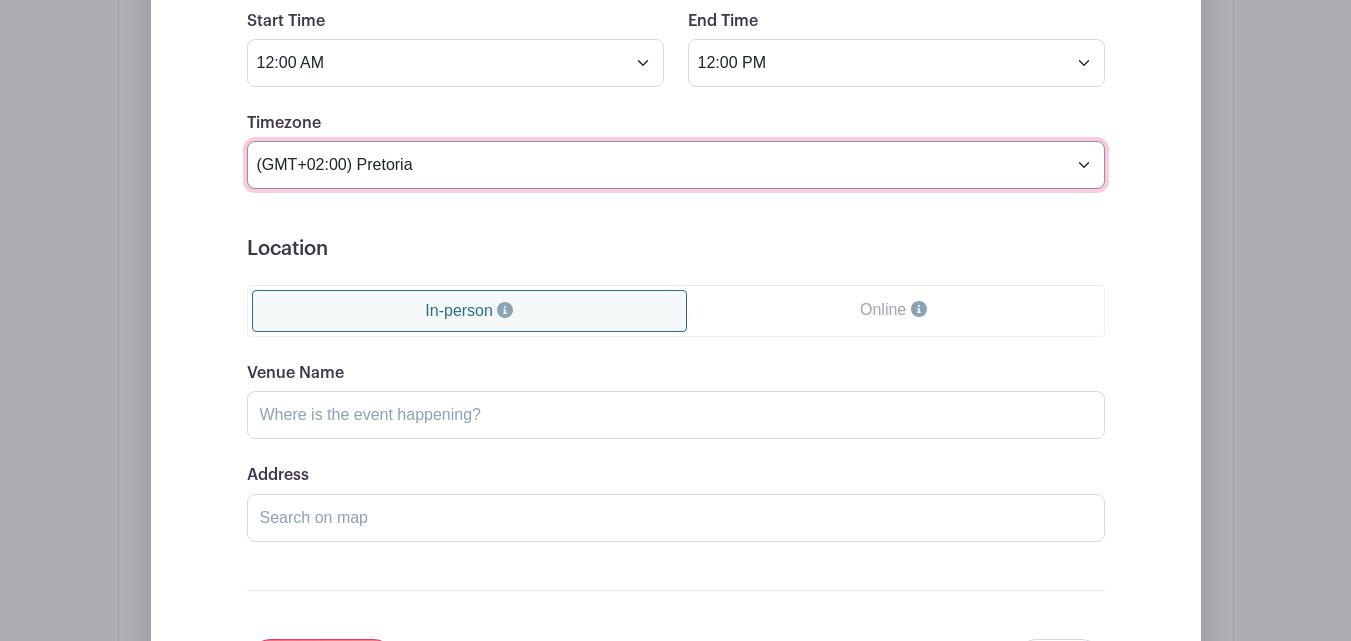 scroll, scrollTop: 1400, scrollLeft: 0, axis: vertical 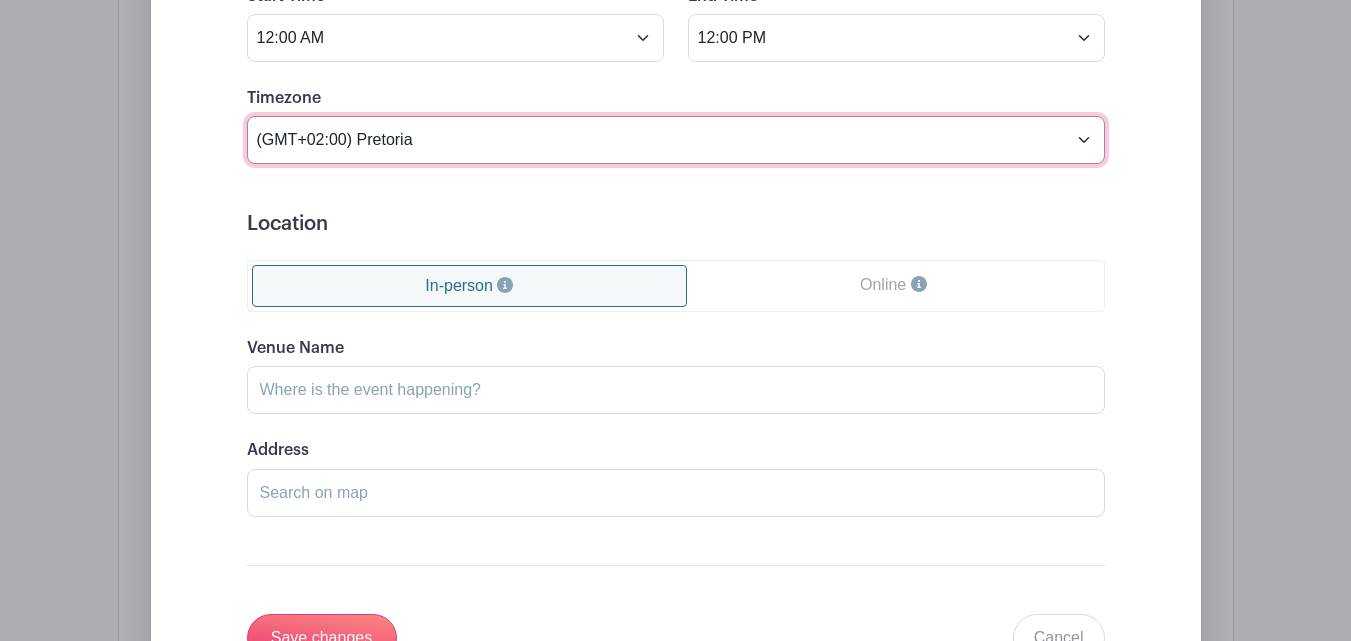click on "(GMT-12:00) International Date Line West
(GMT-11:00) American Samoa
(GMT-11:00) Midway Island
(GMT-10:00) Hawaii
(GMT-09:00) Alaska
(GMT-08:00) Pacific Time (US & Canada)
(GMT-08:00) Tijuana
(GMT-07:00) Arizona
(GMT-07:00) Mazatlan
(GMT-07:00) Mountain Time (US & Canada)
(GMT-06:00) Central America
(GMT-06:00) Central Time (US & Canada)
(GMT-06:00) Chihuahua
(GMT-06:00) Guadalajara
(GMT-06:00) Mexico City
(GMT-06:00) Monterrey
(GMT-06:00) Saskatchewan
(GMT-05:00) Bogota
(GMT-05:00) Eastern Time (US & Canada)
(GMT-05:00) Indiana (East)
(GMT-05:00) Lima
(GMT-05:00) Quito
(GMT-04:00) Atlantic Time (Canada)
(GMT-04:00) Caracas
(GMT-04:00) Georgetown
(GMT-04:00) La Paz
(GMT-04:00) Puerto Rico
(GMT-04:00) Santiago
(GMT-03:30) Newfoundland
(GMT-03:00) Brasilia
(GMT-03:00) Buenos Aires
(GMT-03:00) Montevideo
(GMT-02:00) Greenland
(GMT-02:00) Mid-Atlantic
(GMT-01:00) Azores
(GMT-01:00) Cape Verde Is.
(GMT+00:00) Casablanca
(GMT+00:00) Dublin" at bounding box center [676, 140] 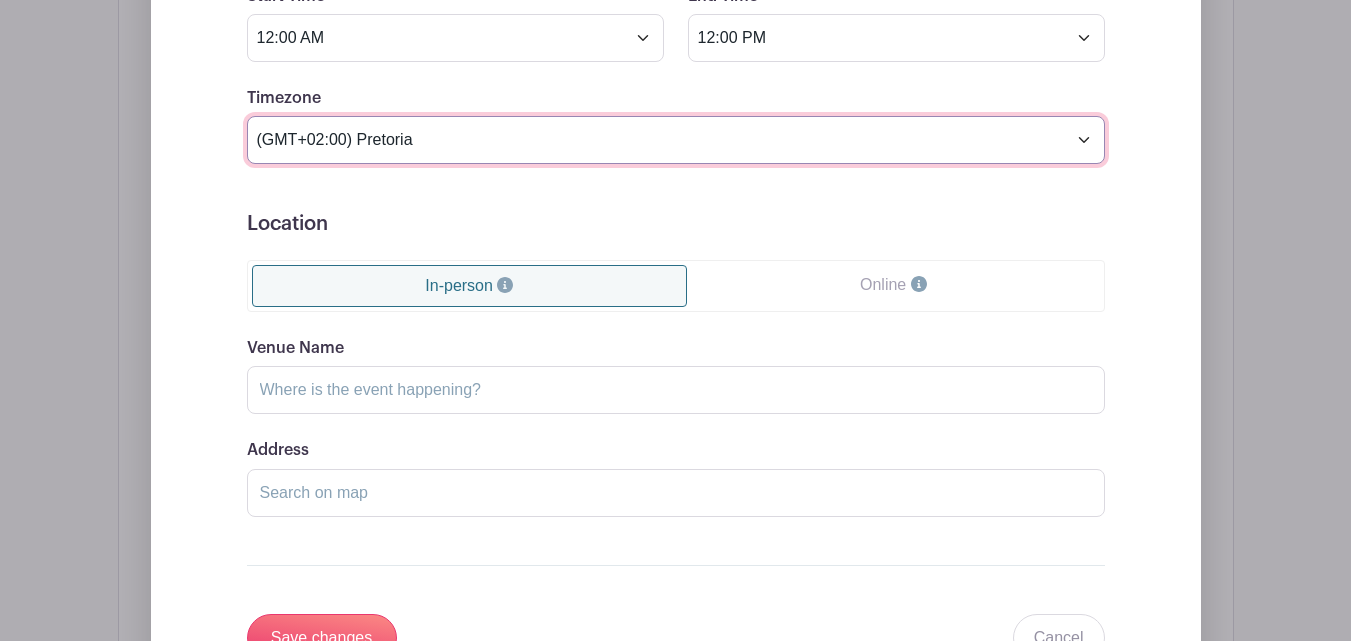 click on "(GMT-12:00) International Date Line West
(GMT-11:00) American Samoa
(GMT-11:00) Midway Island
(GMT-10:00) Hawaii
(GMT-09:00) Alaska
(GMT-08:00) Pacific Time (US & Canada)
(GMT-08:00) Tijuana
(GMT-07:00) Arizona
(GMT-07:00) Mazatlan
(GMT-07:00) Mountain Time (US & Canada)
(GMT-06:00) Central America
(GMT-06:00) Central Time (US & Canada)
(GMT-06:00) Chihuahua
(GMT-06:00) Guadalajara
(GMT-06:00) Mexico City
(GMT-06:00) Monterrey
(GMT-06:00) Saskatchewan
(GMT-05:00) Bogota
(GMT-05:00) Eastern Time (US & Canada)
(GMT-05:00) Indiana (East)
(GMT-05:00) Lima
(GMT-05:00) Quito
(GMT-04:00) Atlantic Time (Canada)
(GMT-04:00) Caracas
(GMT-04:00) Georgetown
(GMT-04:00) La Paz
(GMT-04:00) Puerto Rico
(GMT-04:00) Santiago
(GMT-03:30) Newfoundland
(GMT-03:00) Brasilia
(GMT-03:00) Buenos Aires
(GMT-03:00) Montevideo
(GMT-02:00) Greenland
(GMT-02:00) Mid-Atlantic
(GMT-01:00) Azores
(GMT-01:00) Cape Verde Is.
(GMT+00:00) Casablanca
(GMT+00:00) Dublin" at bounding box center [676, 140] 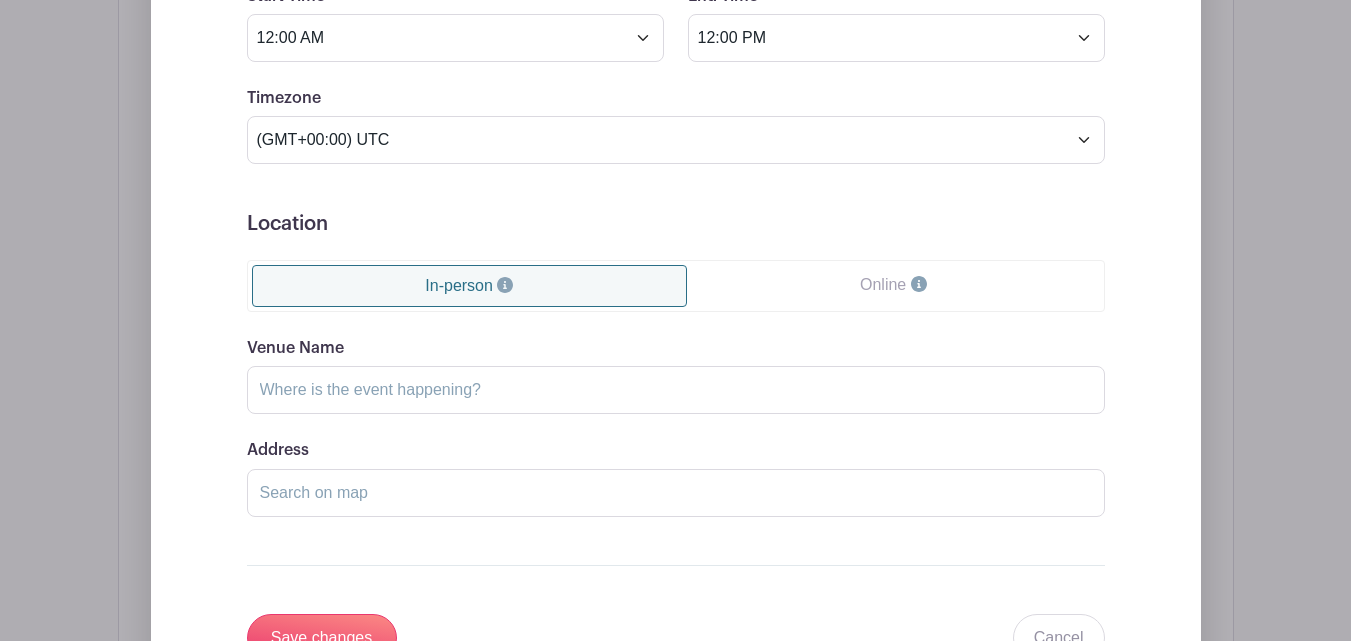 click on "Online" at bounding box center [893, 285] 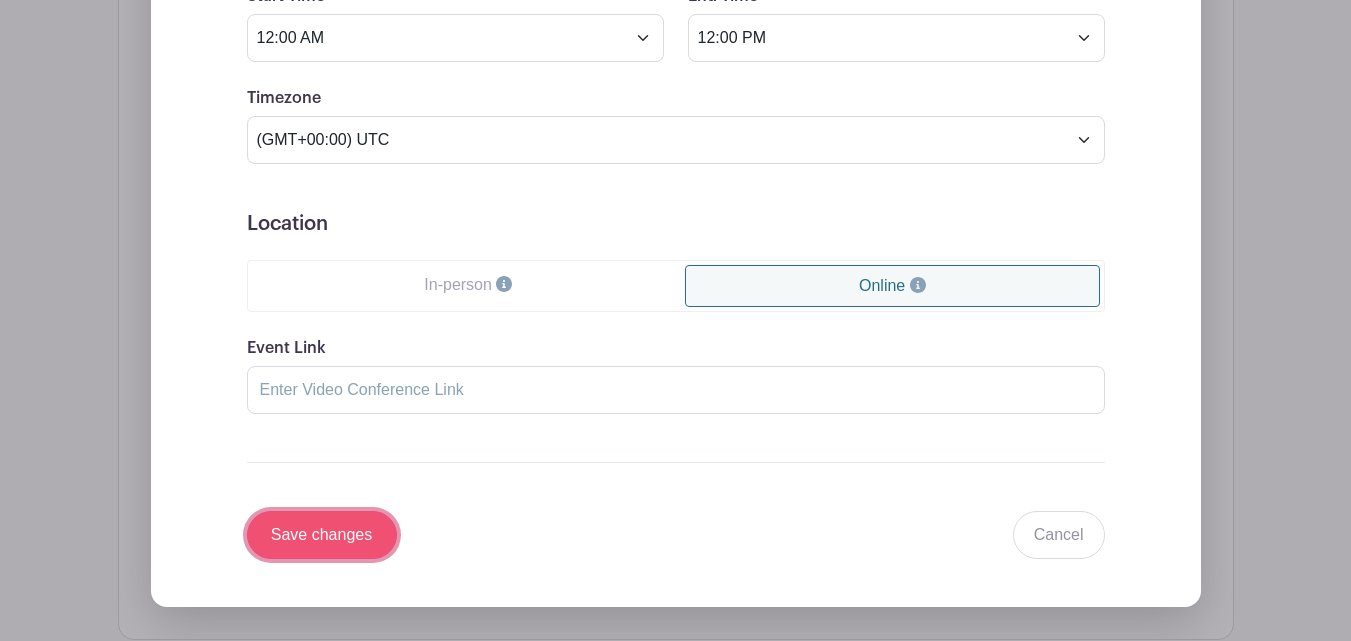 click on "Save changes" at bounding box center (322, 535) 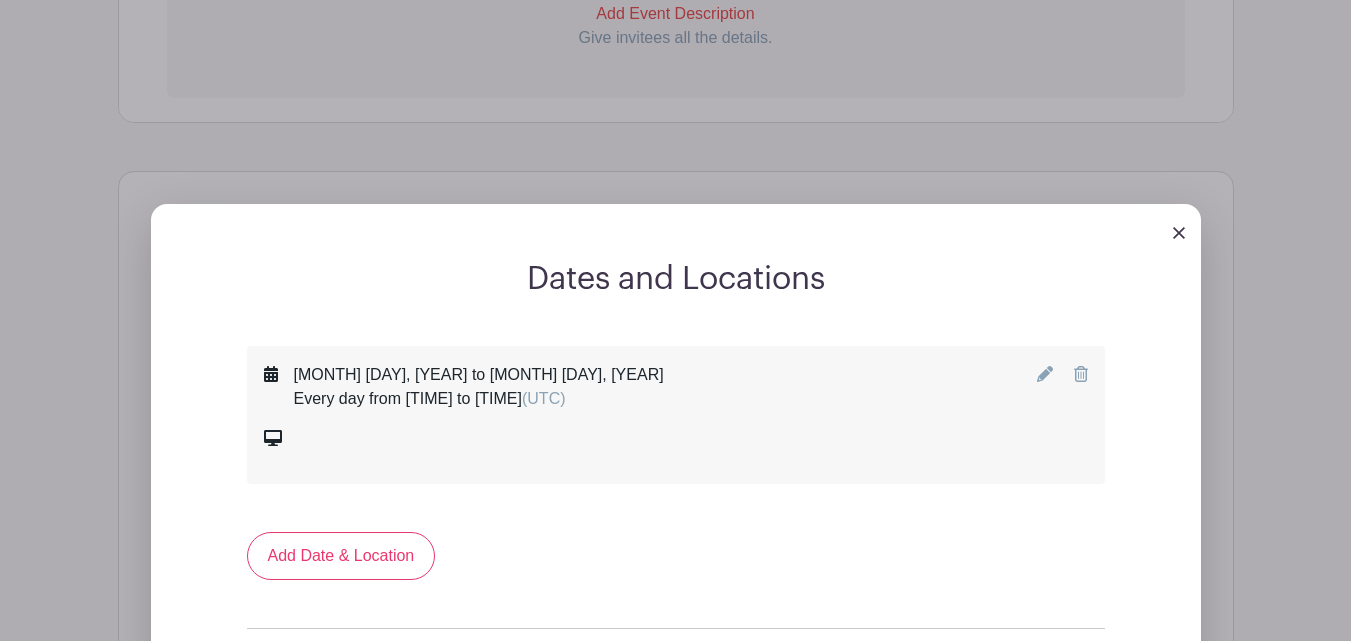 scroll, scrollTop: 845, scrollLeft: 0, axis: vertical 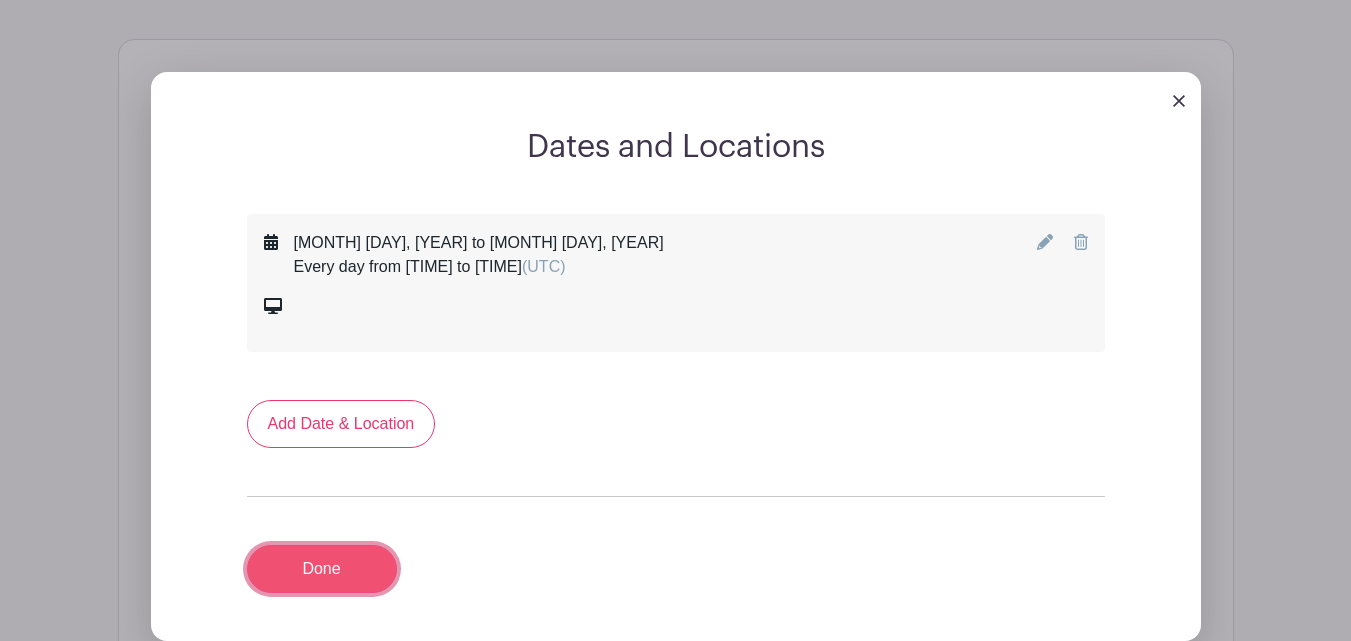 click on "Done" at bounding box center (322, 569) 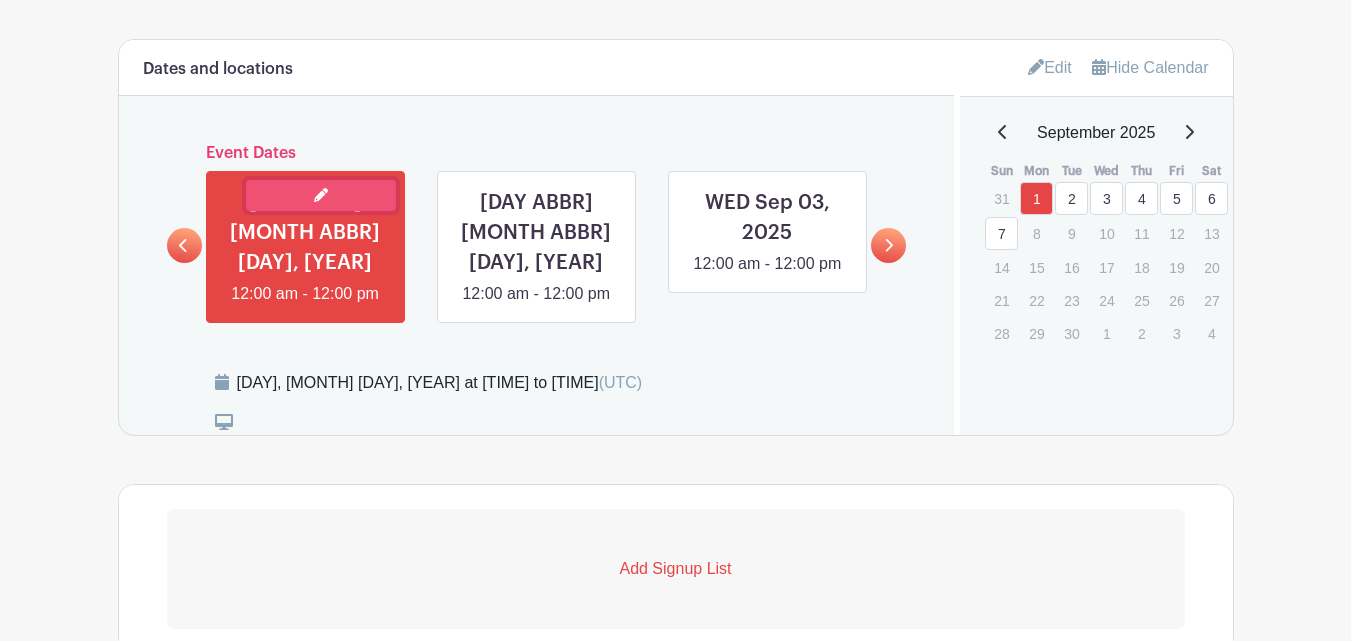 click at bounding box center [321, 195] 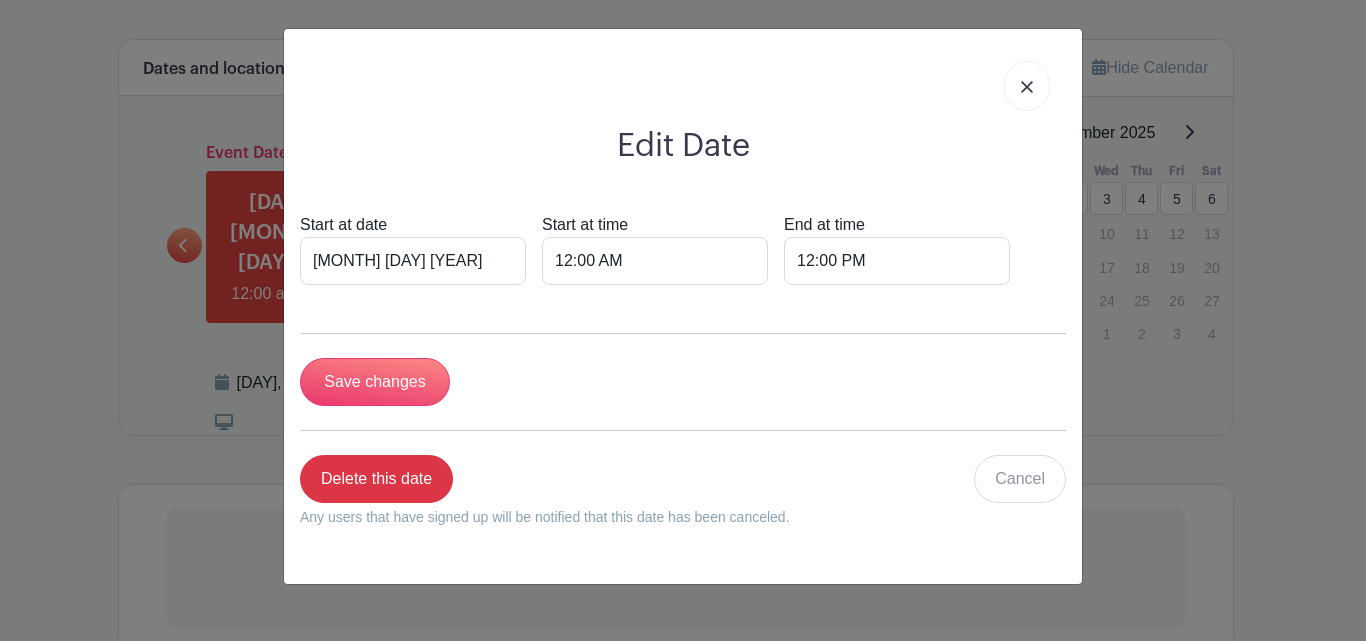 click at bounding box center (1027, 87) 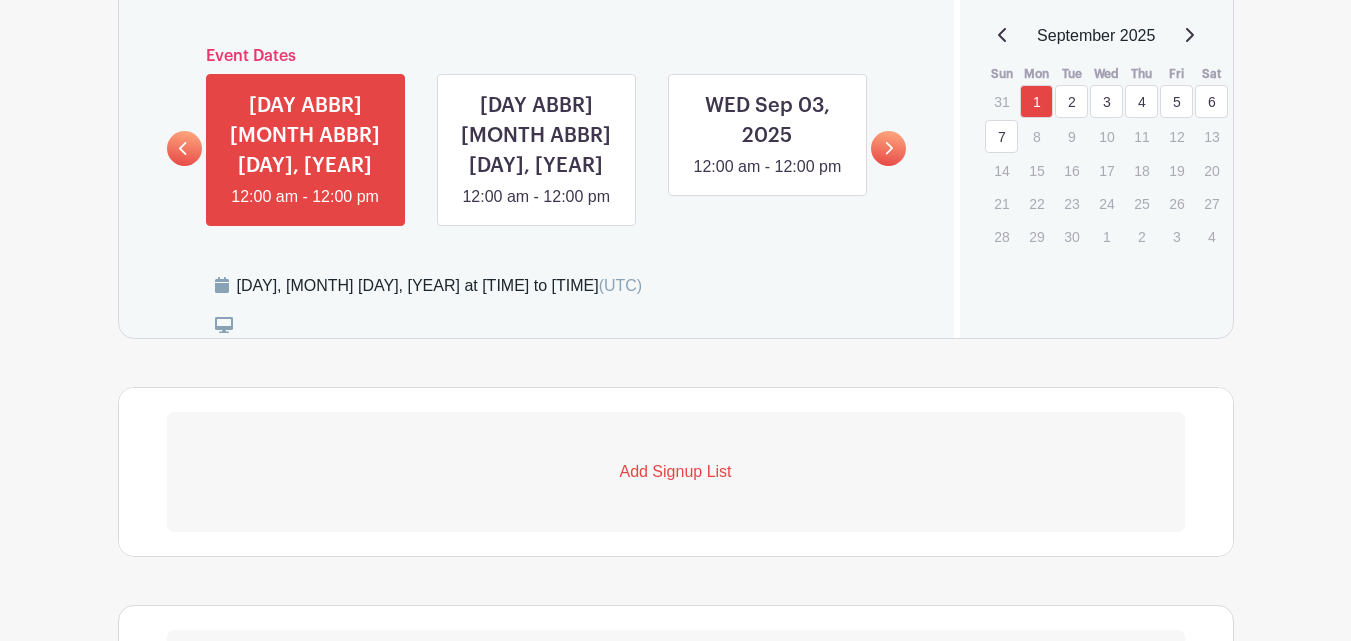scroll, scrollTop: 1145, scrollLeft: 0, axis: vertical 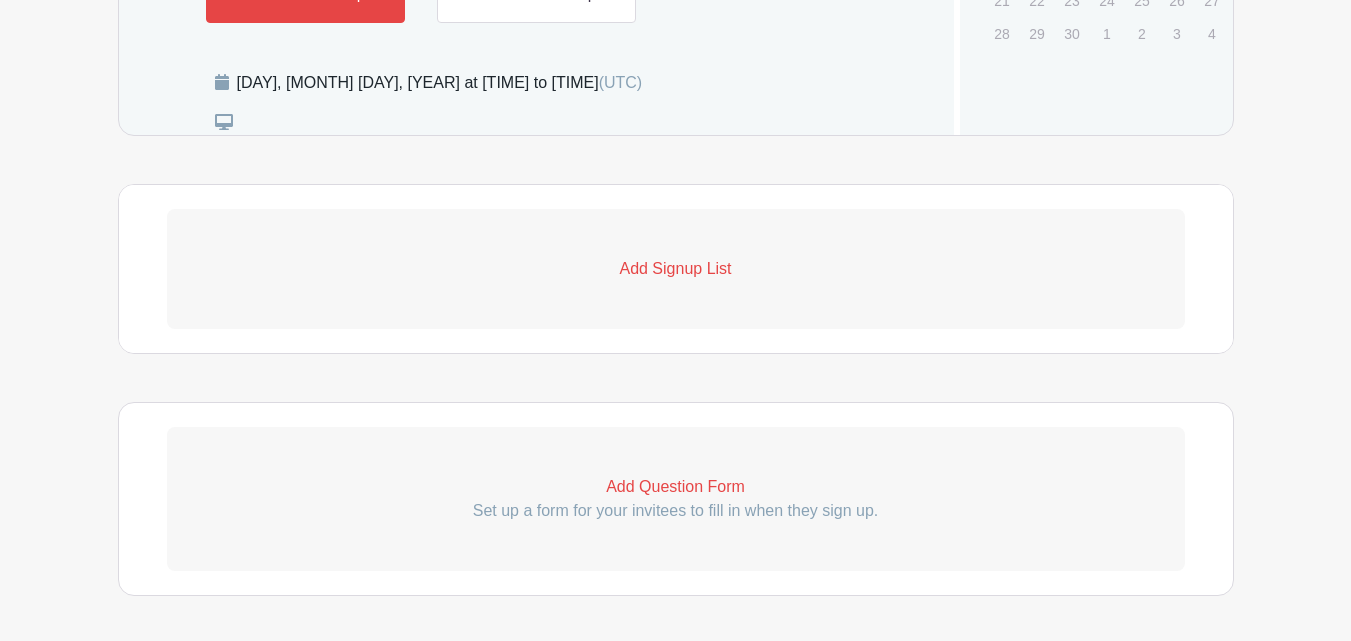 click on "Add Signup List" at bounding box center [676, 269] 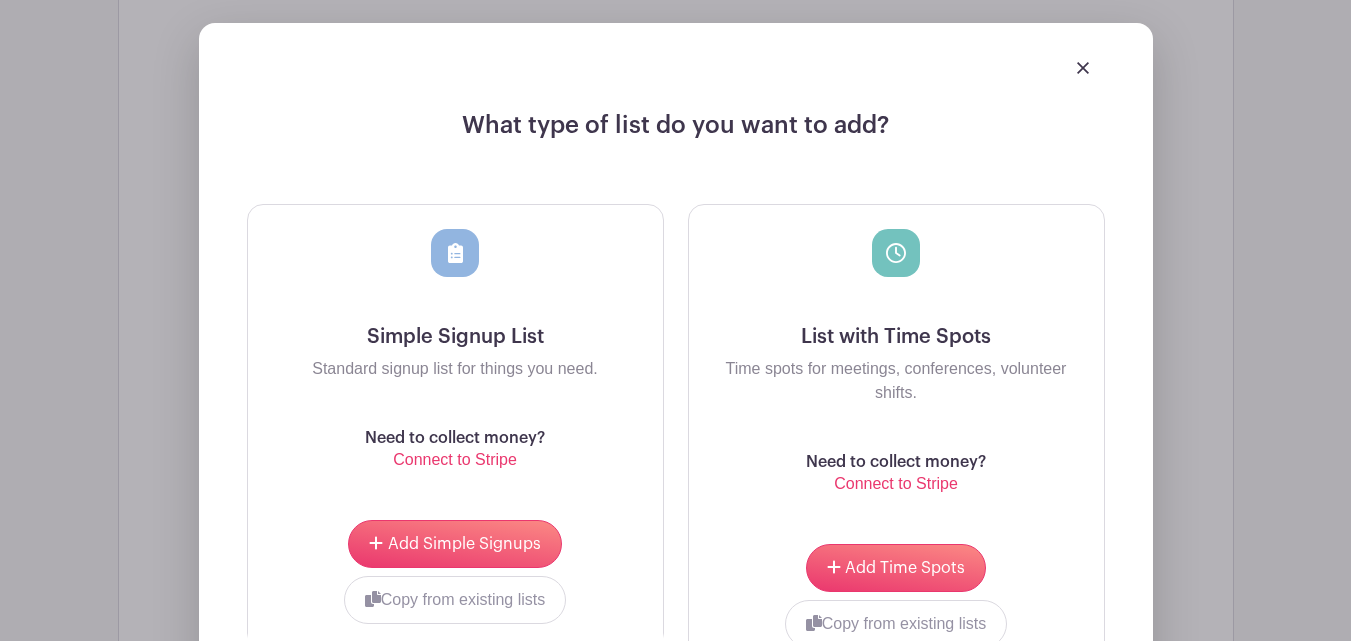 scroll, scrollTop: 1445, scrollLeft: 0, axis: vertical 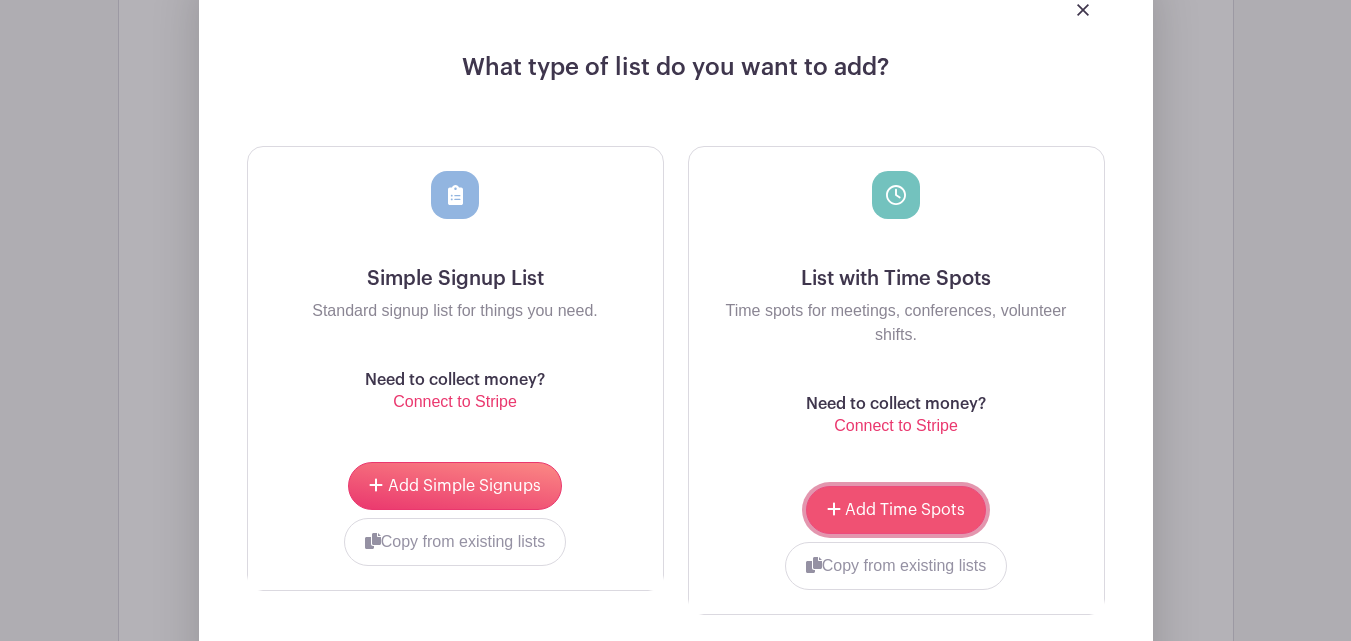 click on "Add Time Spots" at bounding box center [905, 510] 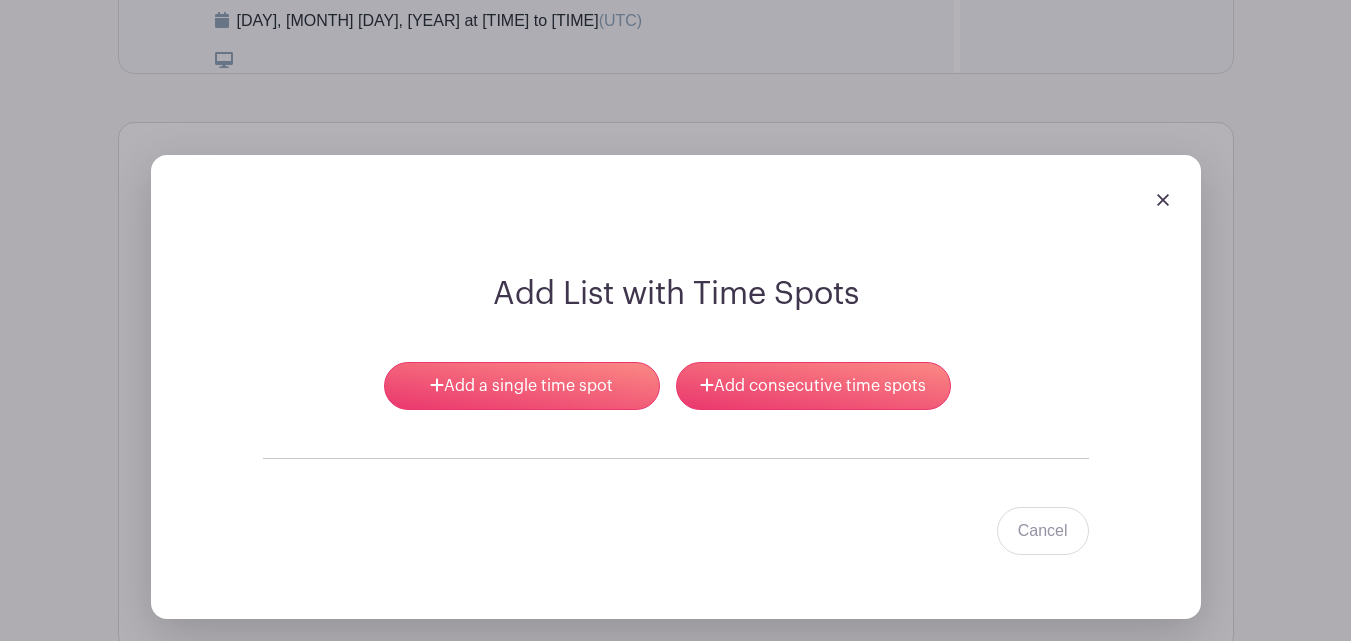 scroll, scrollTop: 1305, scrollLeft: 0, axis: vertical 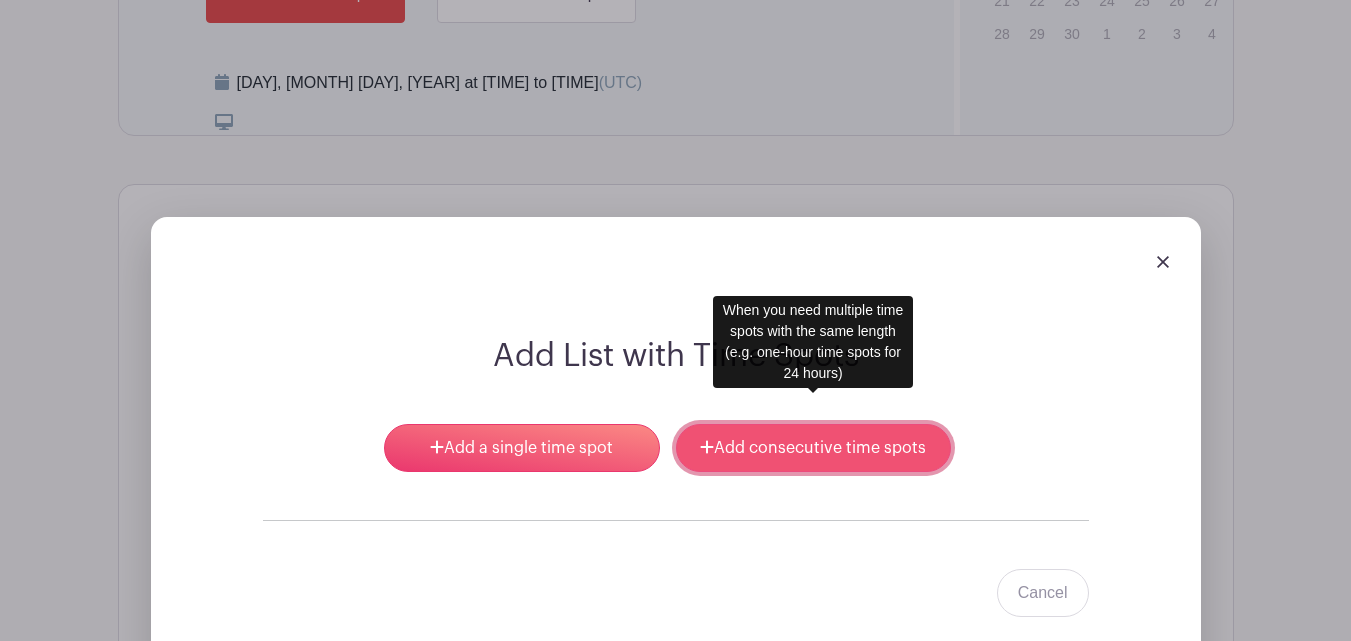 click on "Add consecutive time spots" at bounding box center (813, 448) 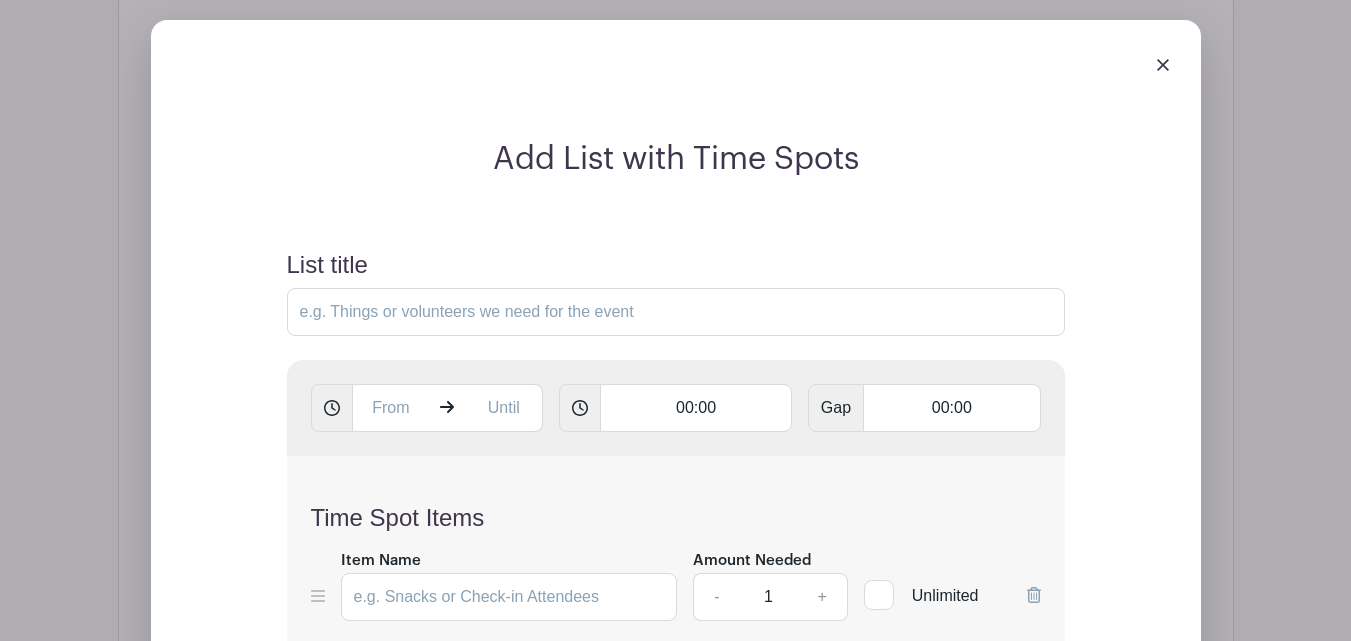 scroll, scrollTop: 1505, scrollLeft: 0, axis: vertical 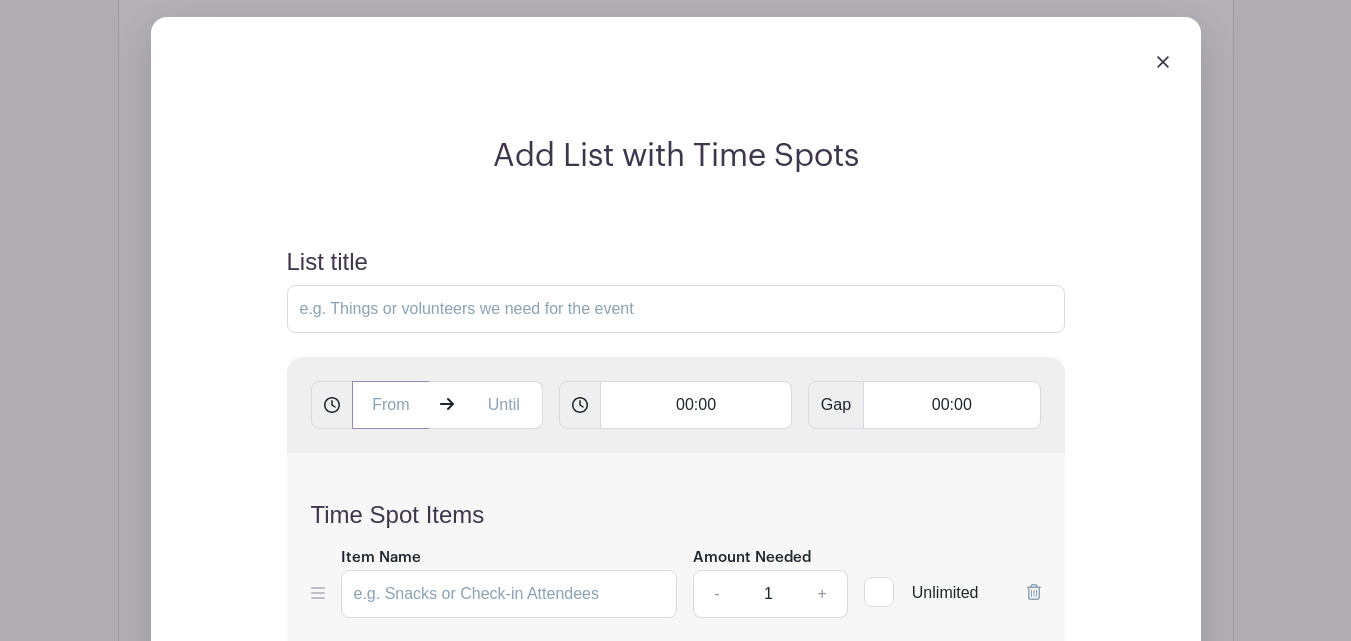 click at bounding box center (391, 405) 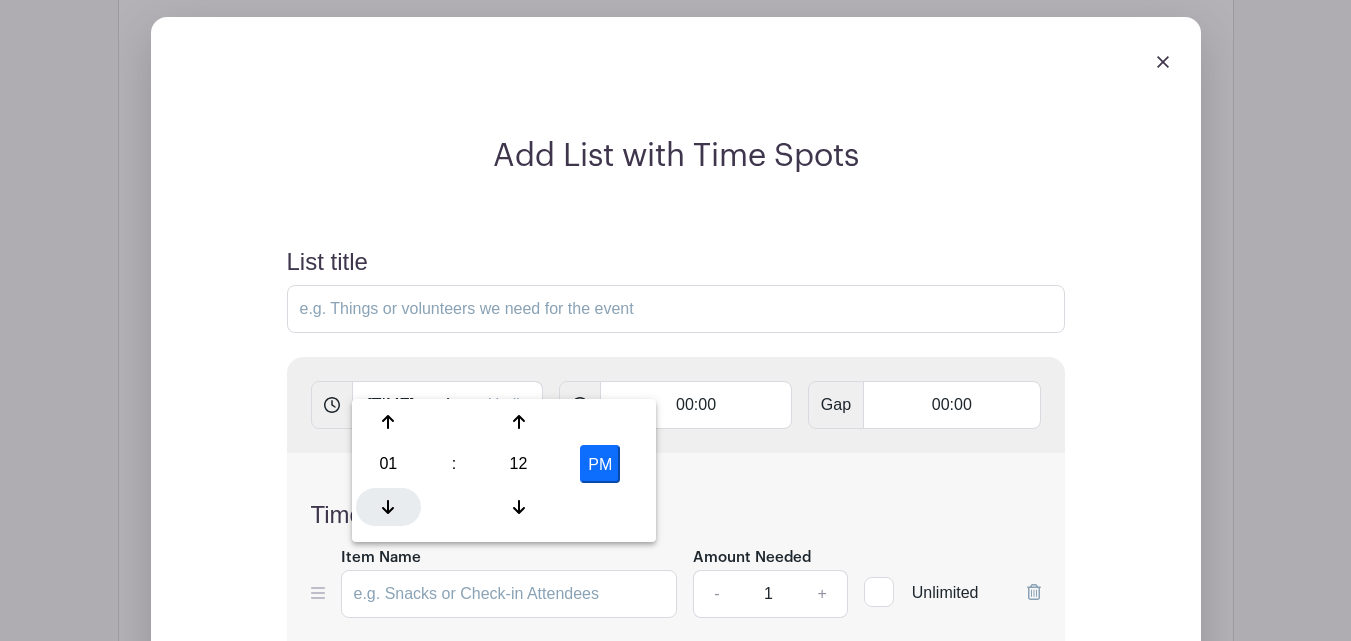 click at bounding box center (388, 507) 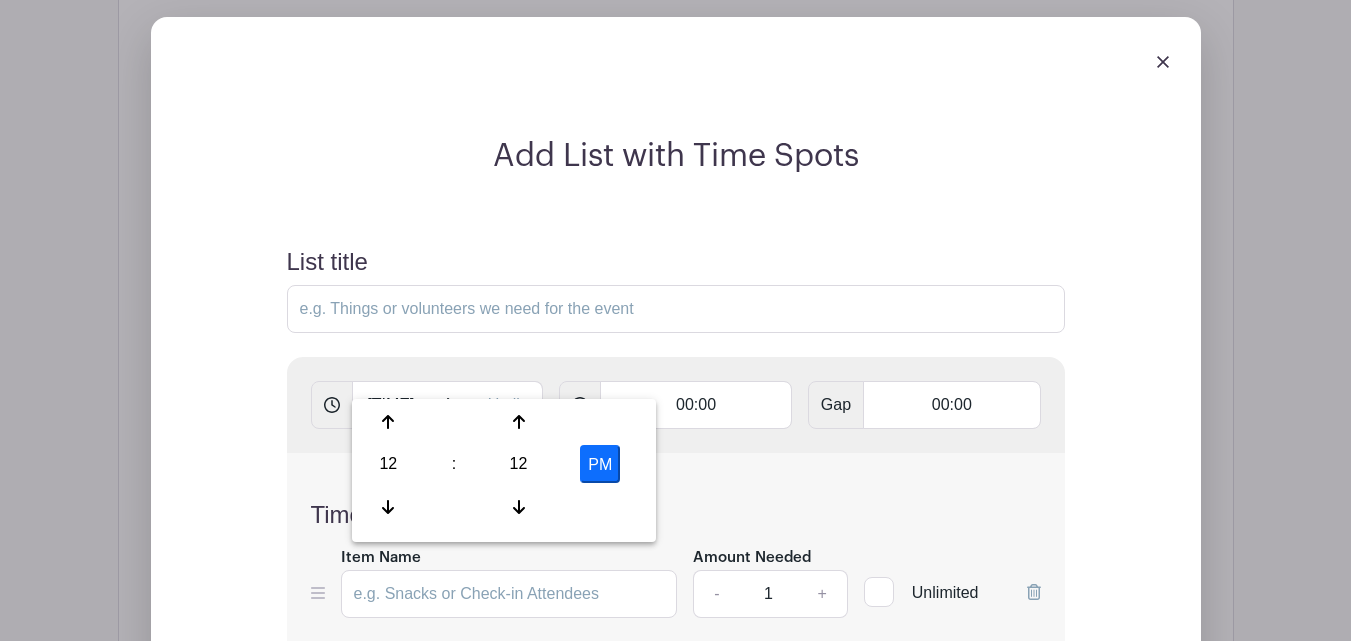 click on "PM" at bounding box center [600, 464] 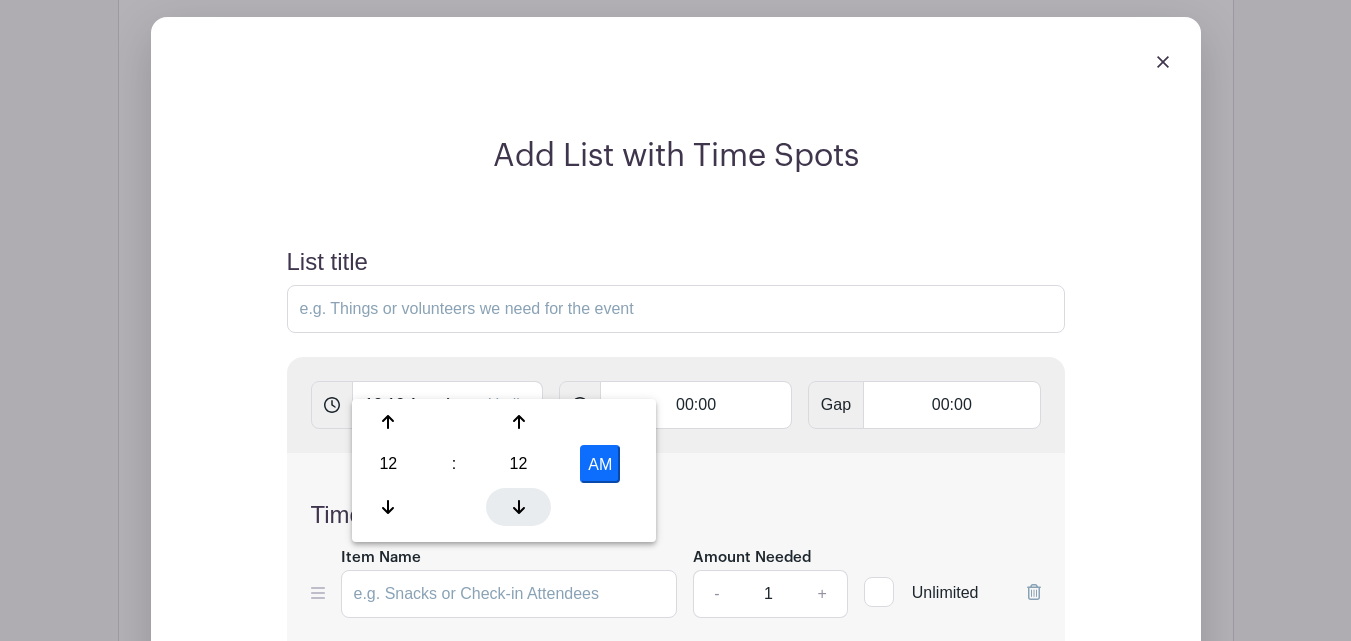 click at bounding box center [518, 507] 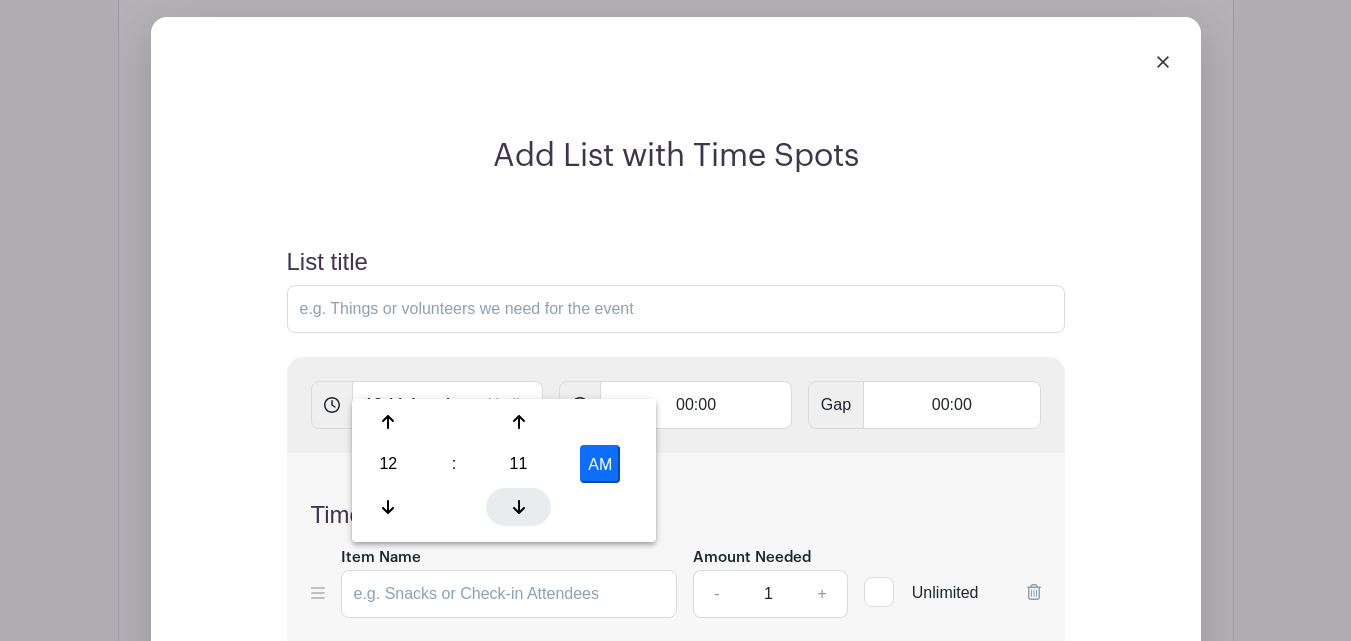 click at bounding box center [518, 507] 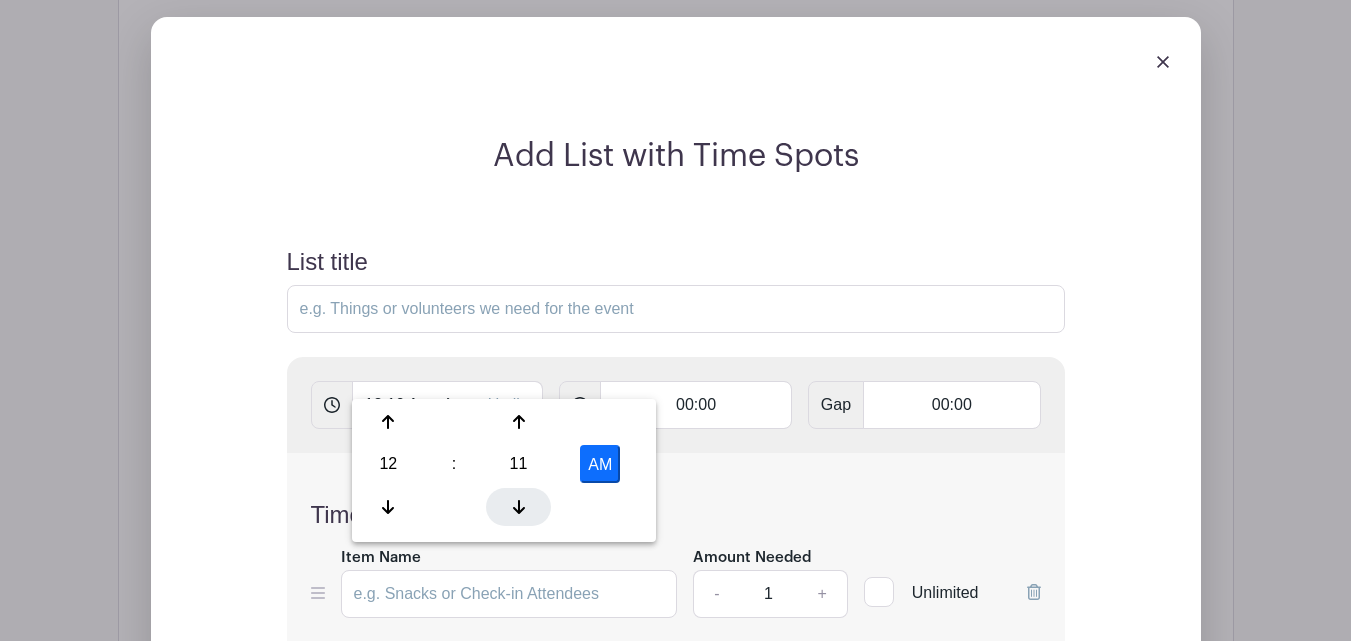 click at bounding box center [518, 507] 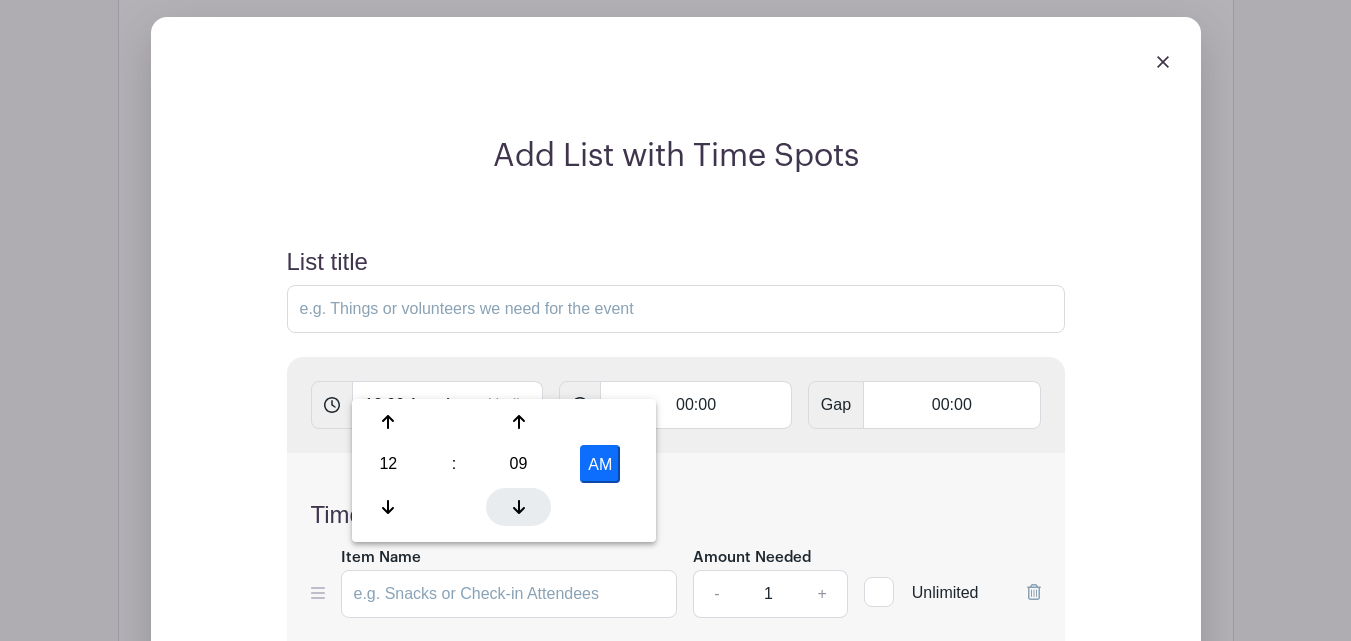 click at bounding box center (518, 507) 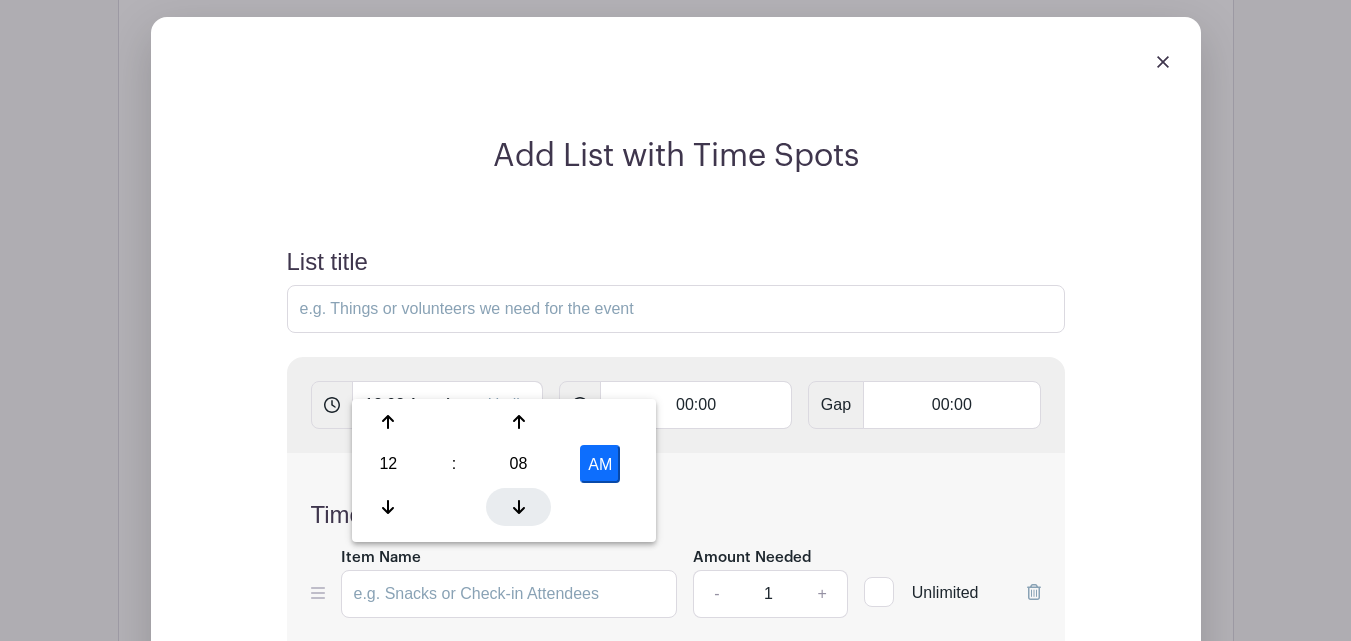 click 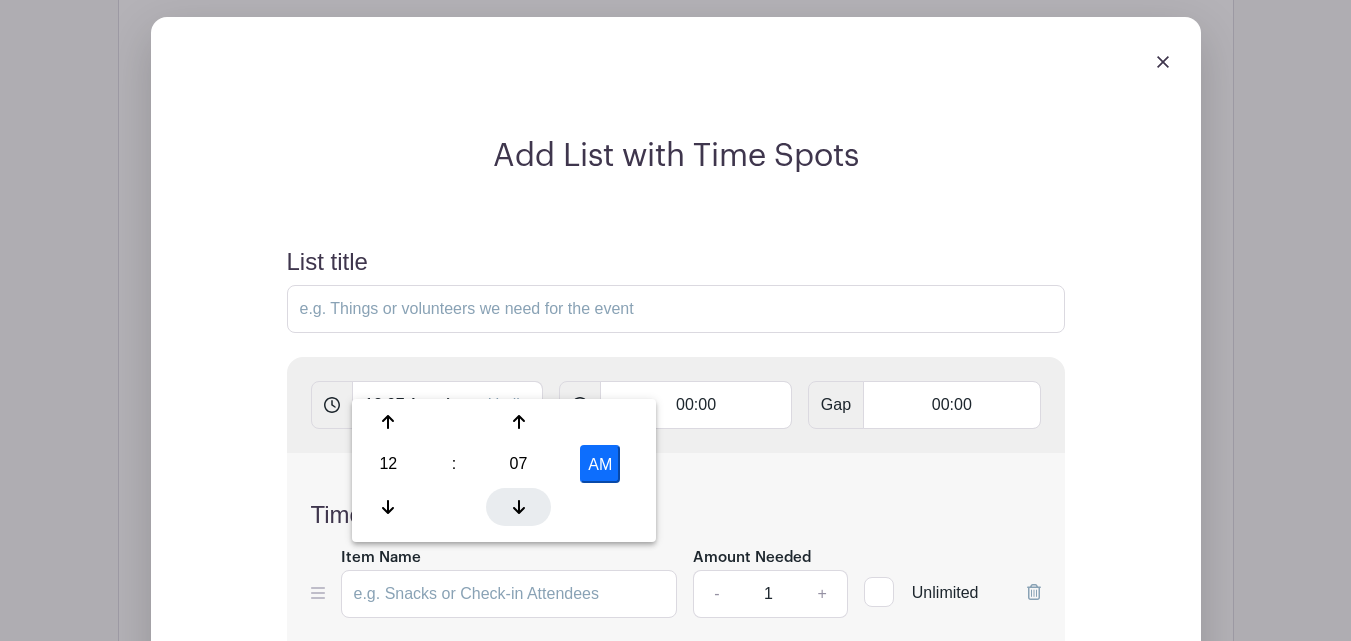 click 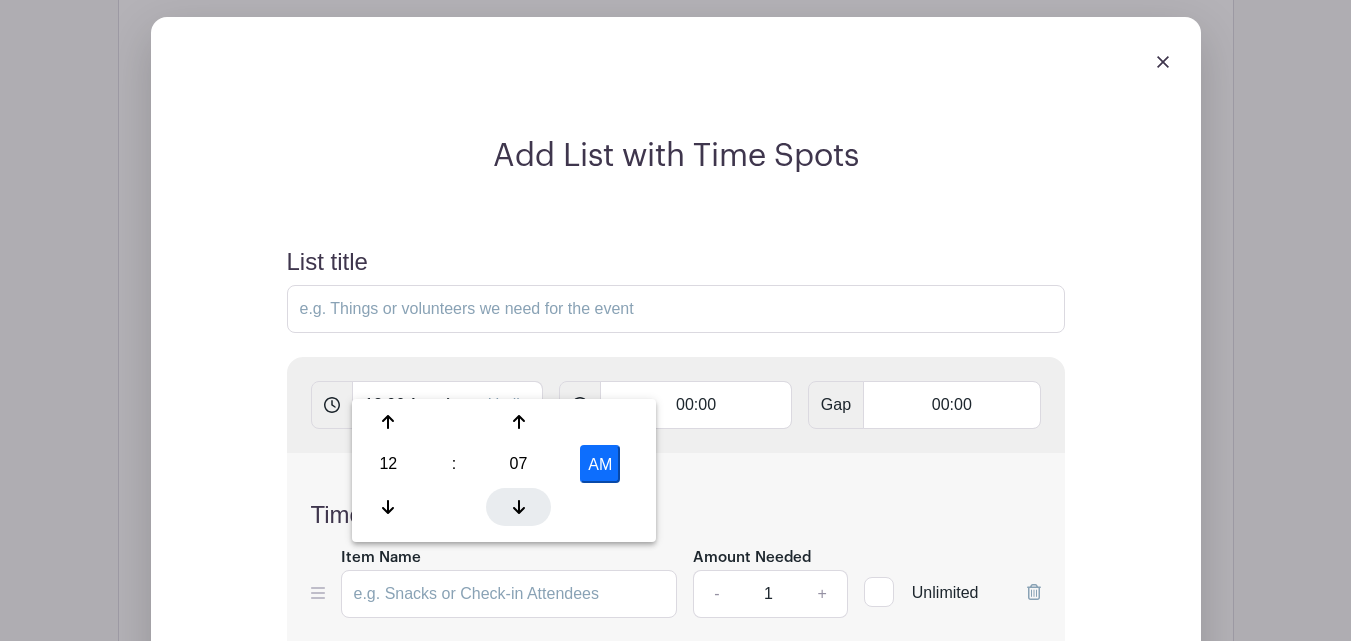 click 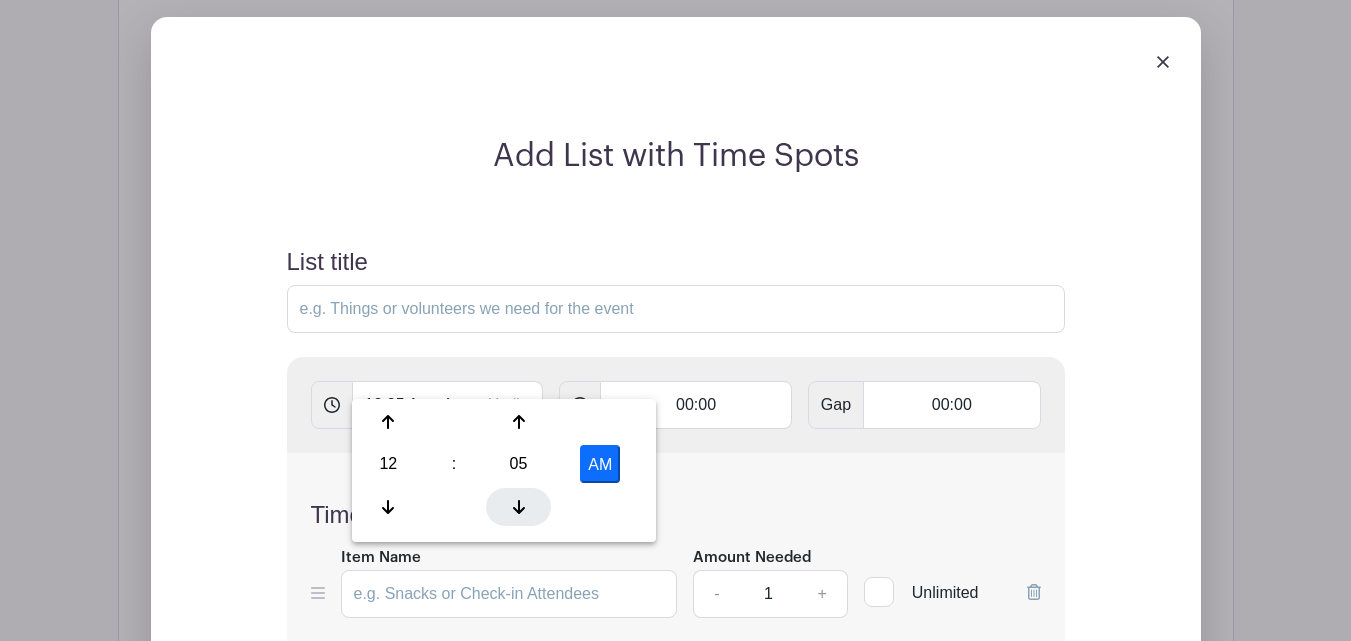click 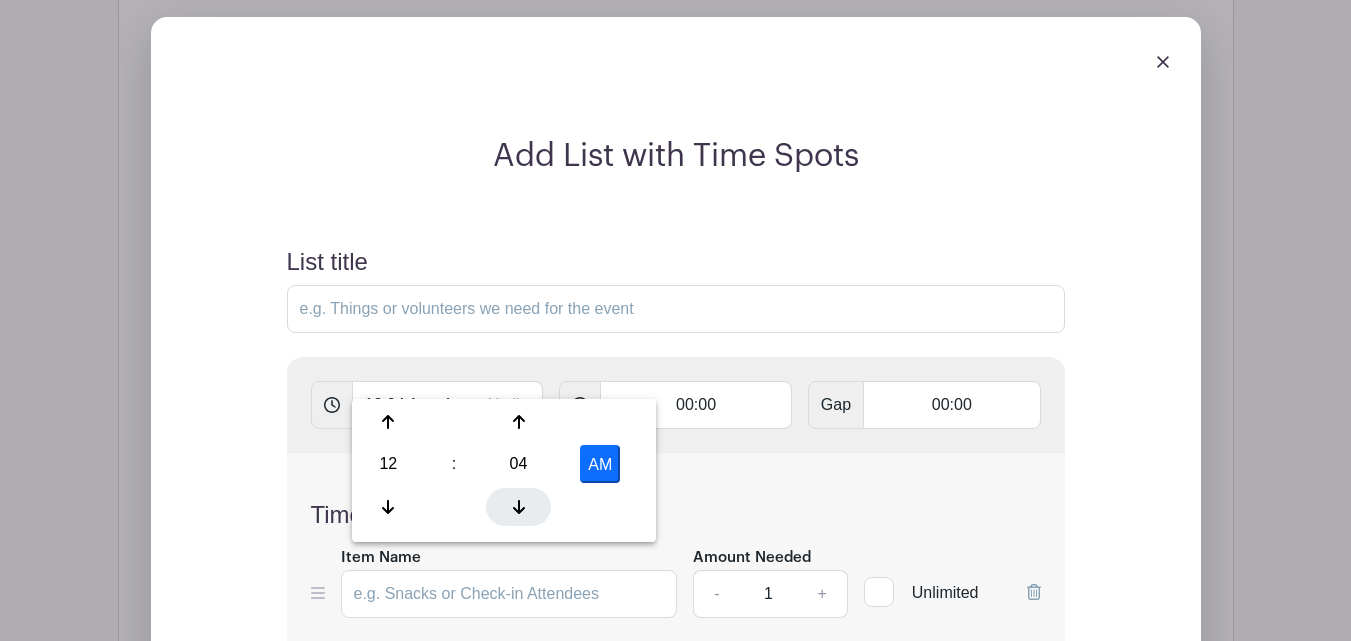 click 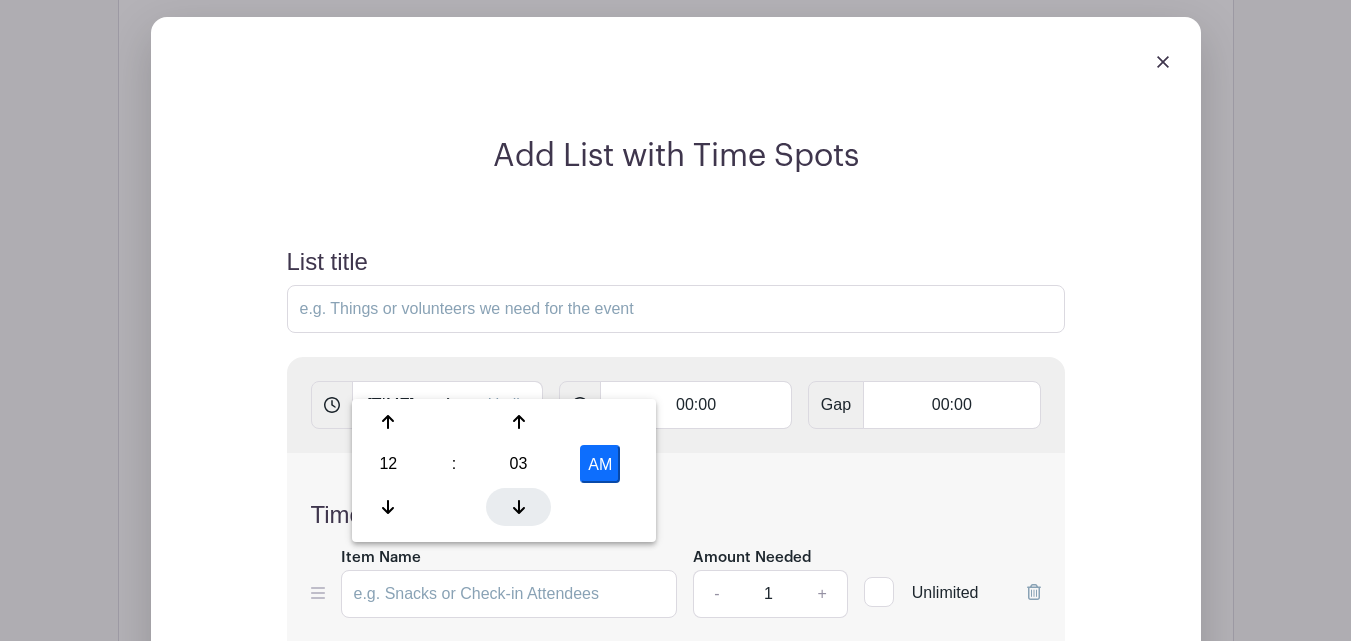 click 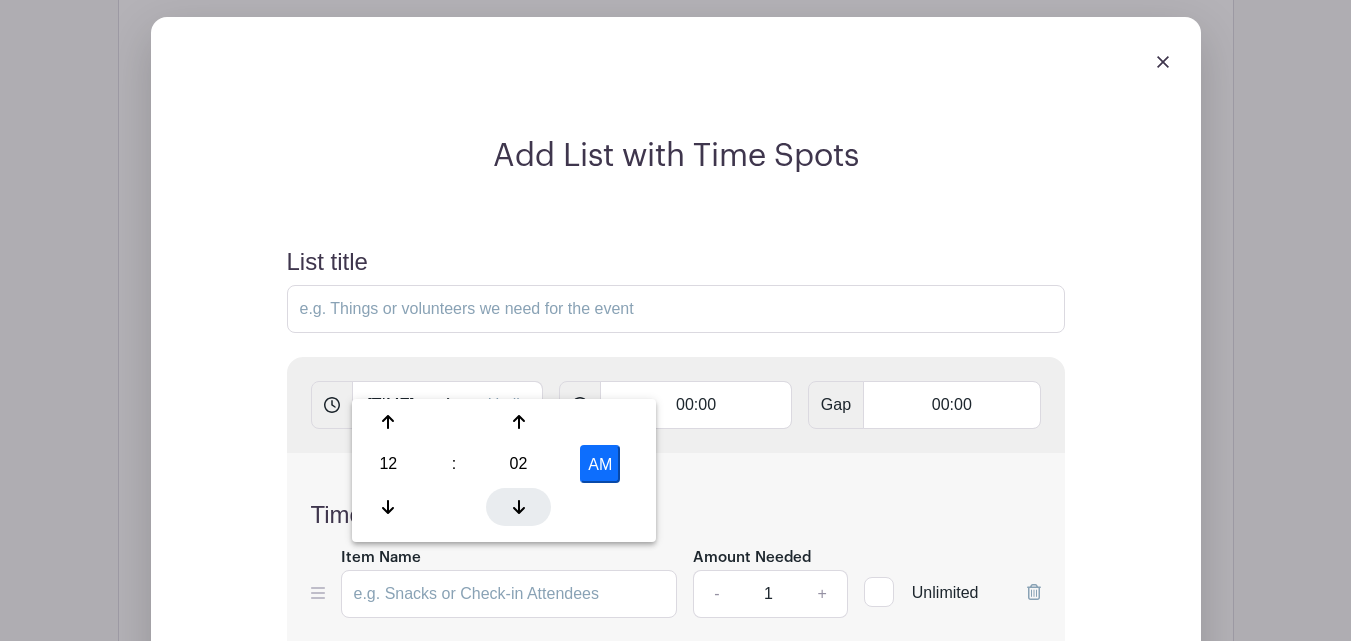 click 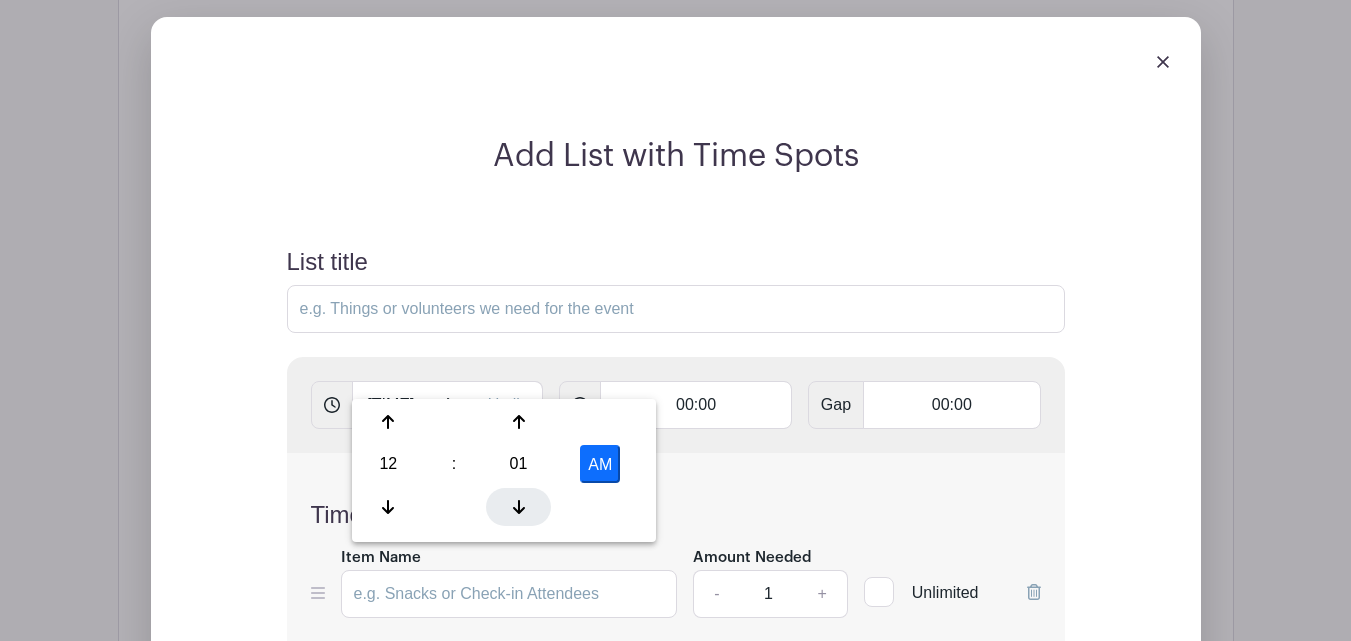 click 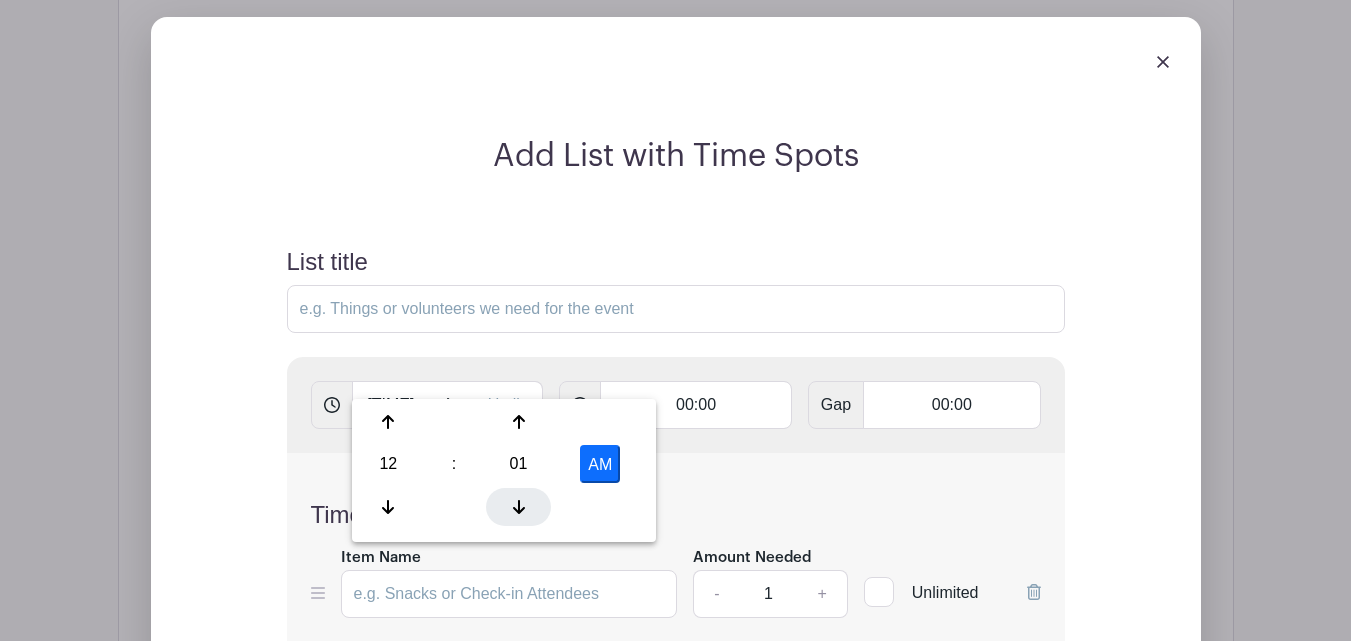 type on "12:00 AM" 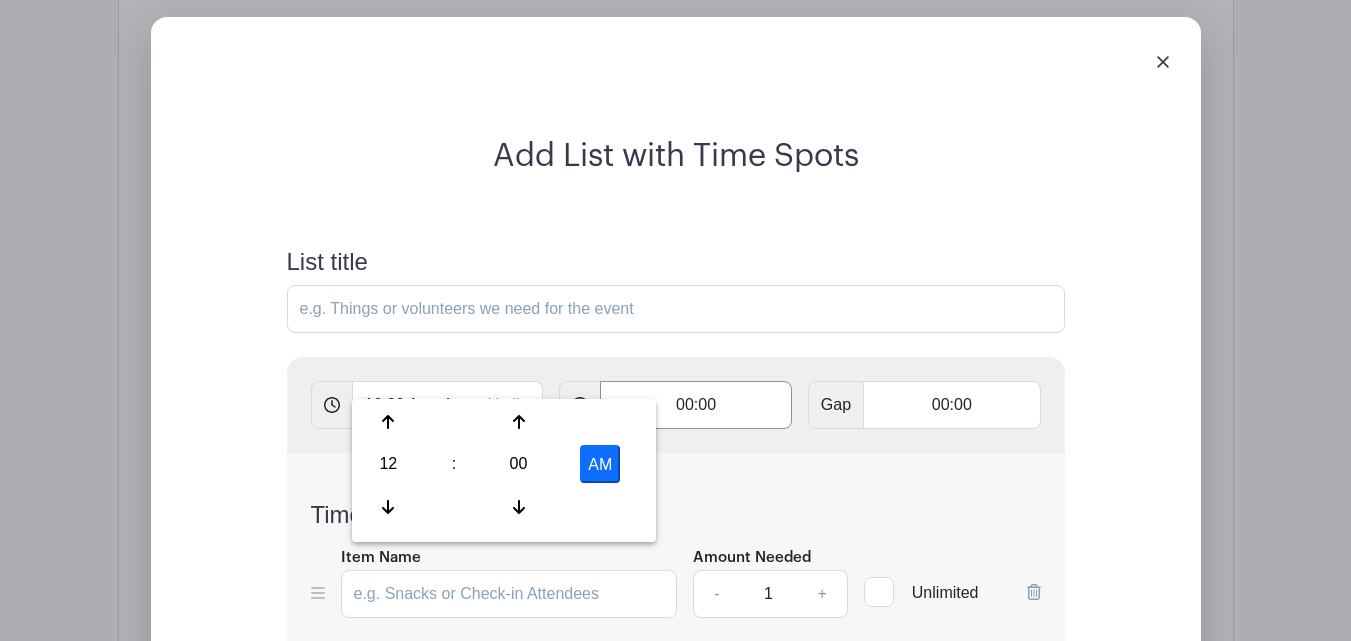 click on "00:00" at bounding box center [696, 405] 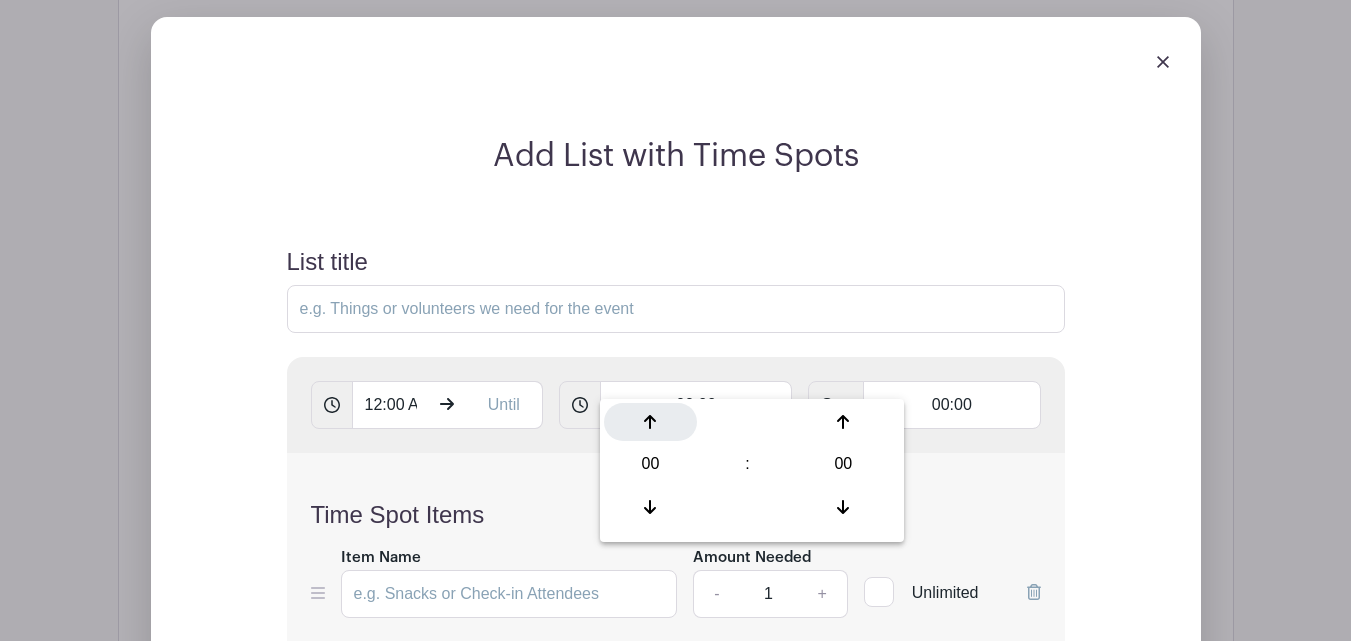click 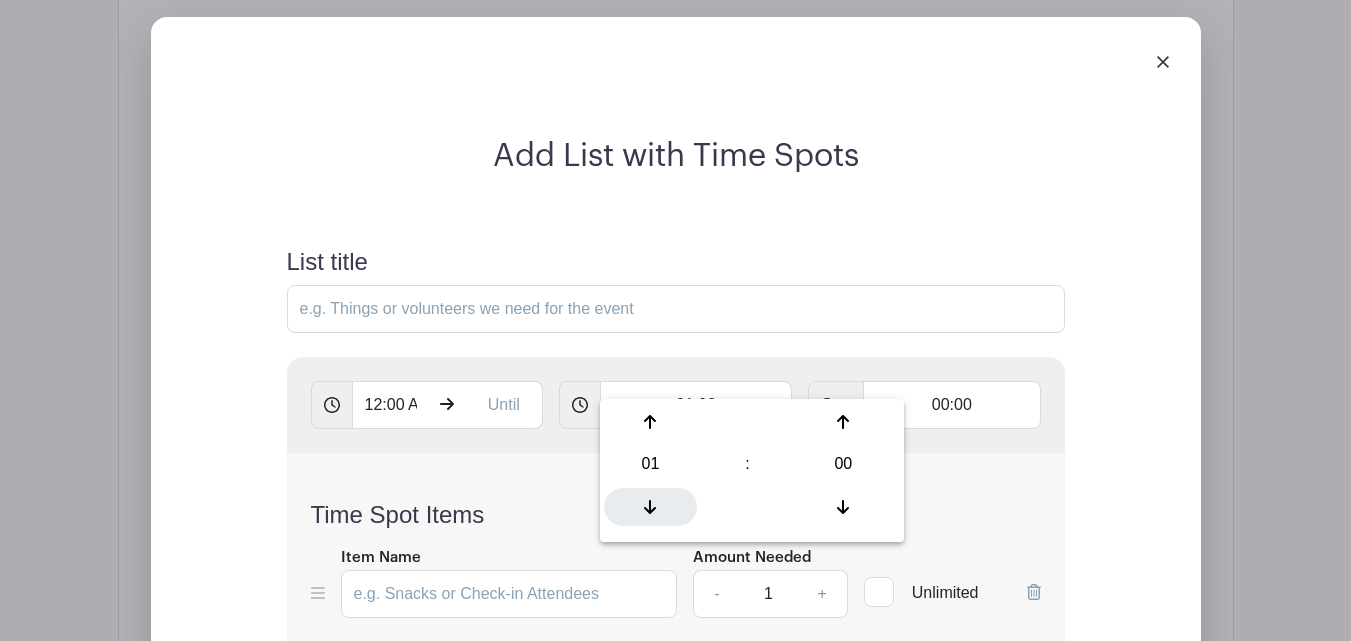 click 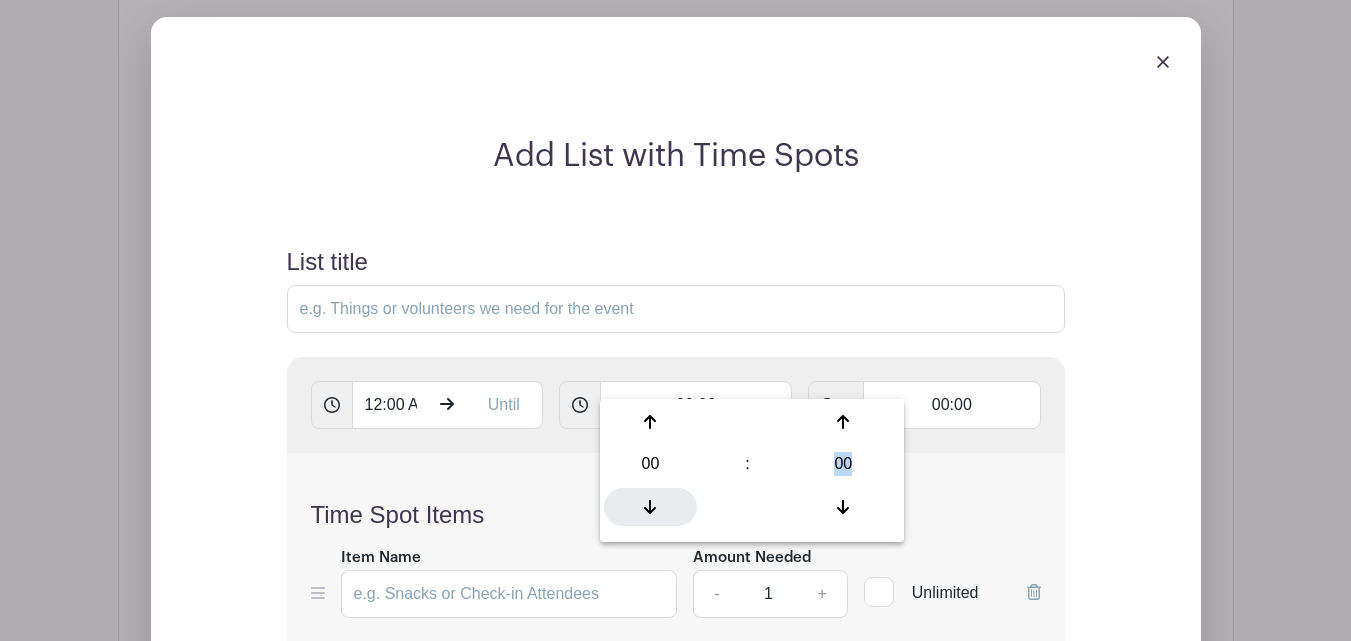 click 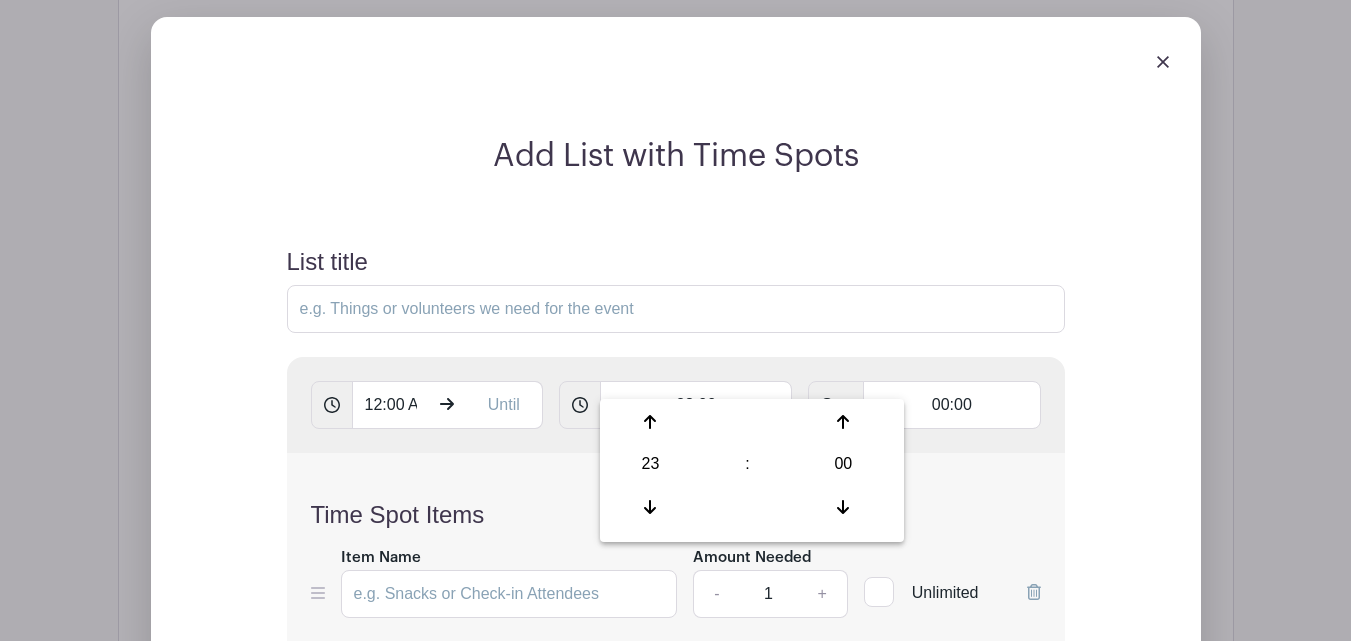 click on "Time Spot Items
Item Name
Amount Needed
-
1
+
Unlimited
Add Item
Add bulk items" at bounding box center [676, 571] 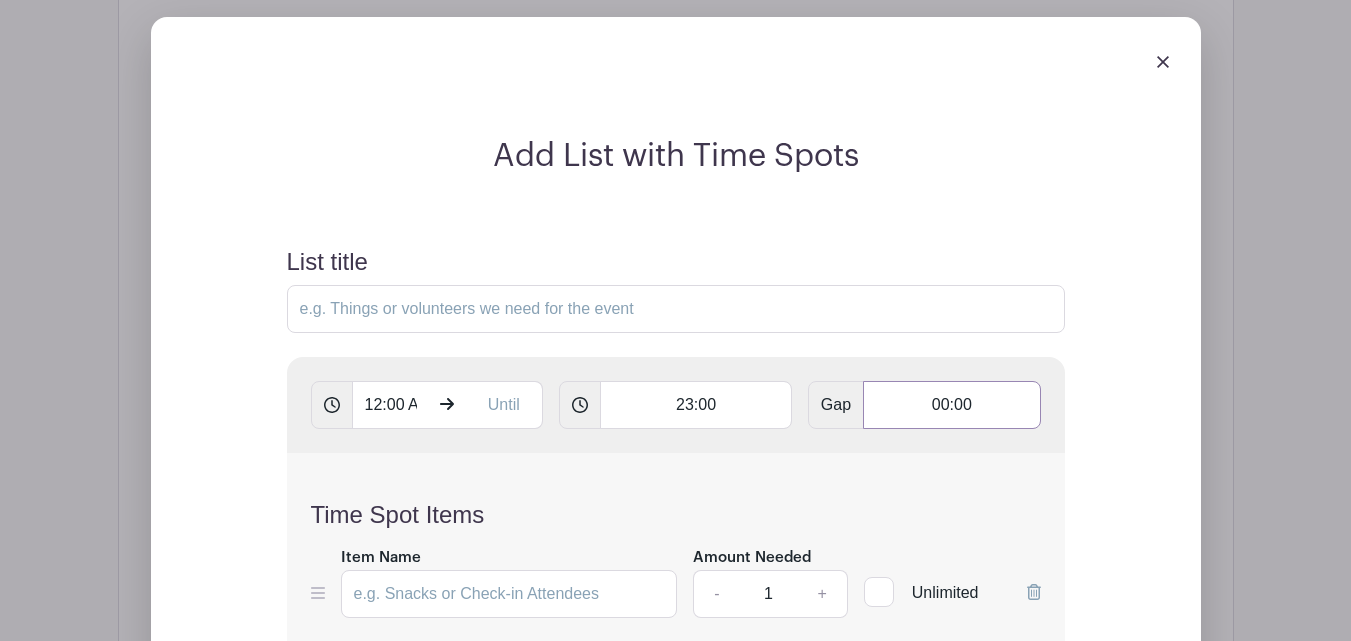 click on "00:00" at bounding box center (951, 405) 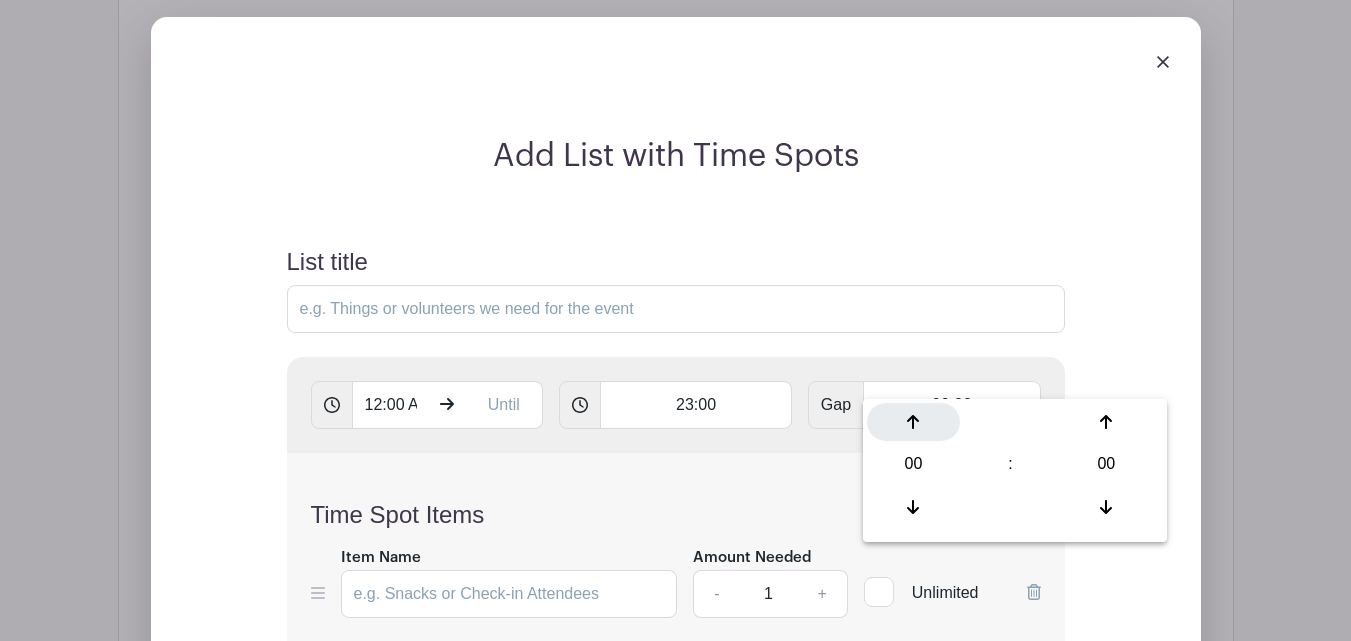 click 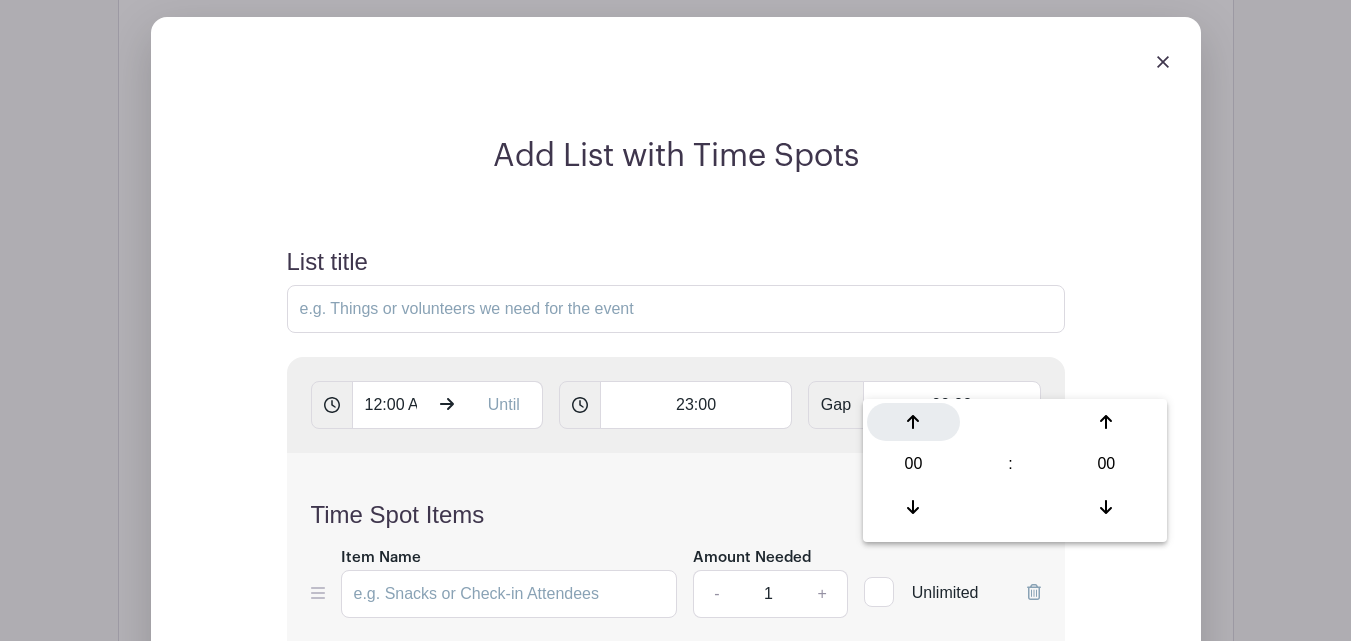type on "01:00" 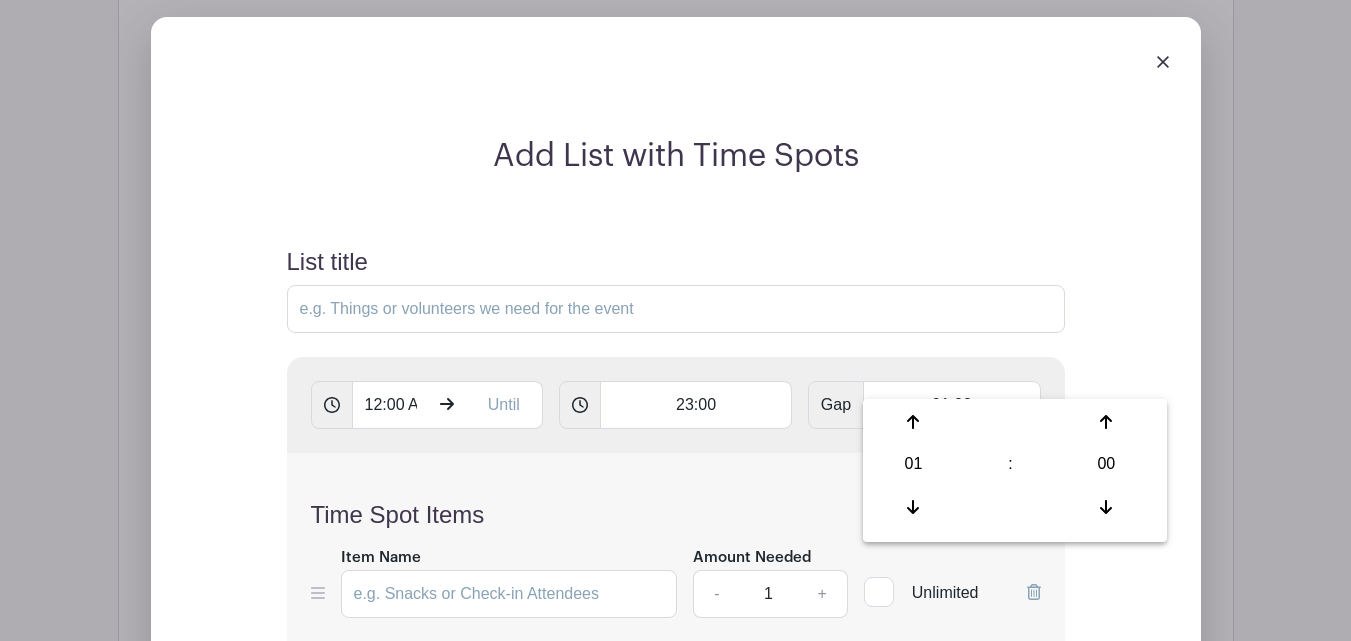 click on "Time Spot Items" at bounding box center (676, 515) 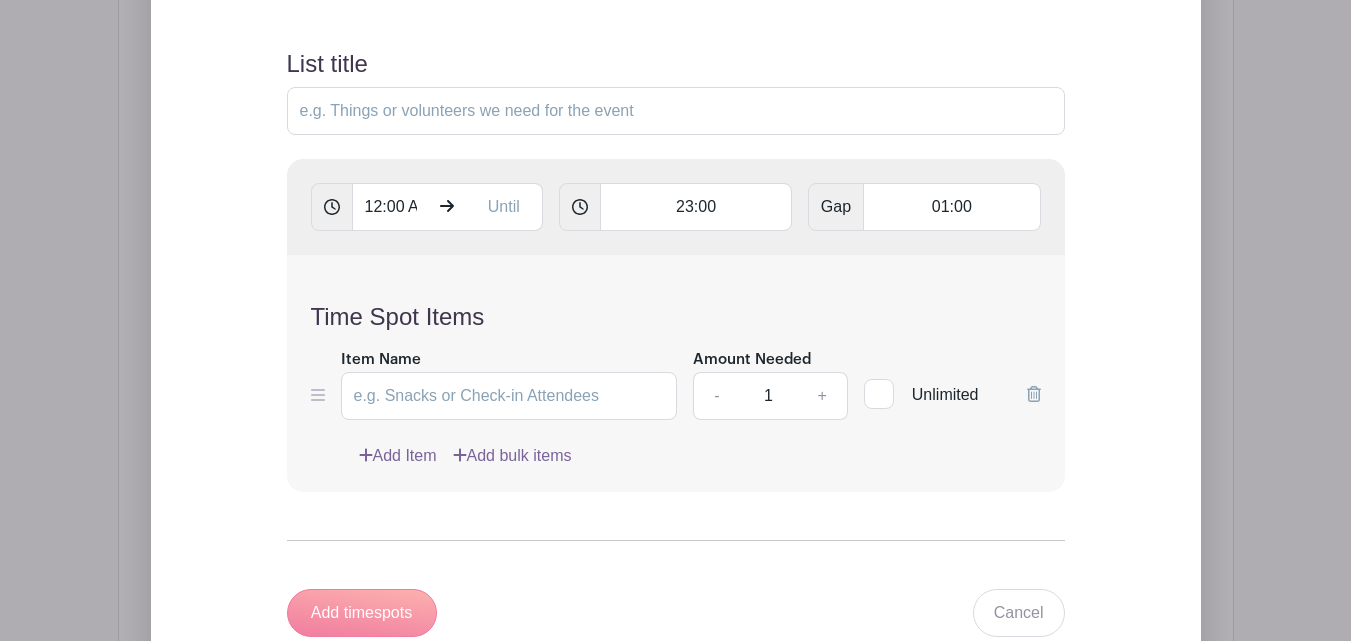 scroll, scrollTop: 1705, scrollLeft: 0, axis: vertical 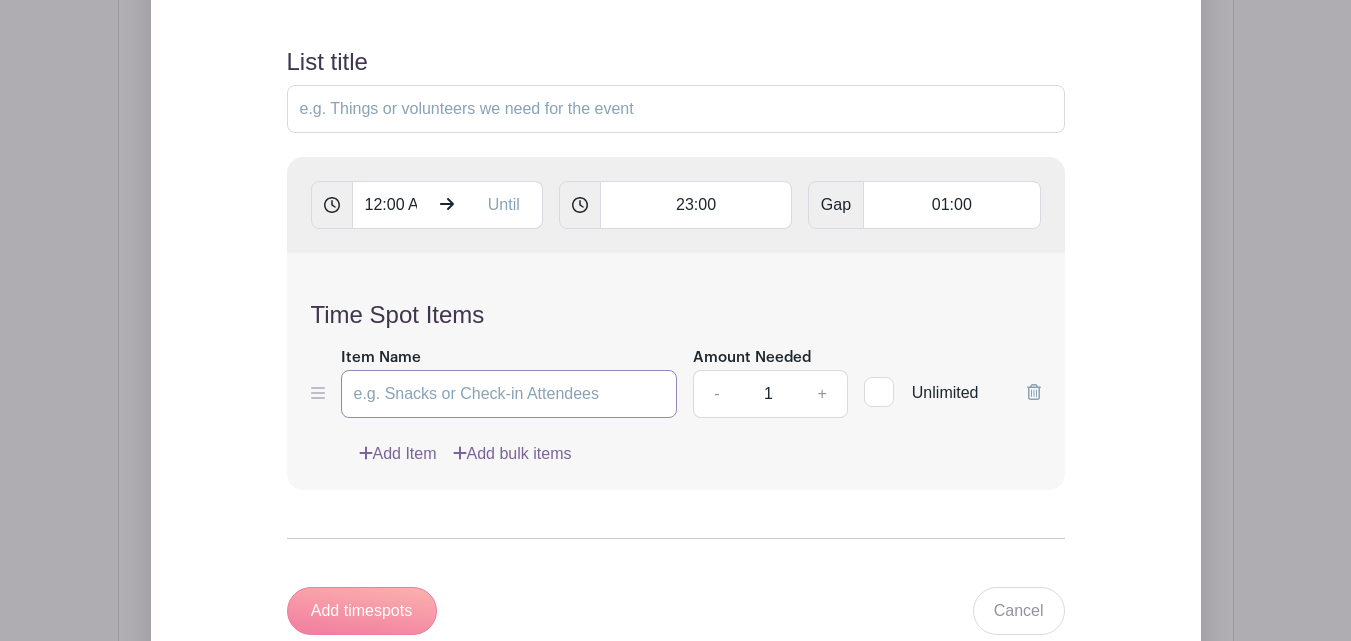 click on "Item Name" at bounding box center [509, 394] 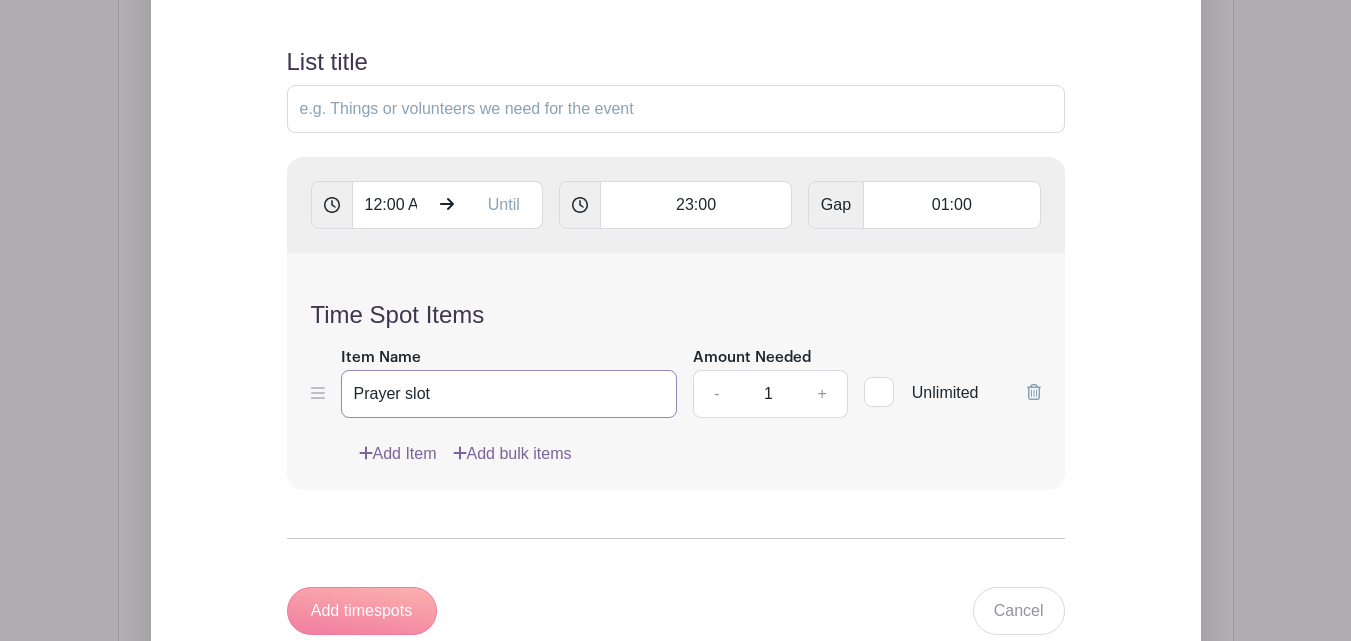 type on "Prayer slot" 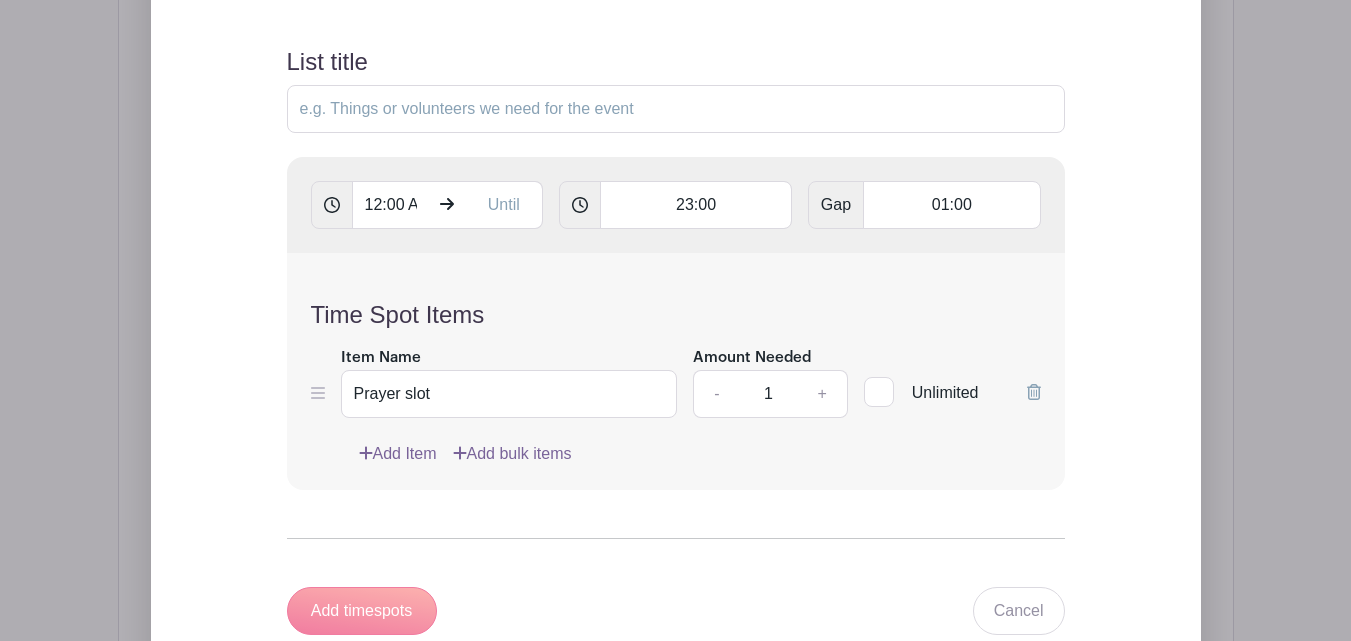click on "Add Item" at bounding box center [398, 454] 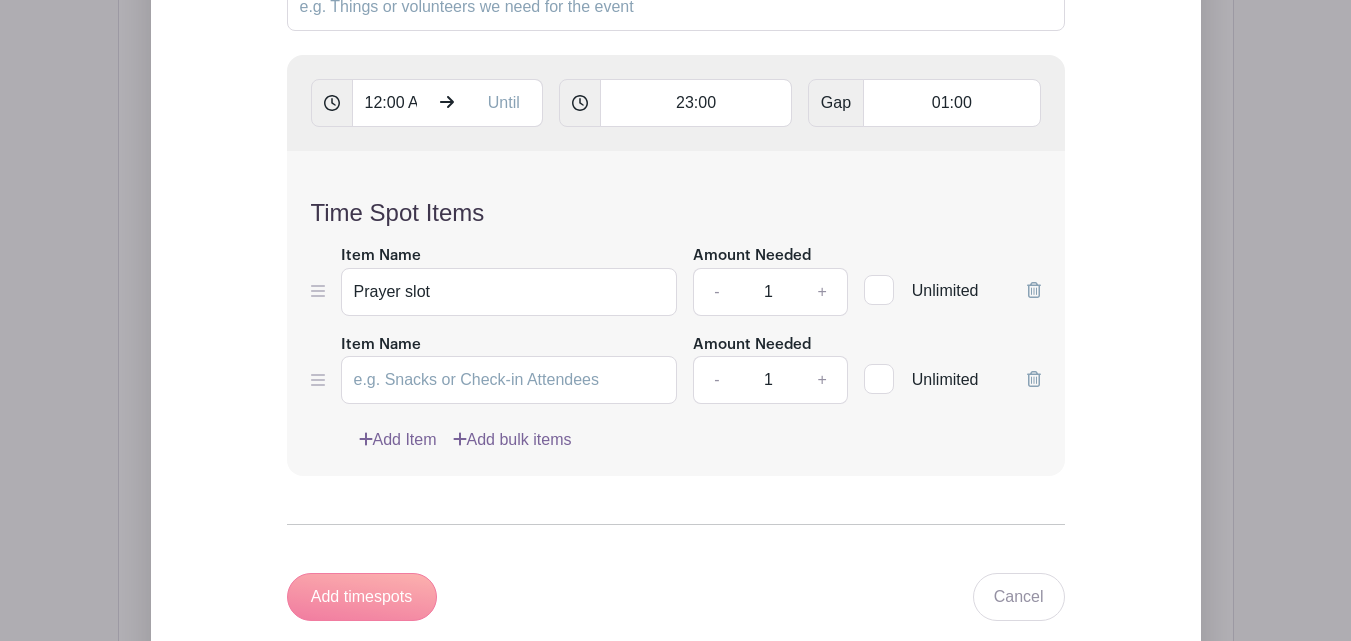 scroll, scrollTop: 1645, scrollLeft: 0, axis: vertical 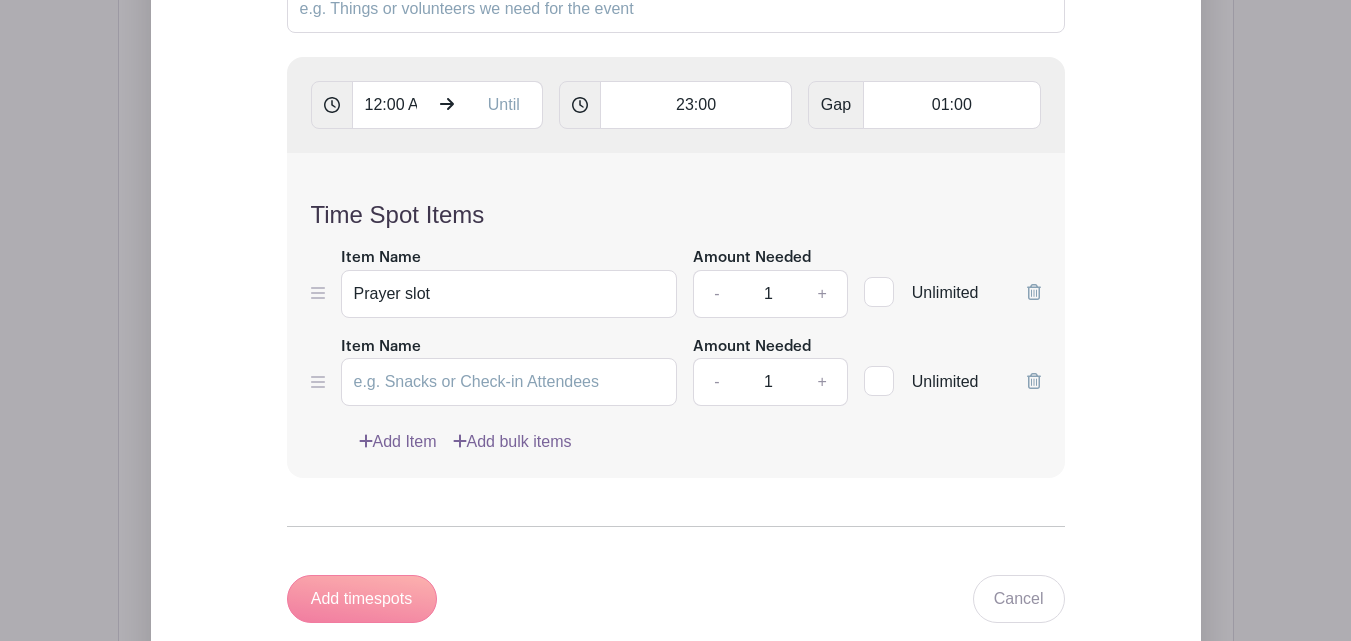 click on "[ITEM NAME]
[ITEM NAME]
[TEXT]
[AMOUNT NEEDED]
-
[NUMBER]
+
[UNLIMITED]
[ITEM NAME]
[AMOUNT NEEDED]
-
[NUMBER]
+
[UNLIMITED]" at bounding box center (676, 316) 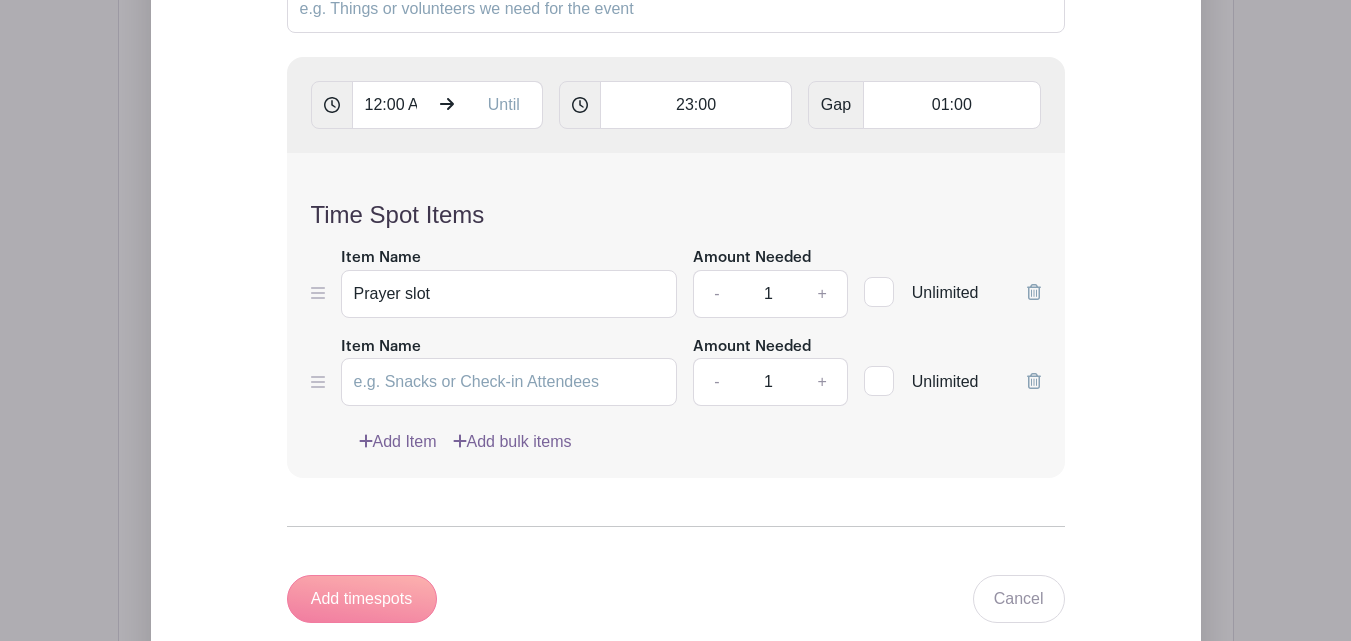 click 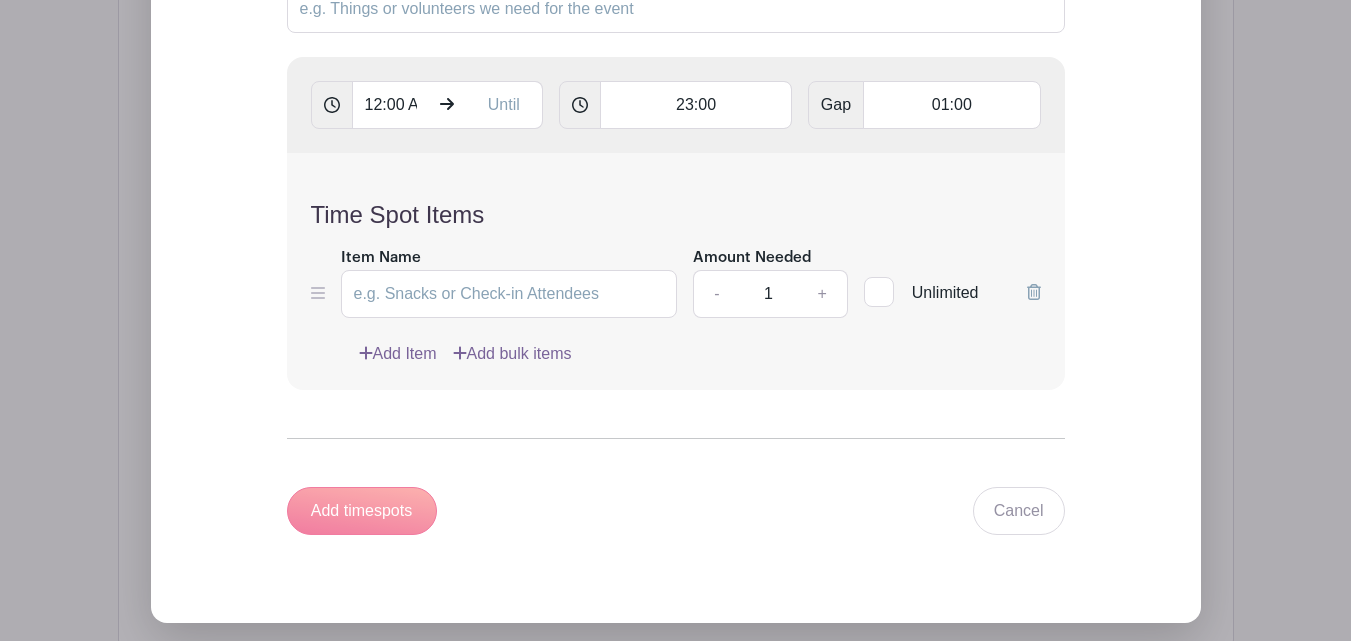 drag, startPoint x: 1033, startPoint y: 261, endPoint x: 1026, endPoint y: 270, distance: 11.401754 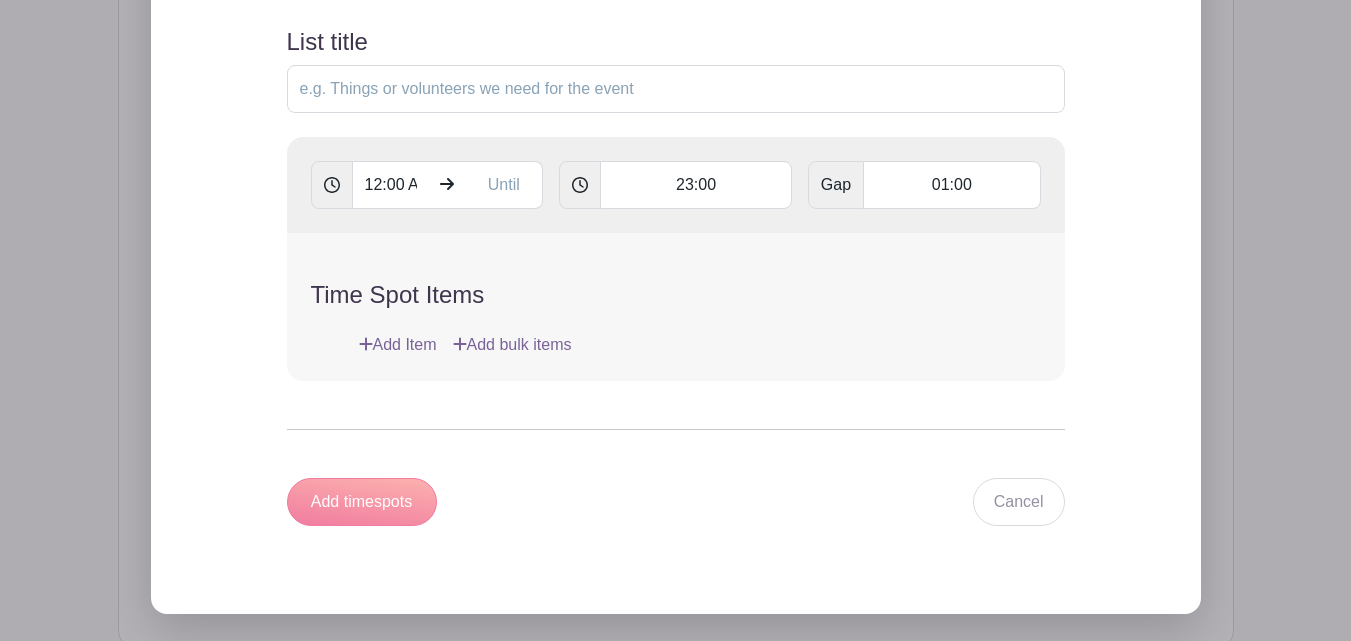 scroll, scrollTop: 1445, scrollLeft: 0, axis: vertical 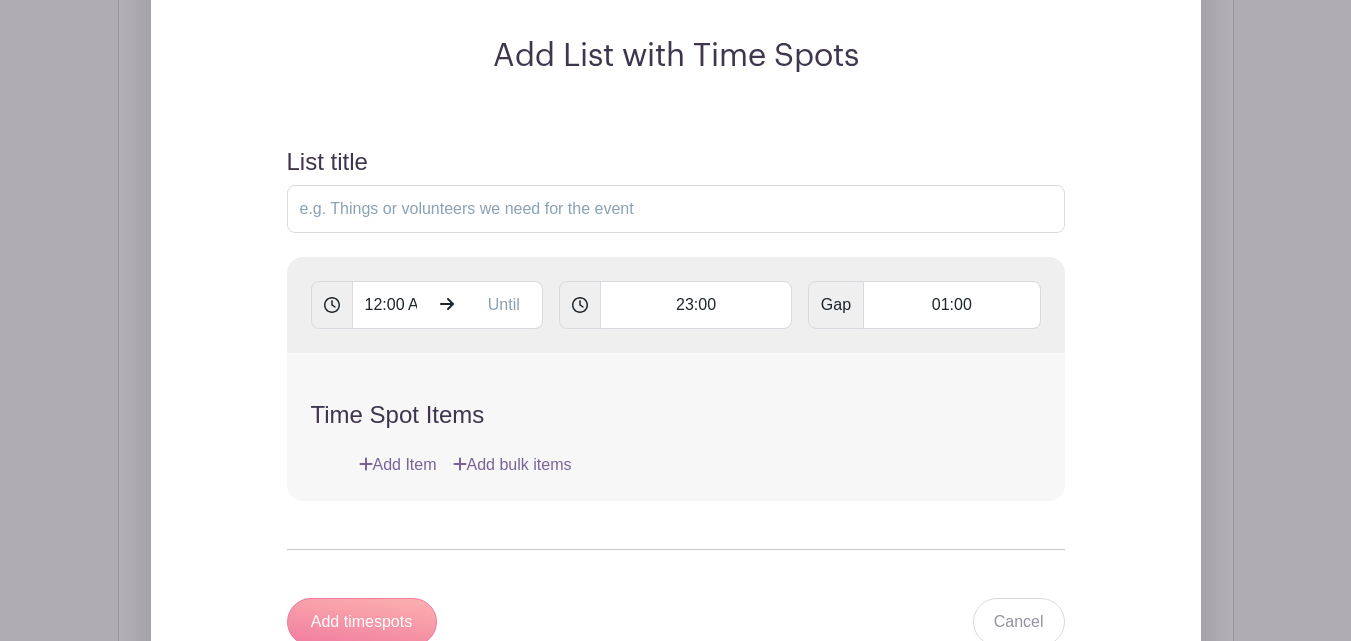 click on "Add Item
Add bulk items" at bounding box center [700, 465] 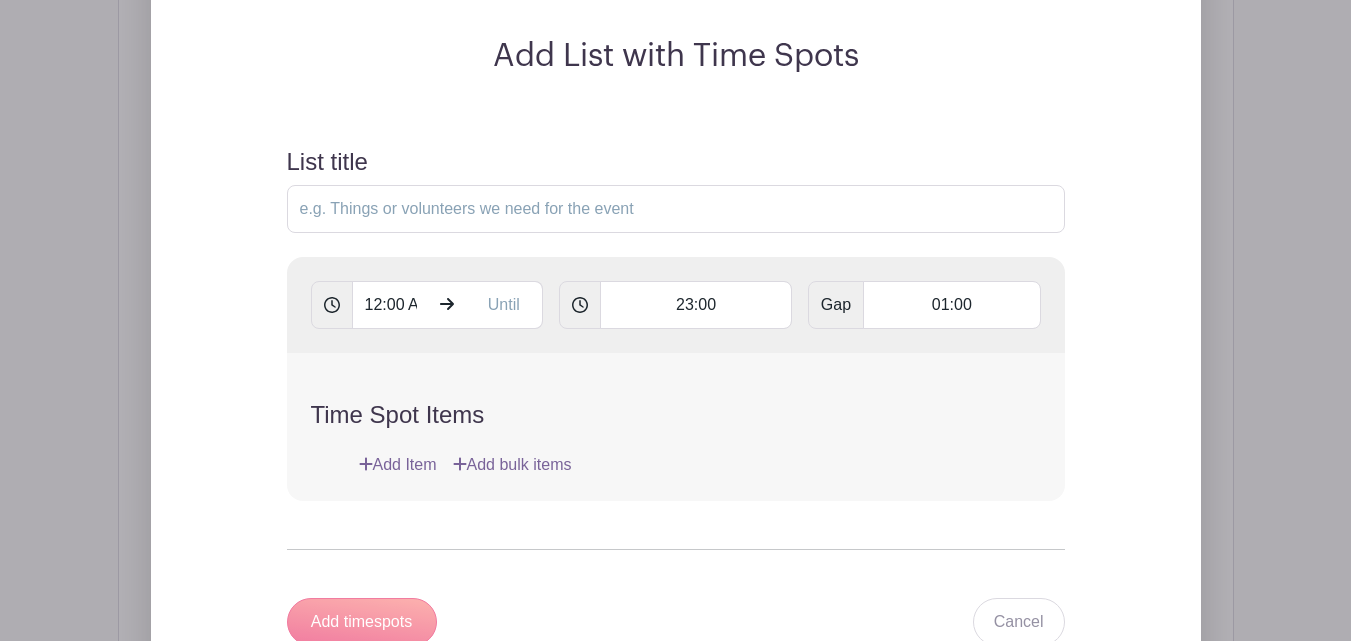 click on "Add bulk items" at bounding box center (512, 465) 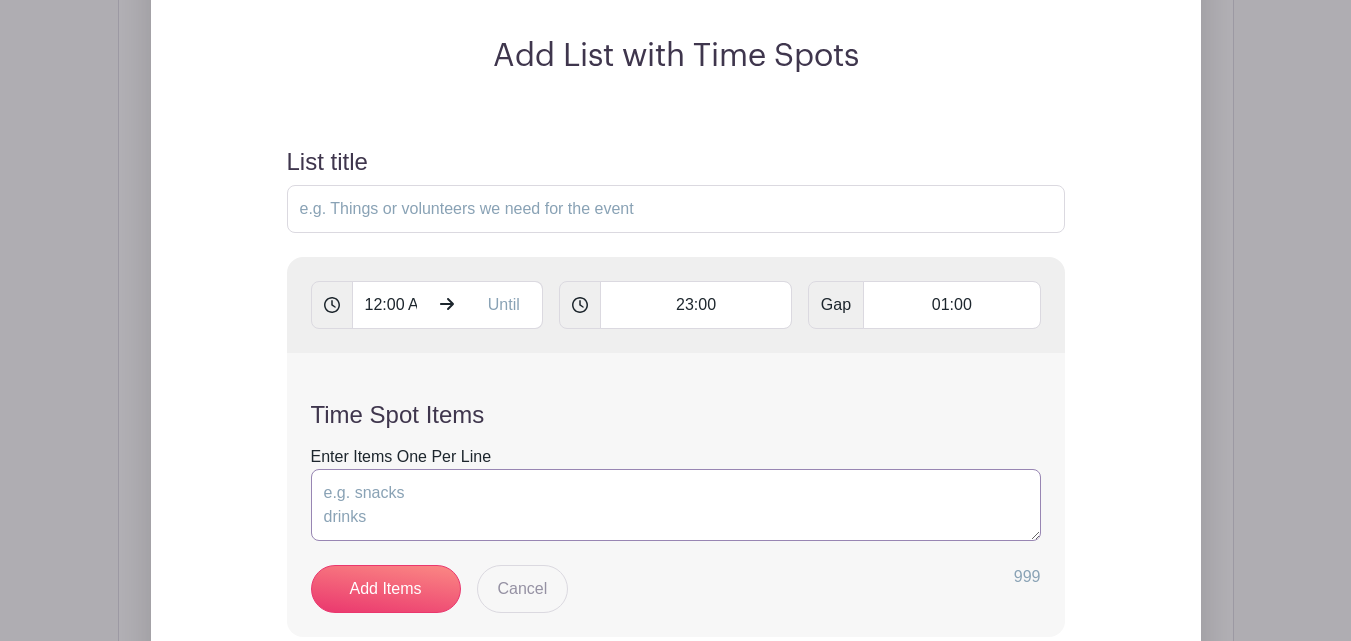 click on "Enter Items One Per Line" at bounding box center (676, 505) 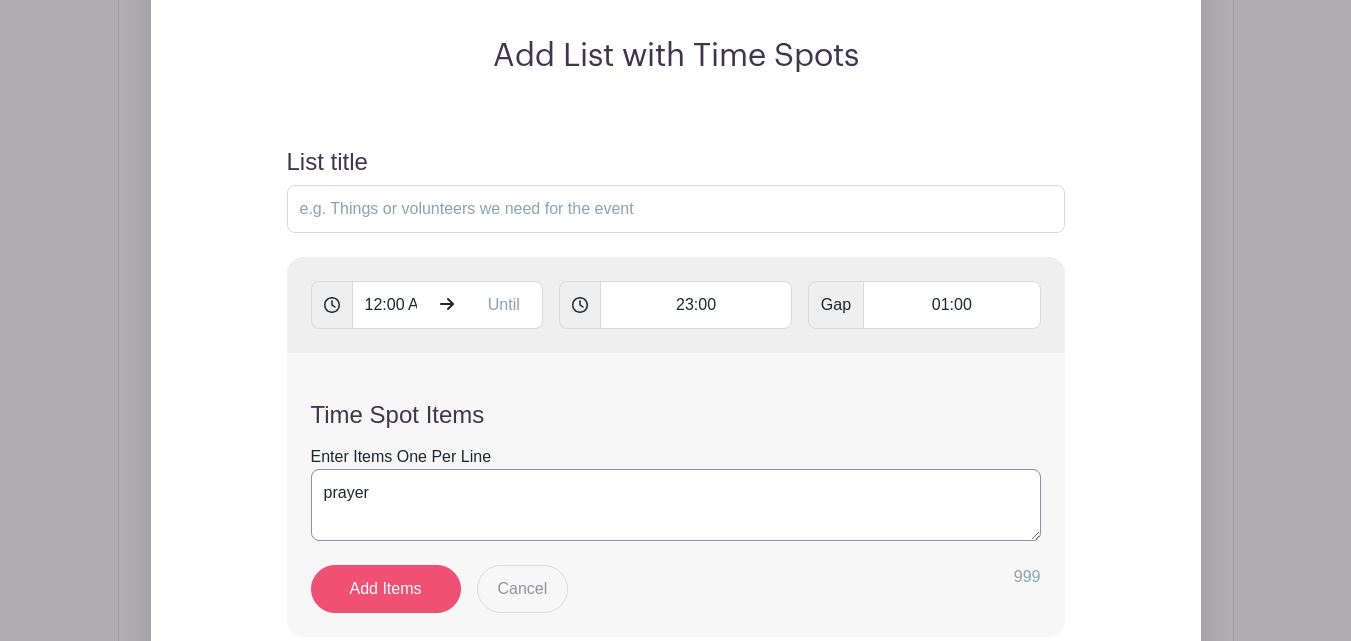 type on "prayer" 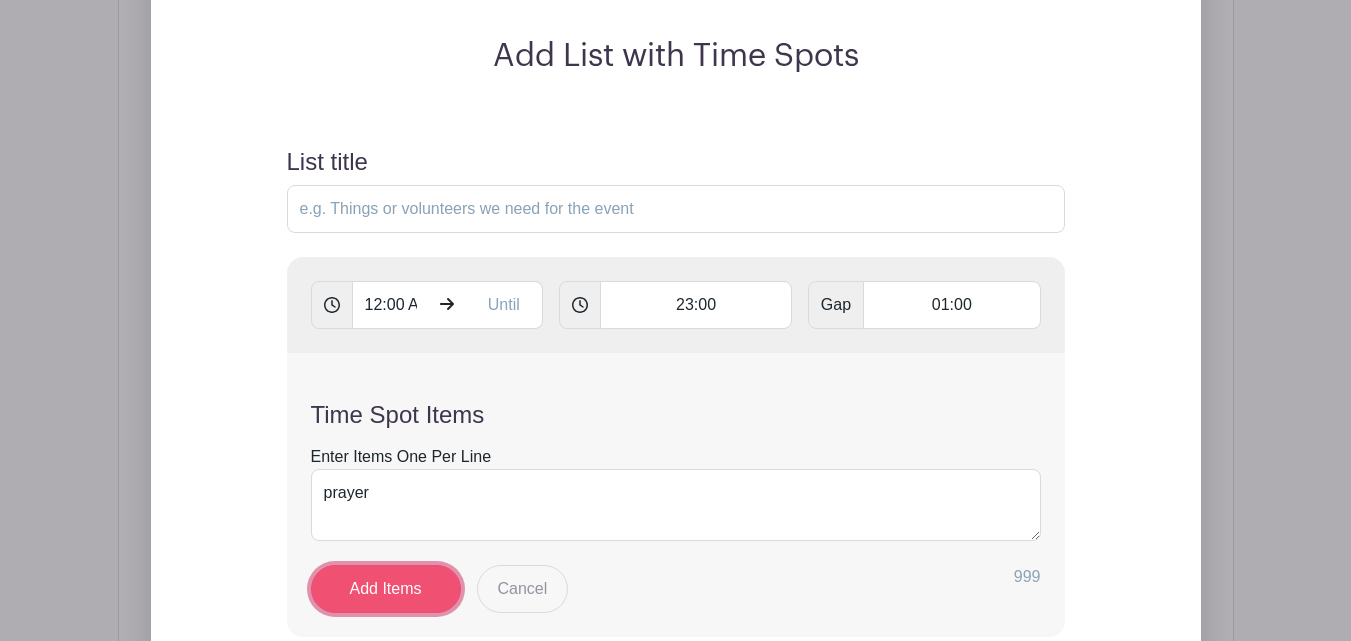 click on "Add Items" at bounding box center (386, 589) 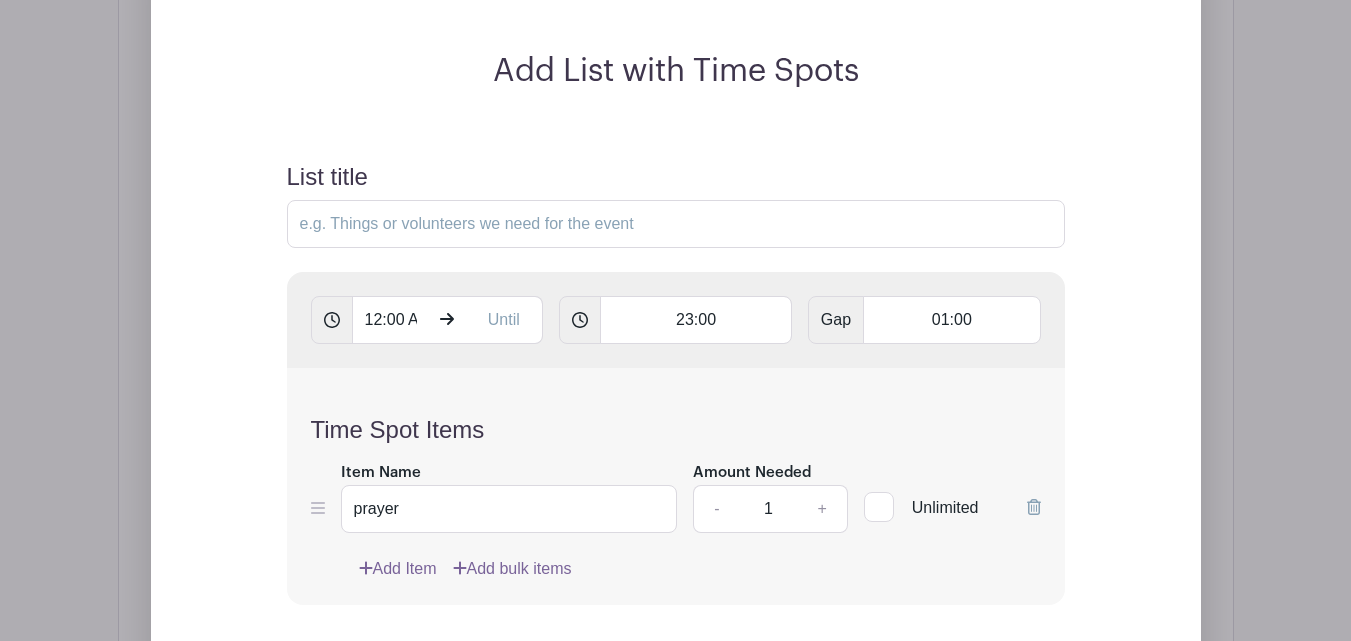 scroll, scrollTop: 1245, scrollLeft: 0, axis: vertical 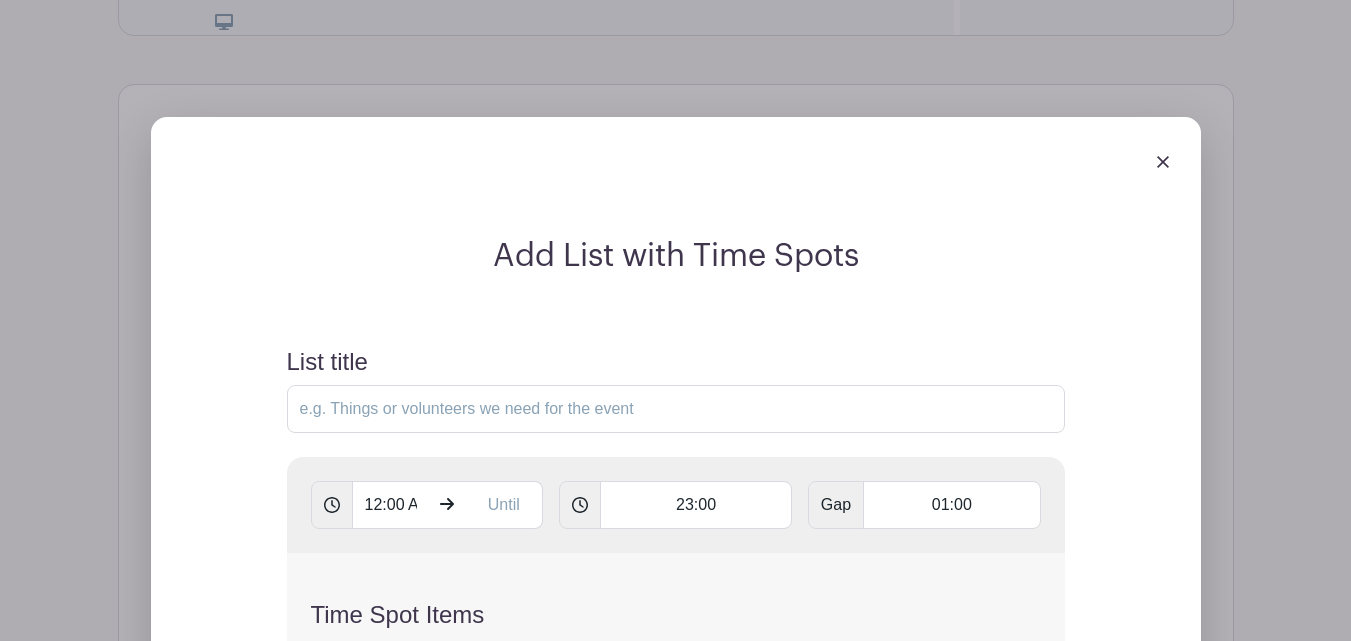 click at bounding box center (1163, 162) 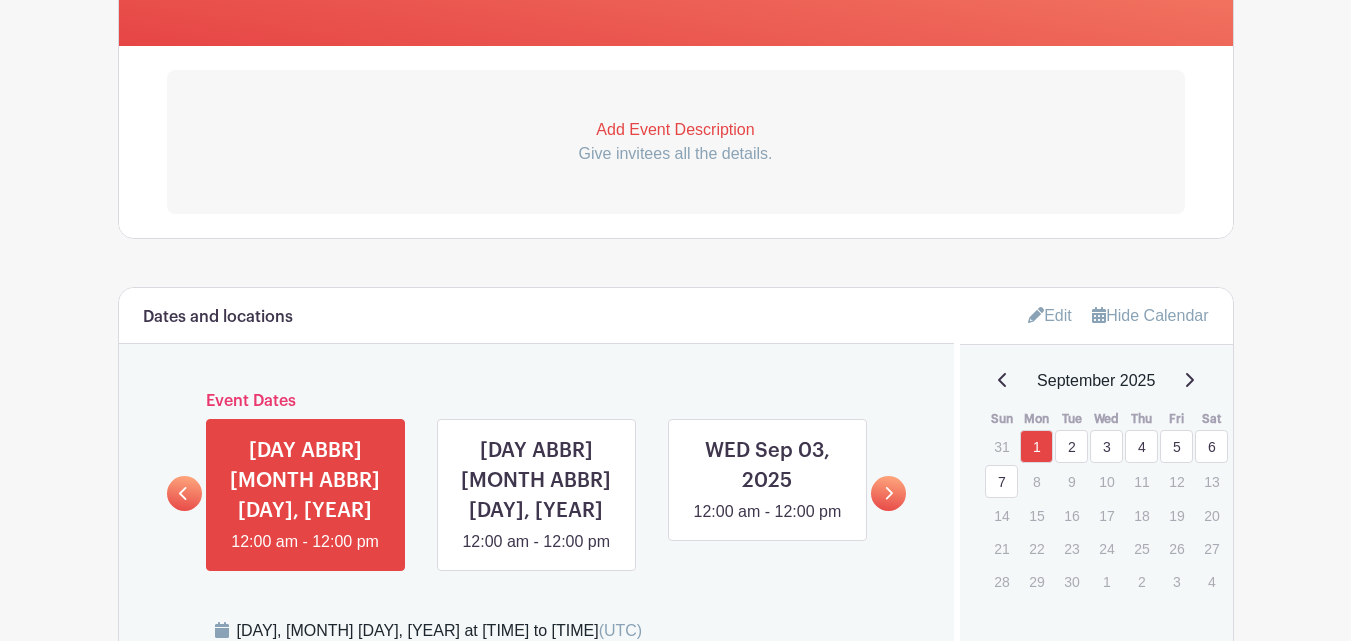 scroll, scrollTop: 595, scrollLeft: 0, axis: vertical 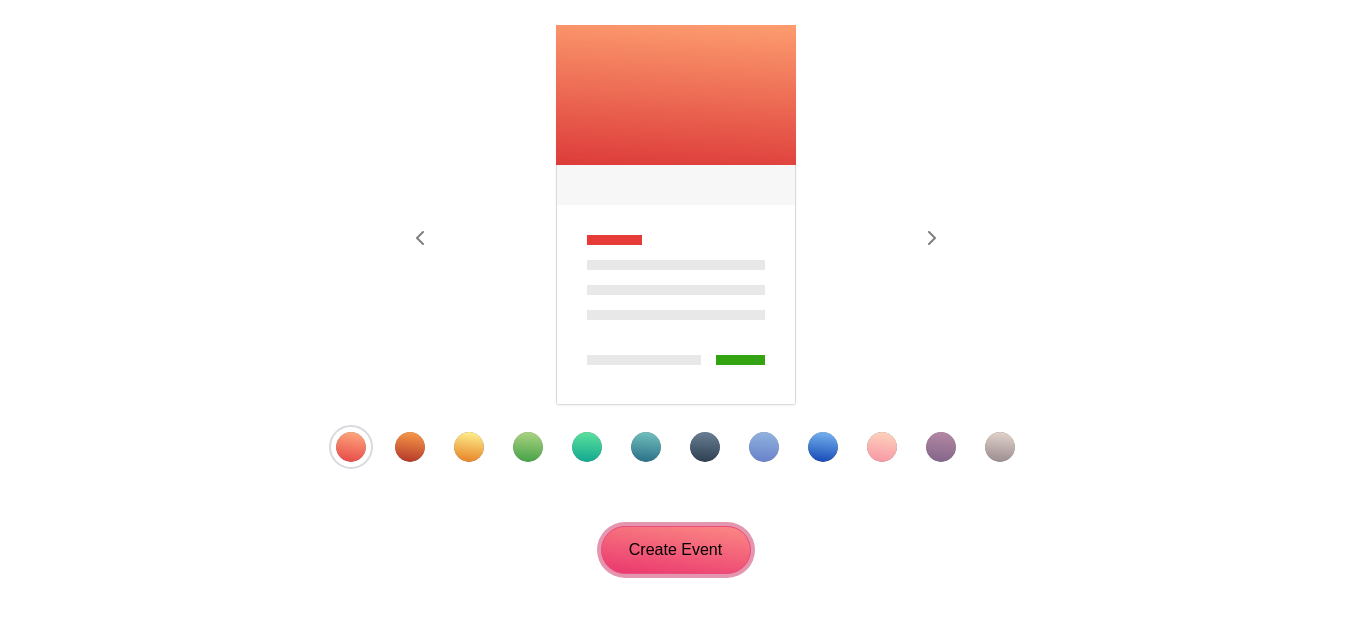click on "Create Event" at bounding box center (676, 550) 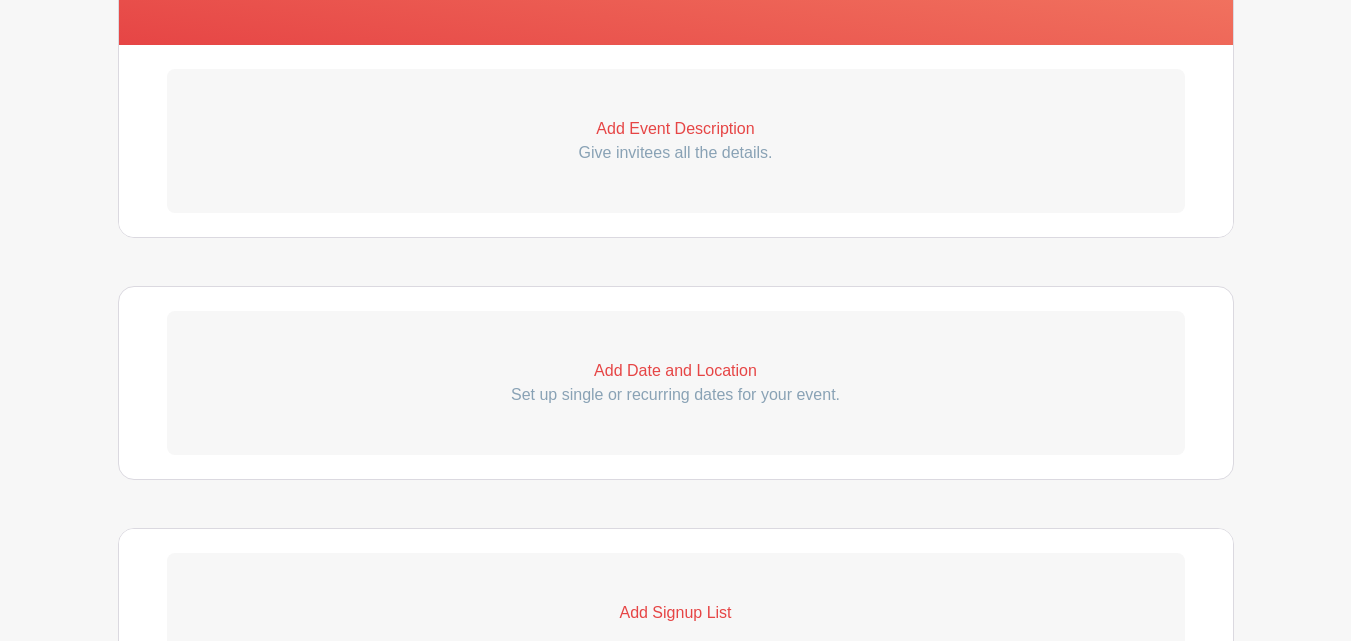 scroll, scrollTop: 600, scrollLeft: 0, axis: vertical 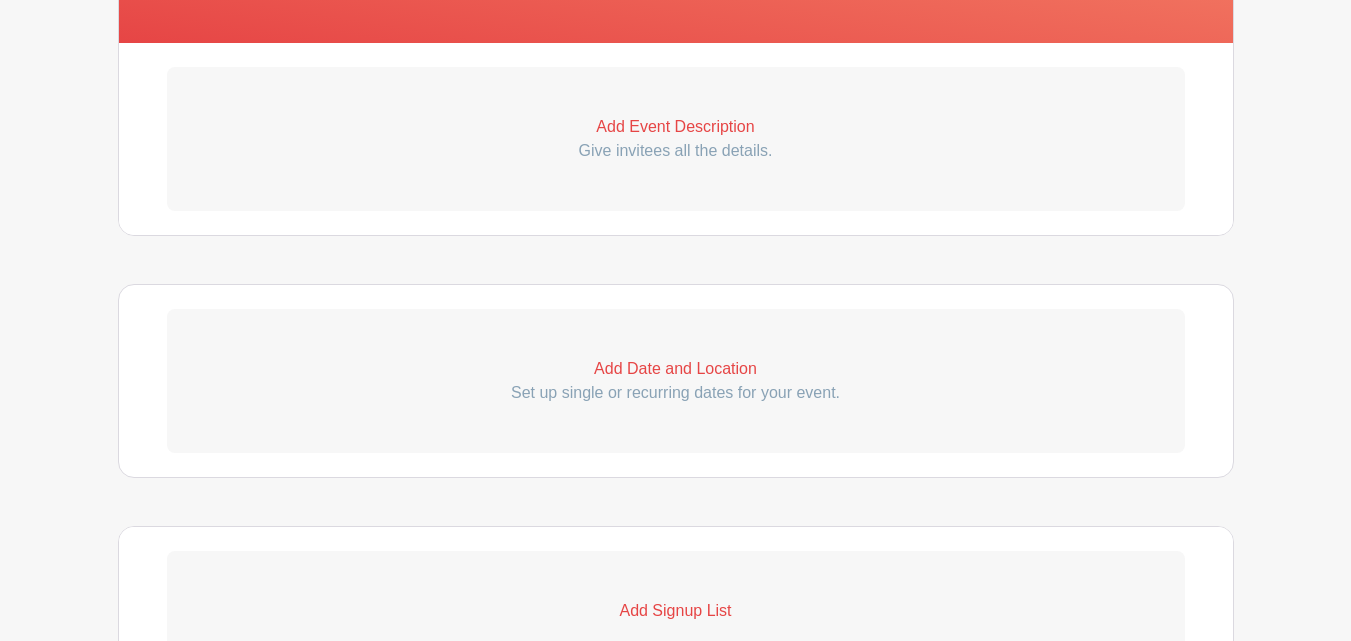 click on "Add Date and Location" at bounding box center [676, 369] 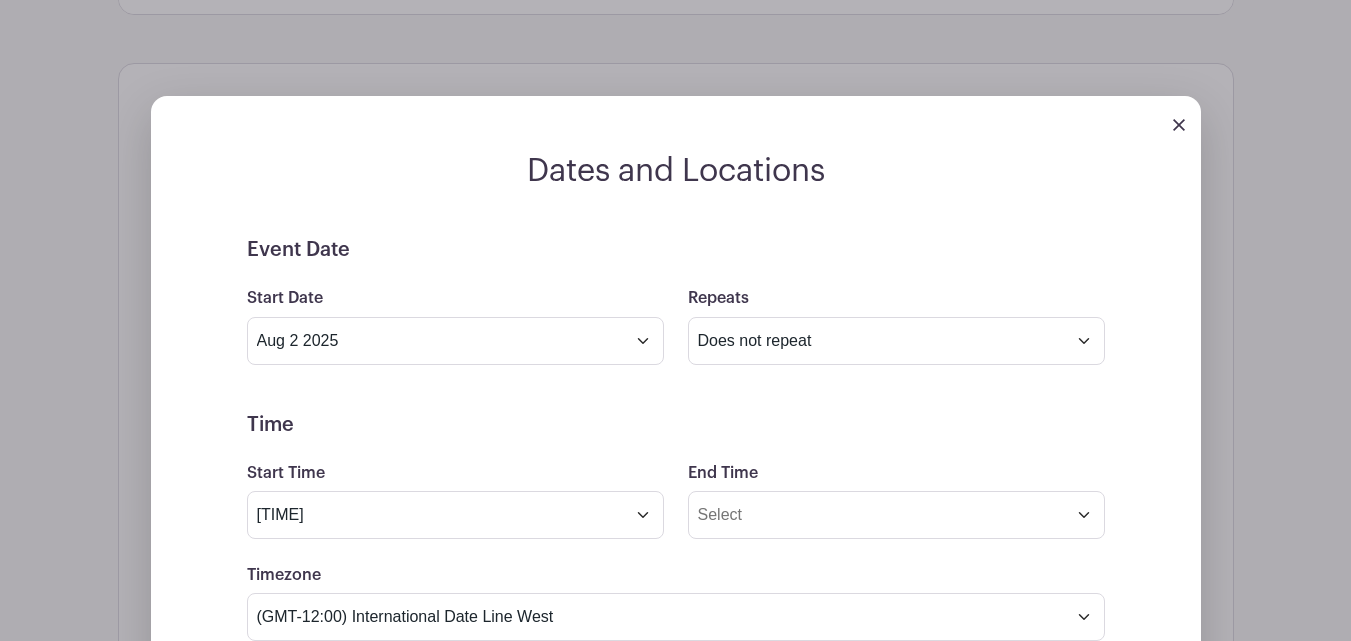 scroll, scrollTop: 900, scrollLeft: 0, axis: vertical 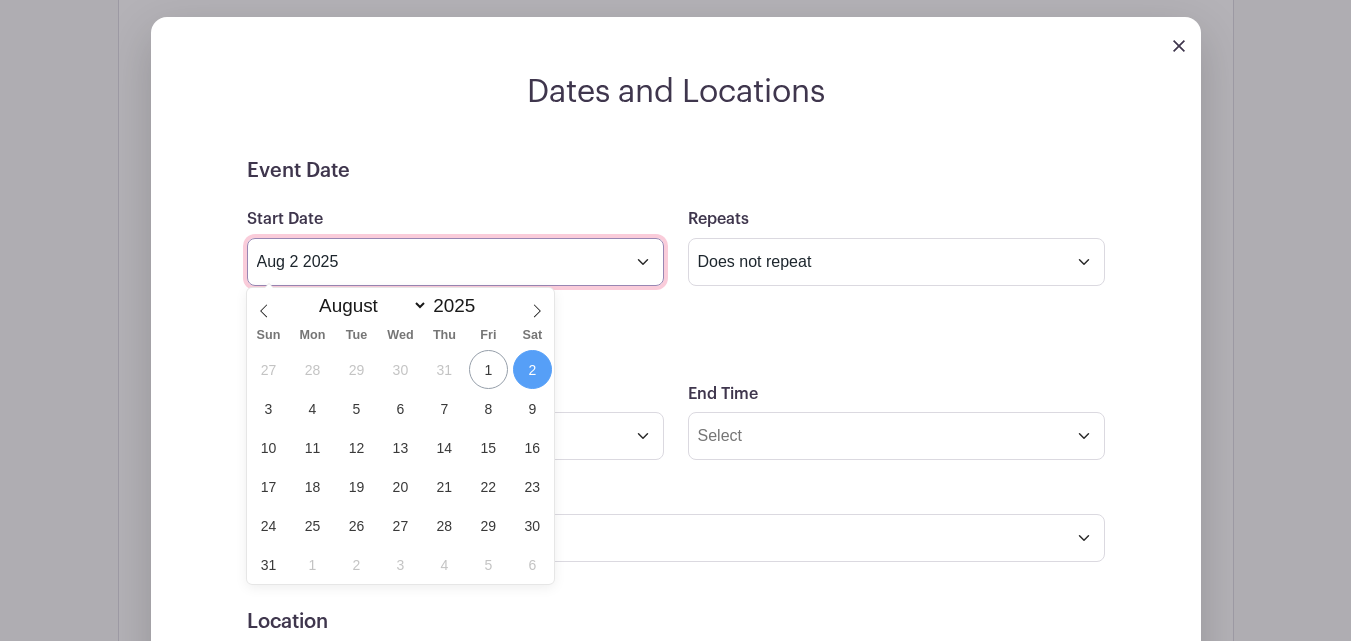 click on "Aug 2 2025" at bounding box center (455, 262) 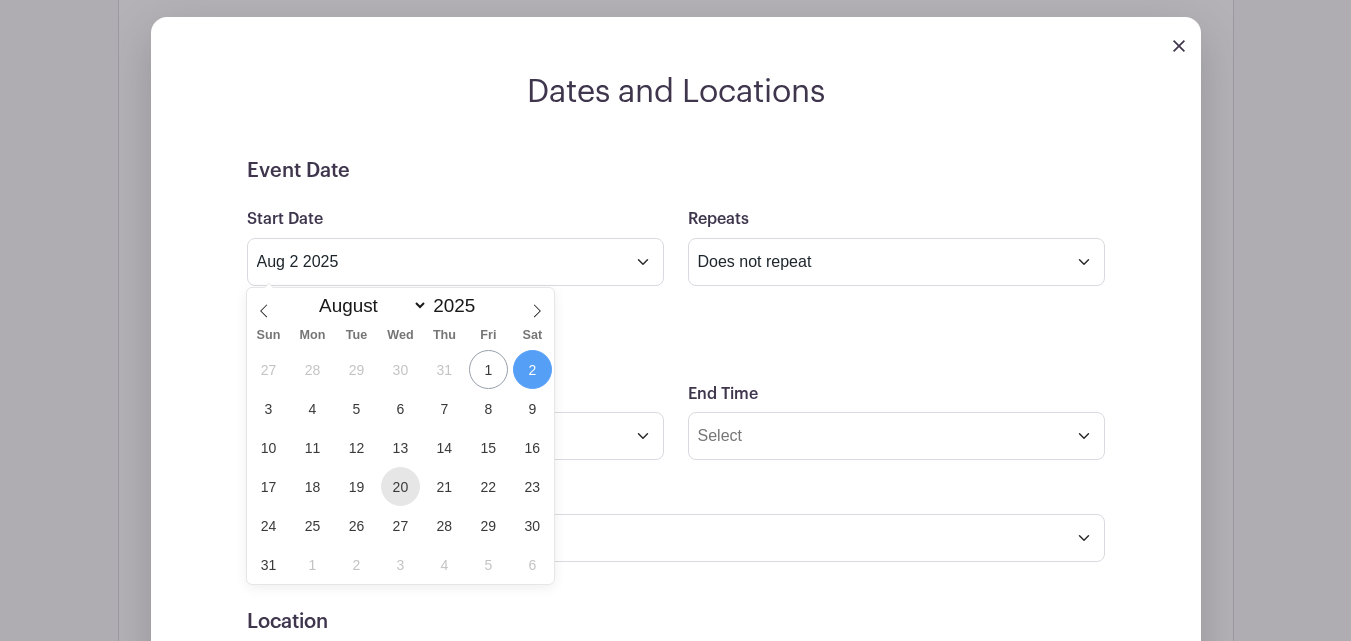 click on "20" at bounding box center (400, 486) 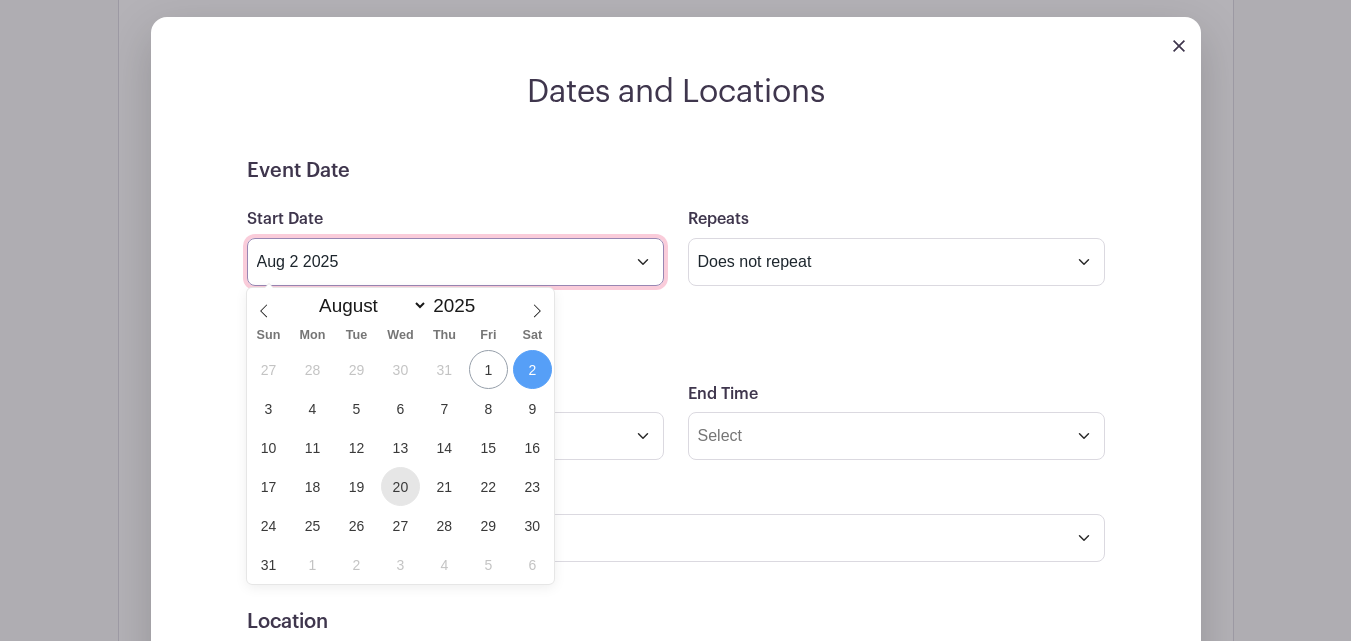 type on "[MONTH] [DAY] [YEAR]" 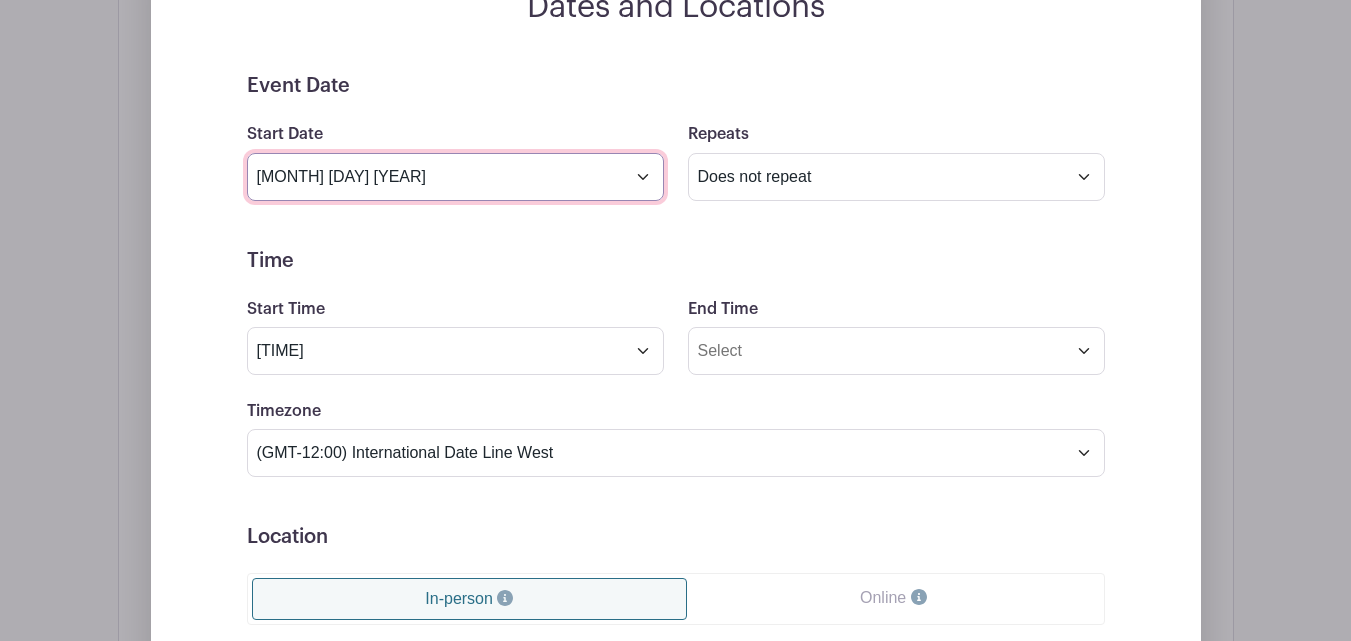 scroll, scrollTop: 1100, scrollLeft: 0, axis: vertical 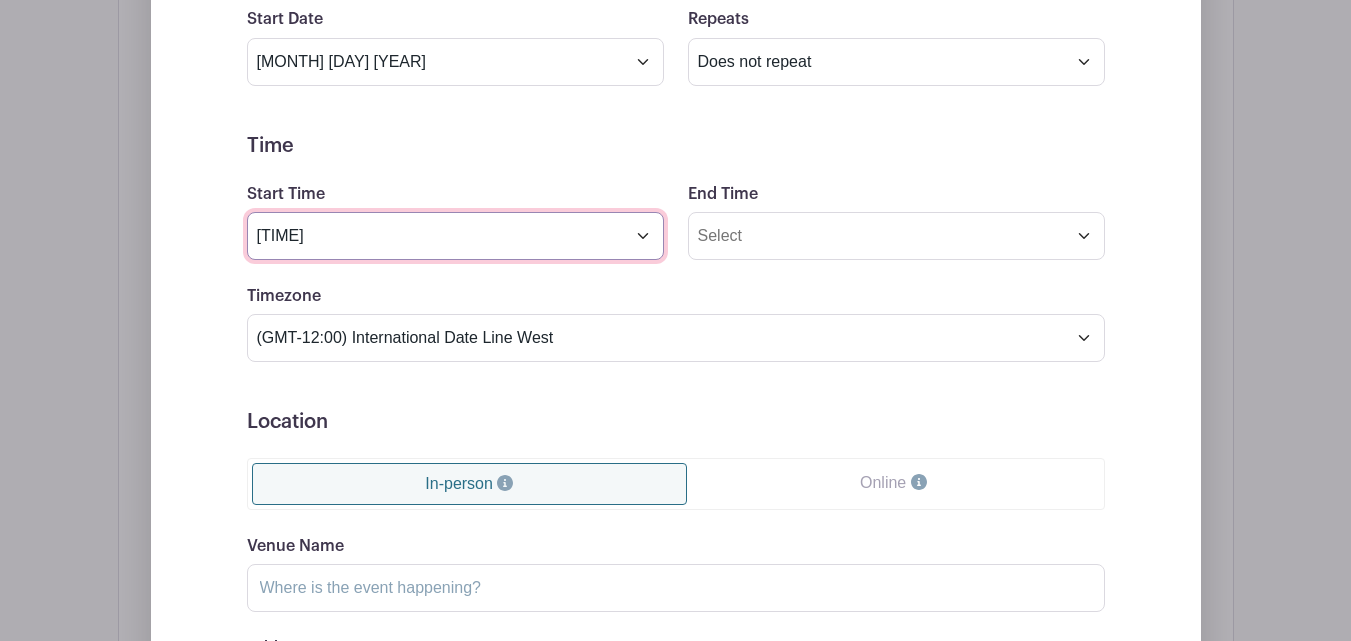 click on "[TIME]" at bounding box center (455, 236) 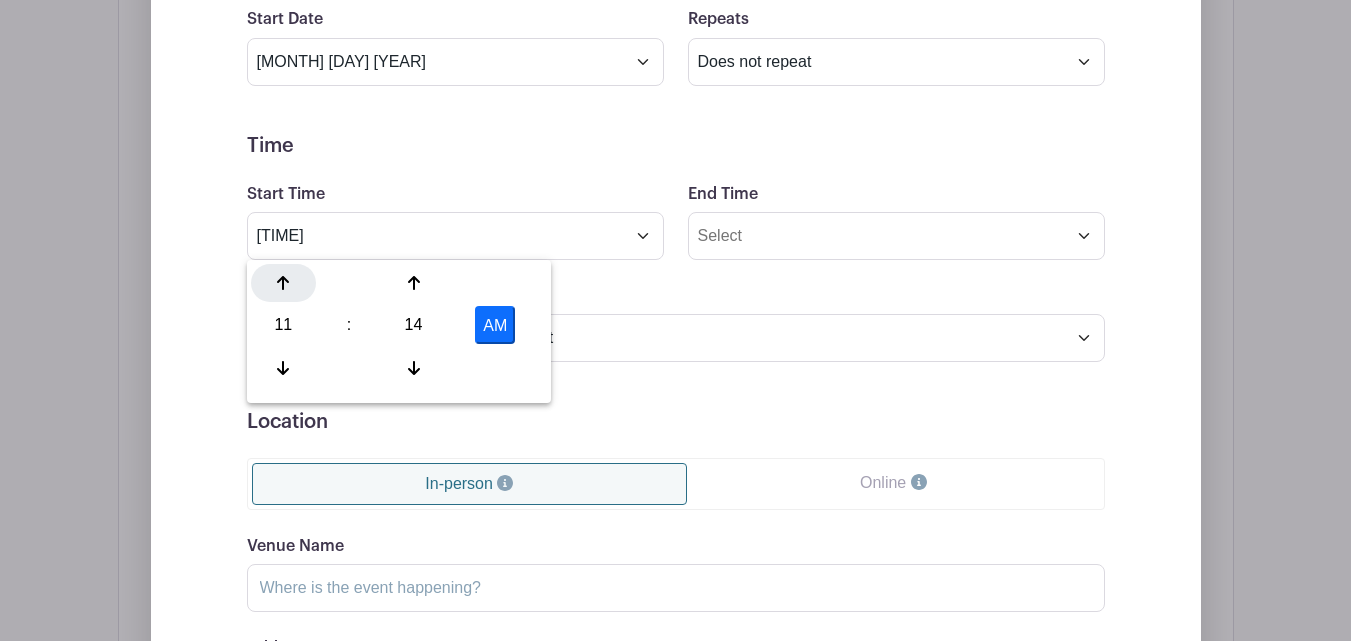 click at bounding box center (283, 283) 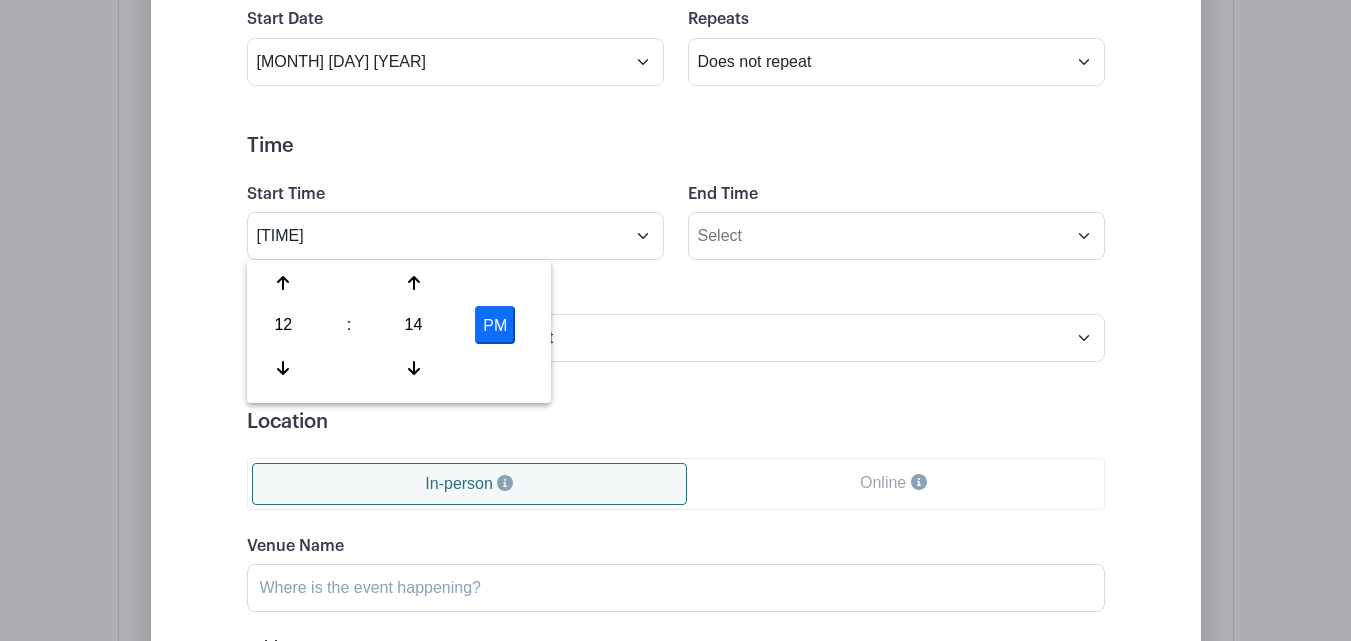 click on "PM" at bounding box center (495, 325) 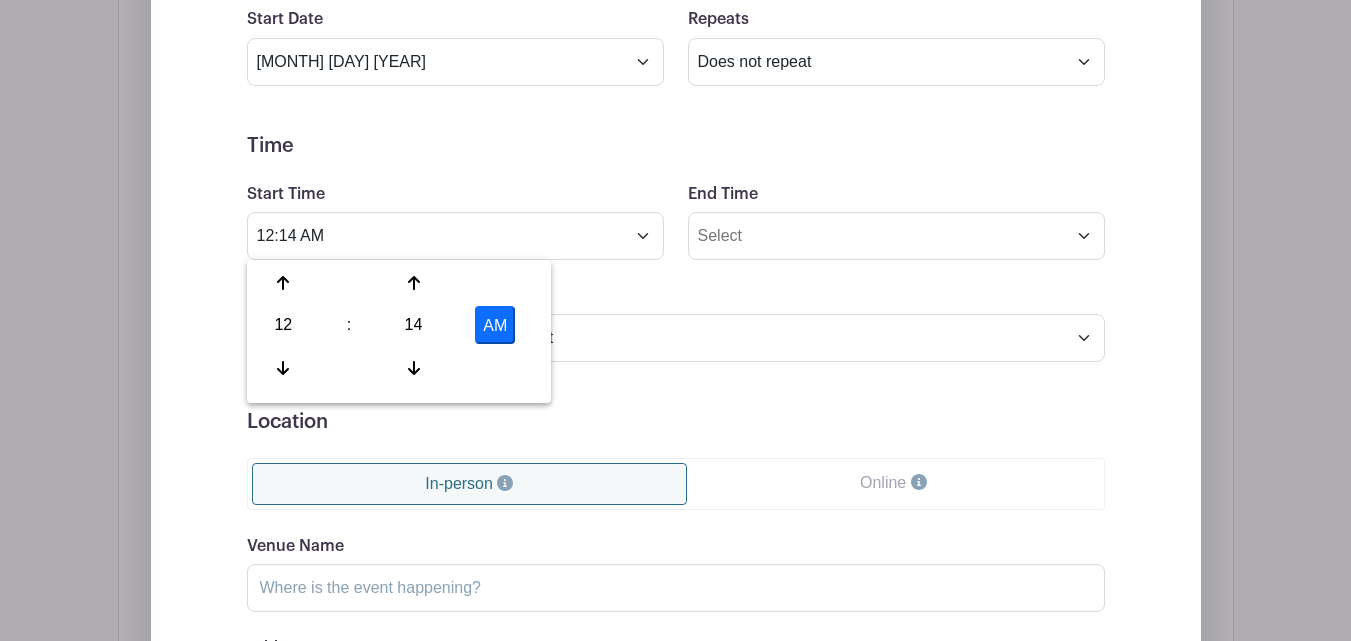 click on "Timezone
(GMT-12:00) International Date Line West
(GMT-11:00) American Samoa
(GMT-11:00) Midway Island
(GMT-10:00) Hawaii
(GMT-09:00) Alaska
(GMT-08:00) Pacific Time (US & Canada)
(GMT-08:00) Tijuana
(GMT-07:00) Arizona
(GMT-07:00) Mazatlan
(GMT-07:00) Mountain Time (US & Canada)
(GMT-06:00) Central America
(GMT-06:00) Central Time (US & Canada)
(GMT-06:00) Chihuahua
(GMT-06:00) Guadalajara
(GMT-06:00) Mexico City
(GMT-06:00) Monterrey
(GMT-06:00) Saskatchewan
(GMT-05:00) Bogota
(GMT-05:00) Eastern Time (US & Canada)
(GMT-05:00) Indiana (East)
(GMT-05:00) Lima
(GMT-05:00) Quito
(GMT-04:00) Atlantic Time (Canada)
(GMT-04:00) Caracas
(GMT-04:00) Georgetown
(GMT-04:00) La Paz
(GMT-04:00) Puerto Rico
(GMT-04:00) Santiago
(GMT-03:30) Newfoundland
(GMT-03:00) Brasilia
(GMT-03:00) Buenos Aires
(GMT-03:00) Montevideo
(GMT-02:00) Greenland
(GMT-02:00) Mid-Atlantic
(GMT-01:00) Azores
(GMT-01:00) Cape Verde Is.
(GMT+00:00) Casablanca" at bounding box center (676, 323) 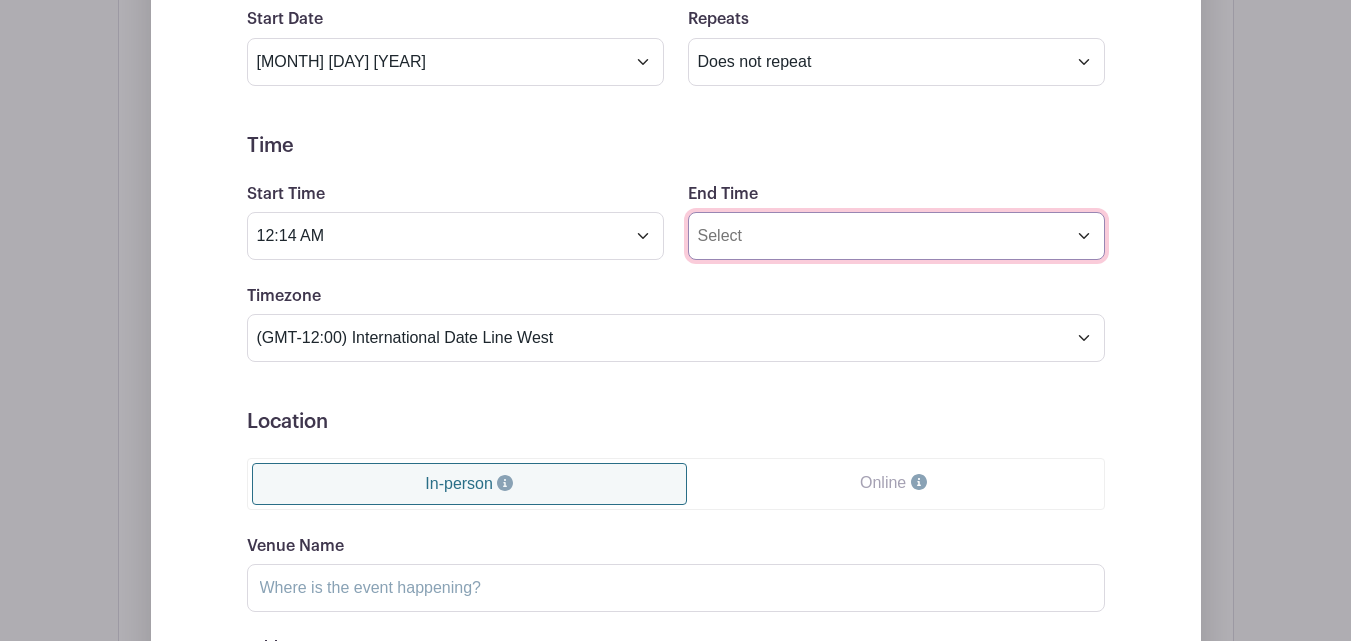click on "End Time" at bounding box center [896, 236] 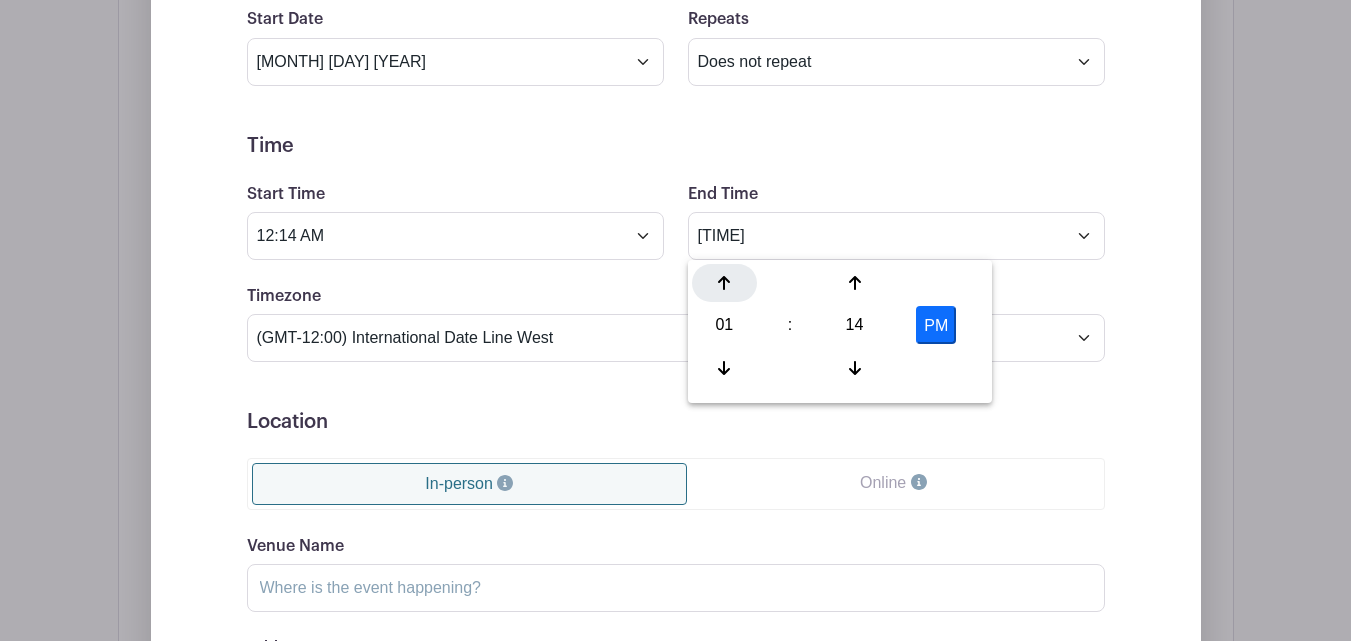 click 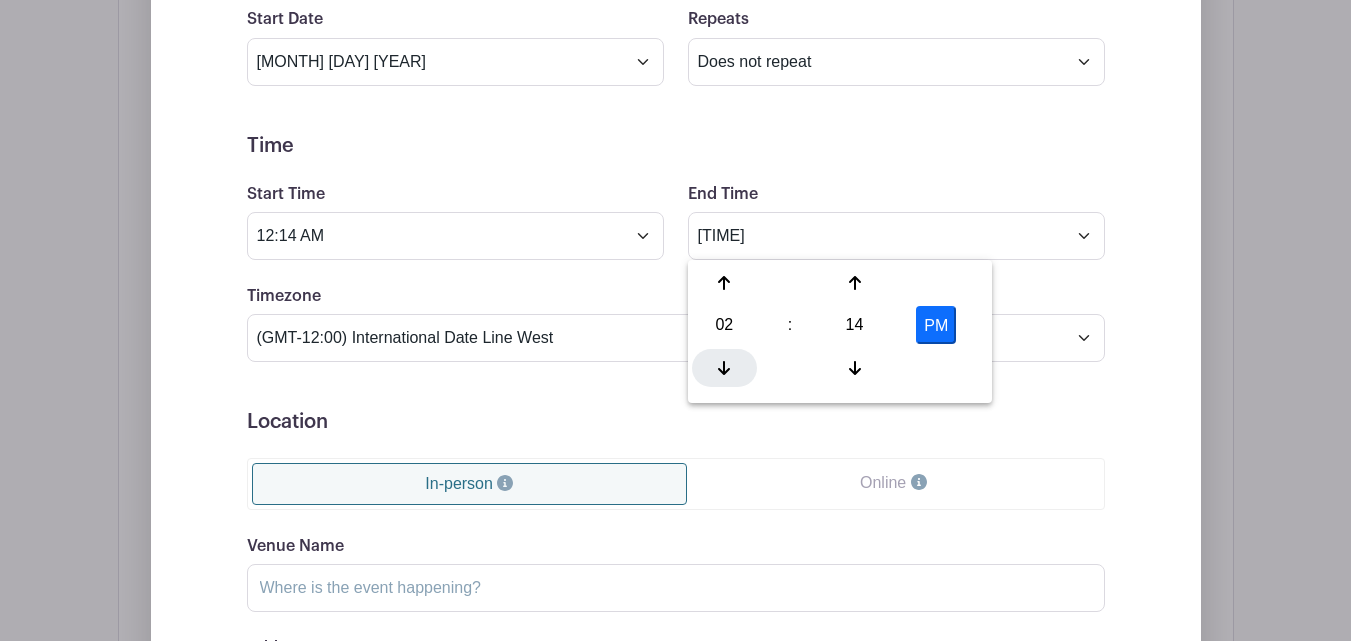 click at bounding box center (724, 368) 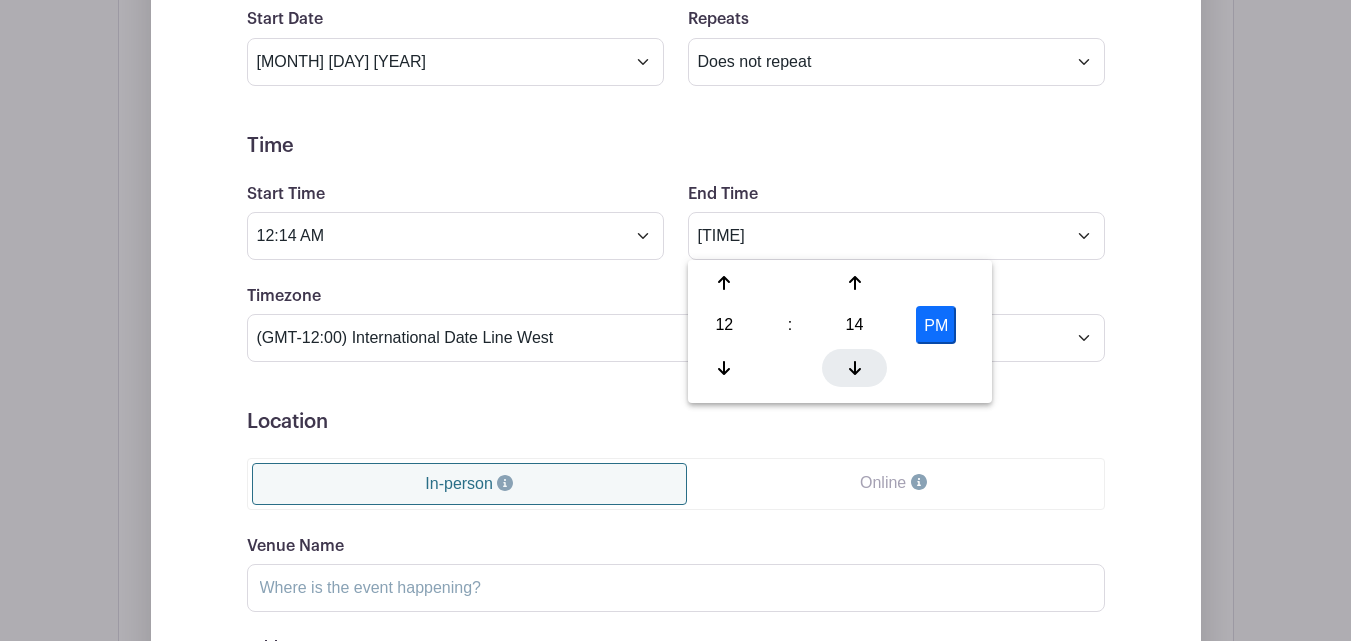 click 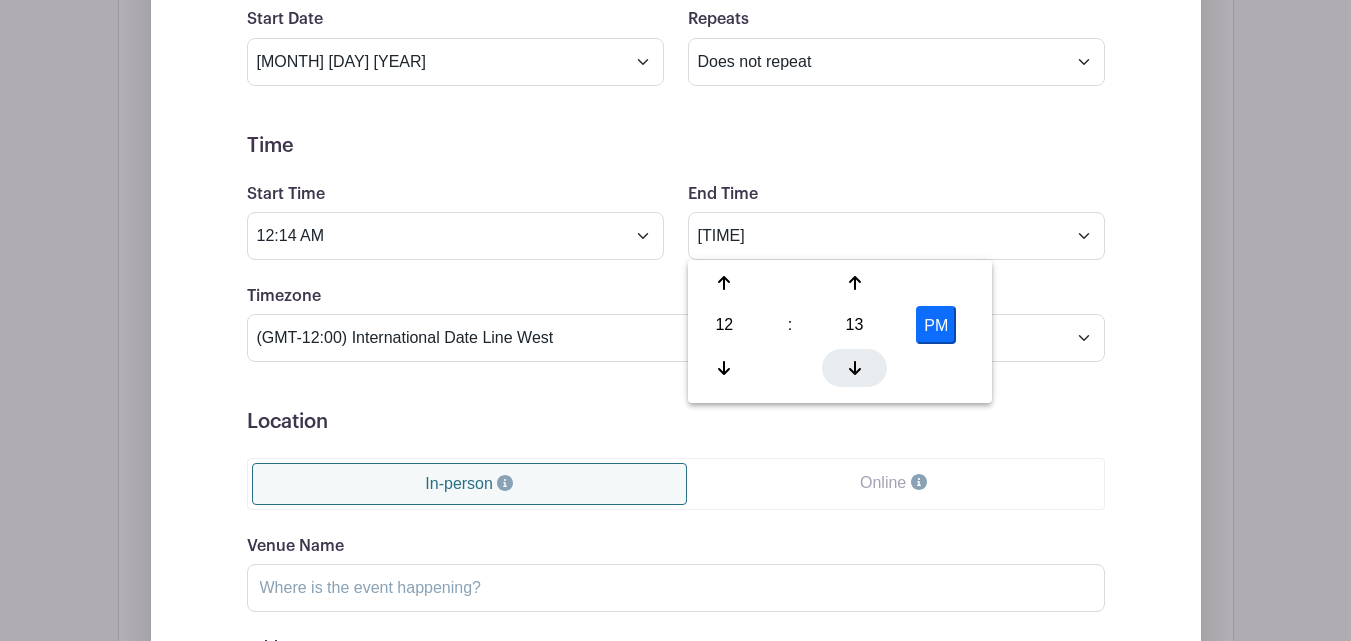 click 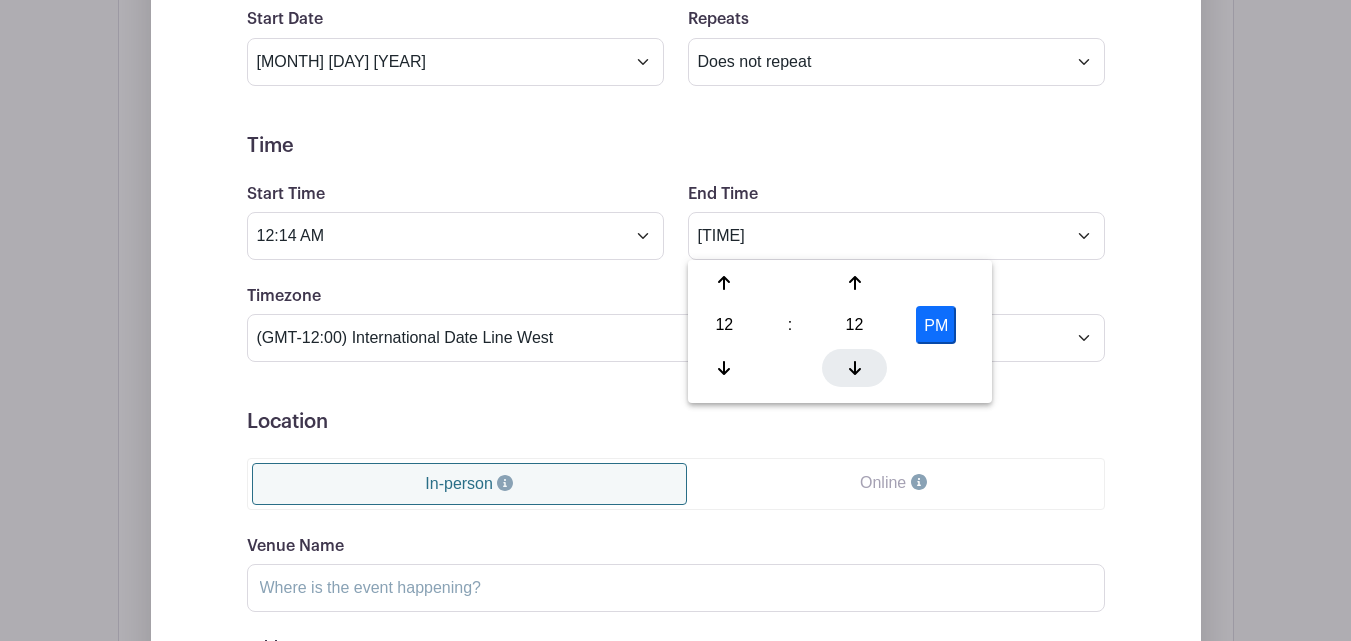 click 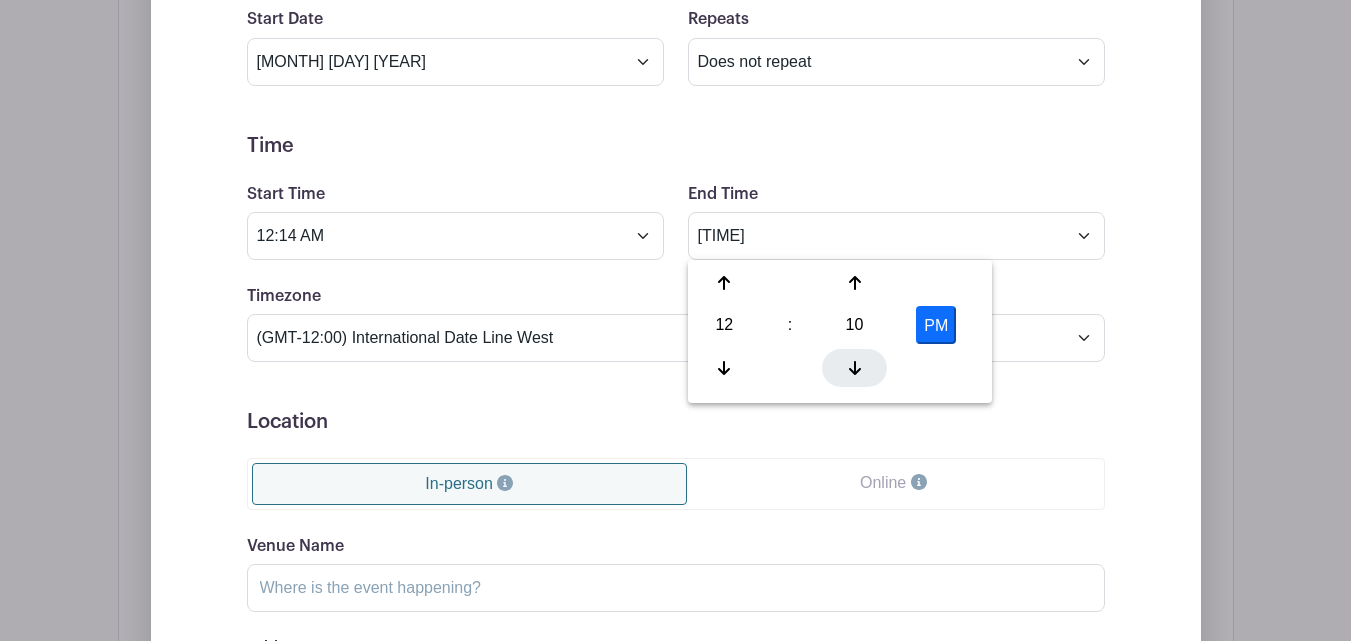 click 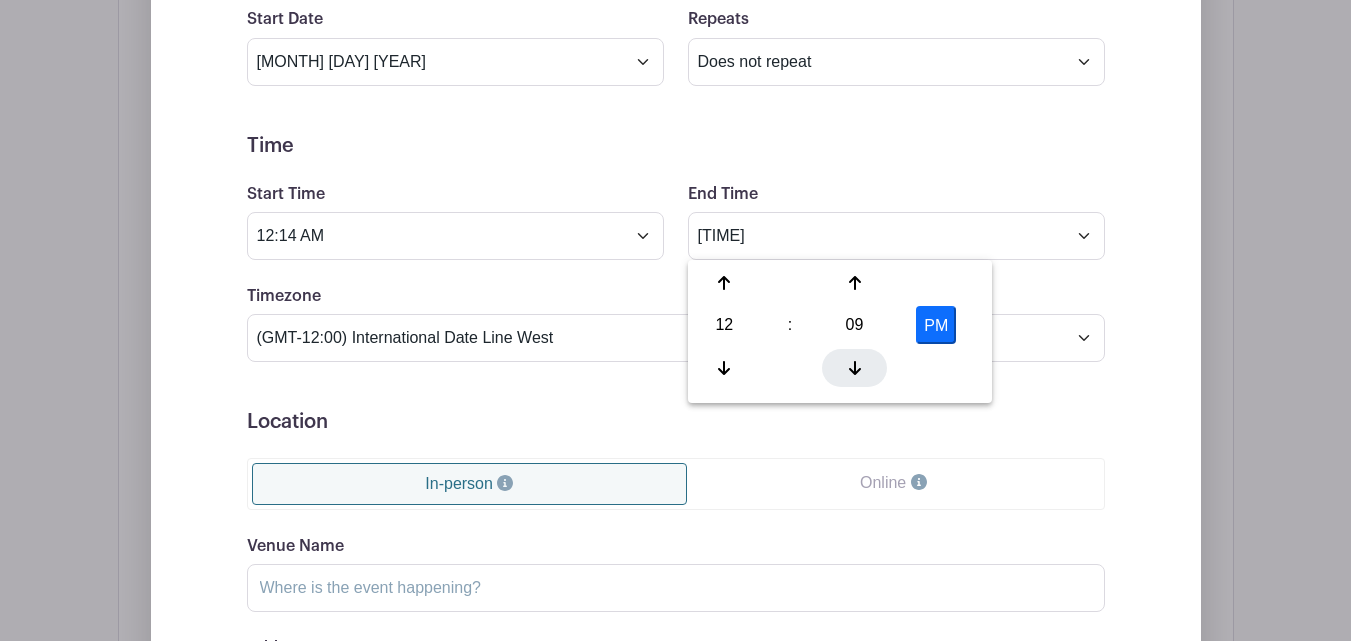 click 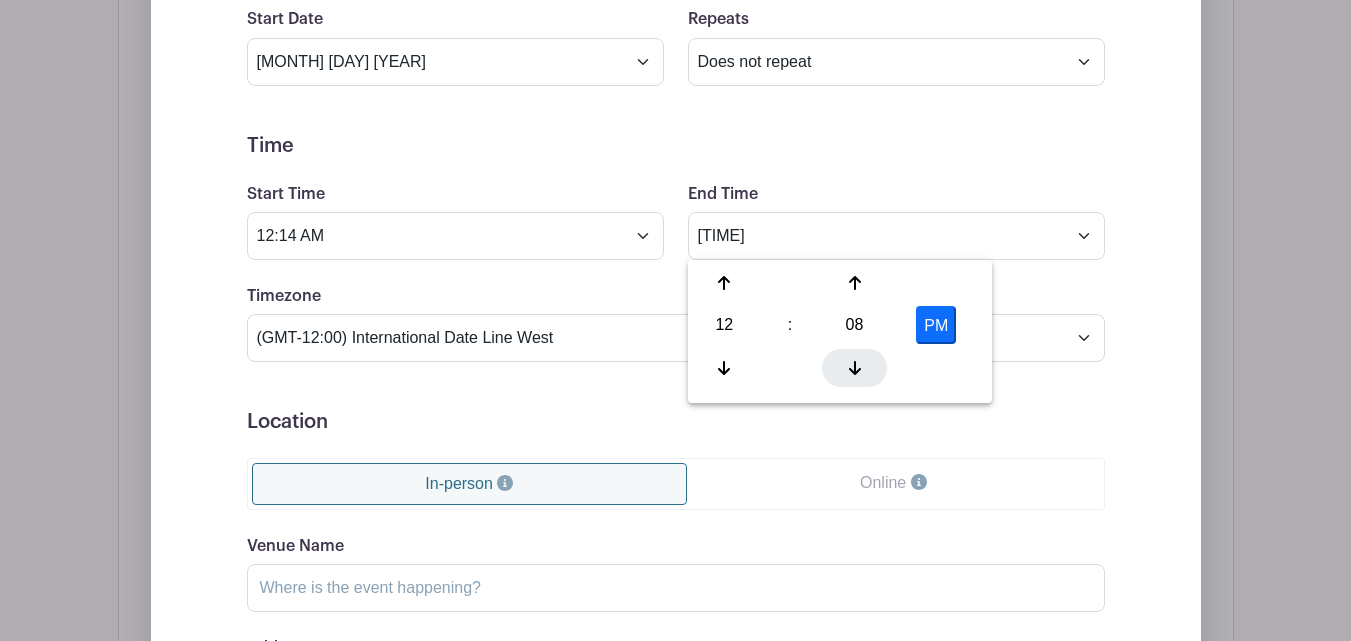 click 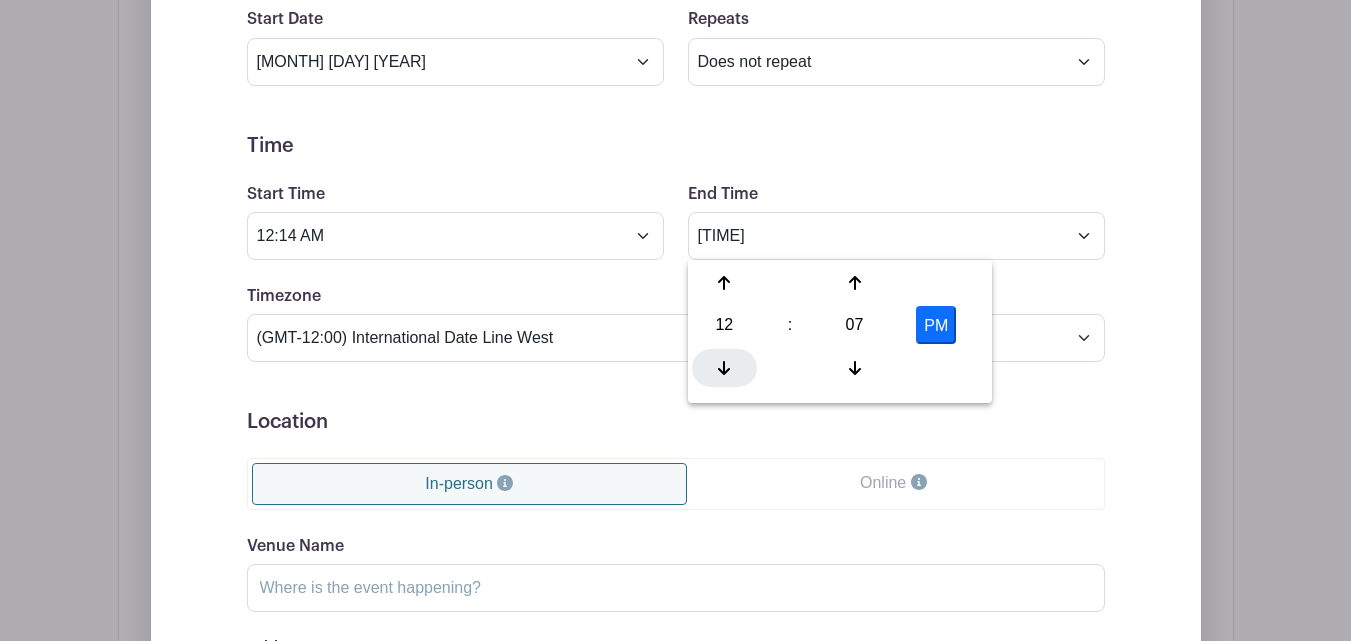 click 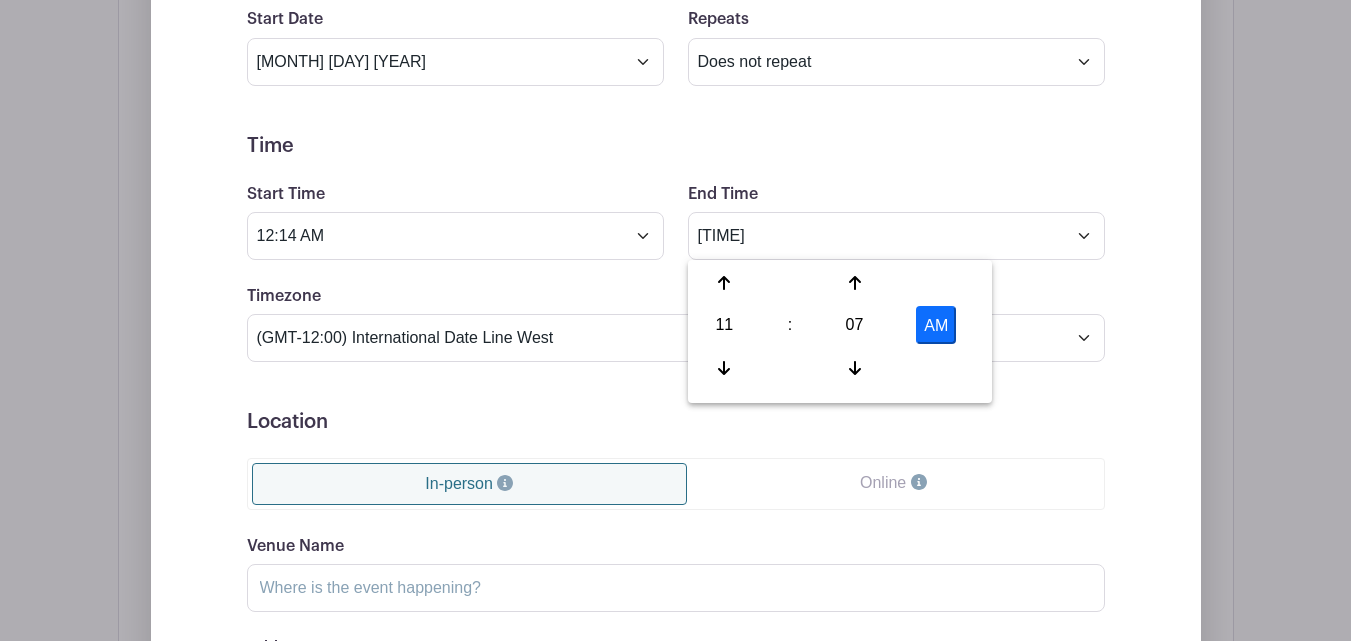 click on "AM" at bounding box center [936, 325] 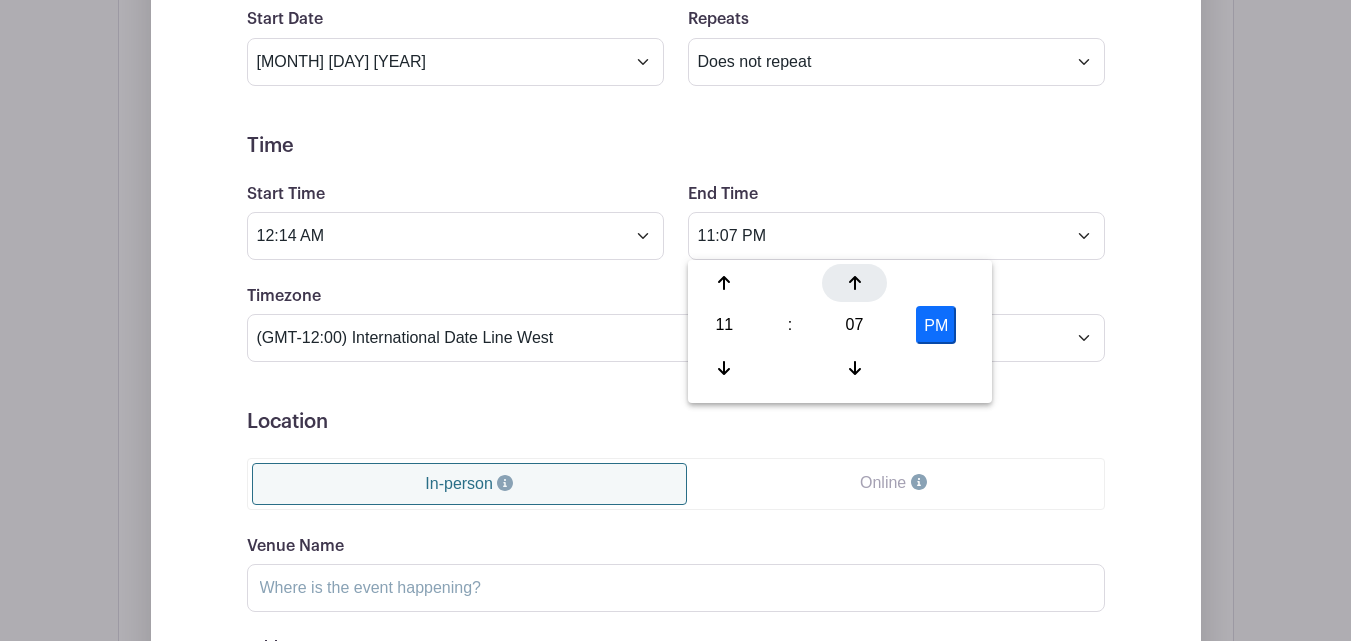 click 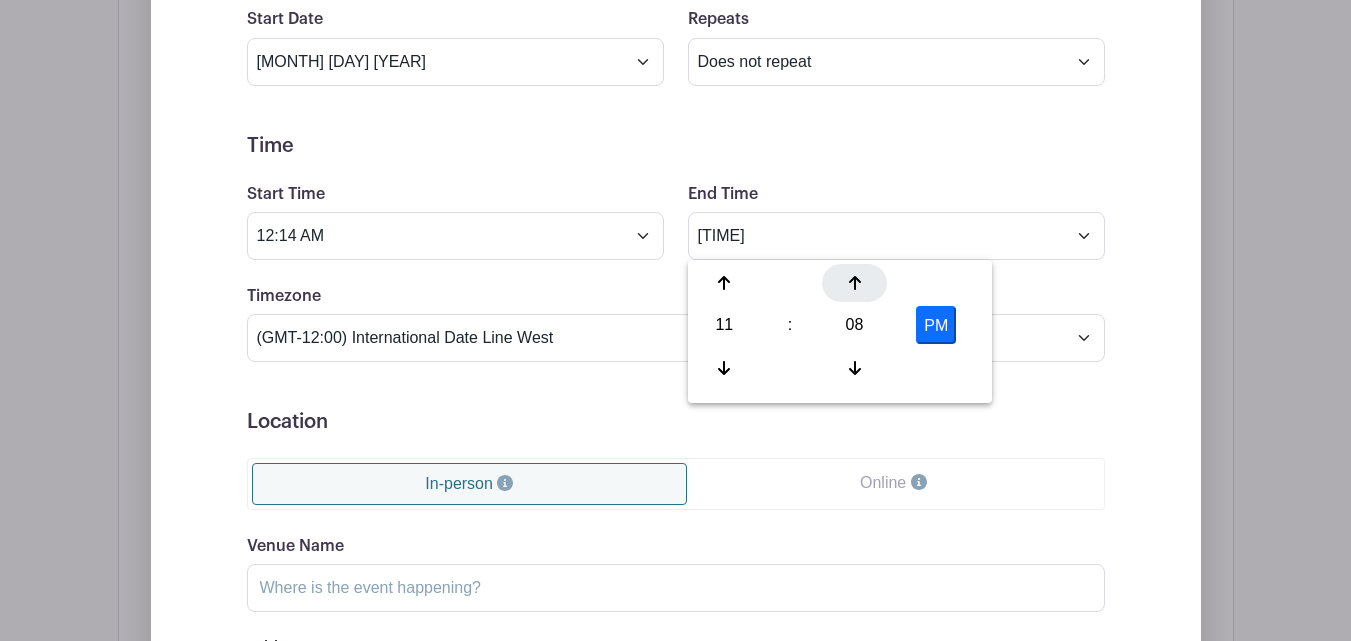 click 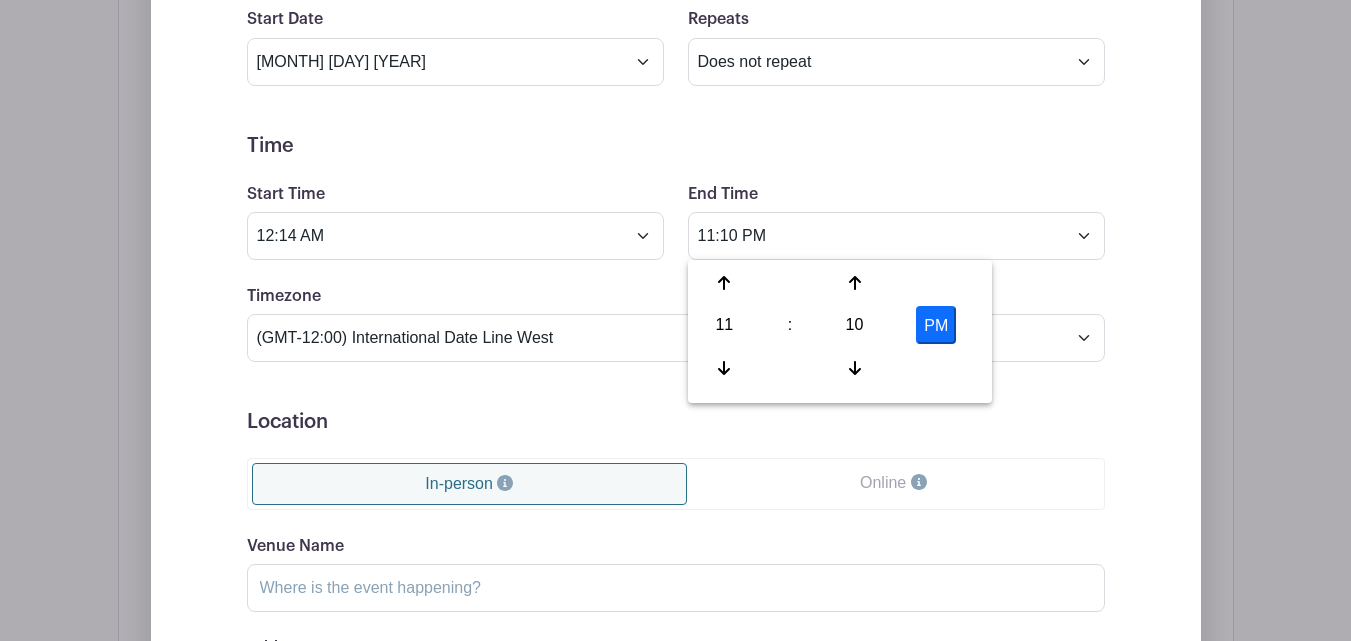 click on "[EVENT DATE]
[START DATE]
[MONTH] [DAY] [YEAR]
[REPEATS]
[DOES NOT REPEAT]
[DAILY]
[WEEKLY]
[MONTHLY ON DAY] [DAY]
[MONTHLY ON THE THIRD WEDNESDAY]
[OTHER]
[END DATE]
[MONTH] [DAY] [YEAR]
[REPEATS EVERY]
[NUMBER]
[DAY]
[WEEK]
[MONTHLY ON DAY] [DAY]
[SELECT REPEATING DAYS]
Sun
Mon
Tue
Wed
Thu
Fri
Sat
[TIME]
[START TIME]
[TIME]
[END TIME]
[TIME]
[TIMEZONE]
([GMT]-[NUMBER]:[TIME]) [INTERNATIONAL DATE LINE WEST]
([GMT]-[NUMBER]:[TIME]) [HAWAII]" at bounding box center (676, 409) 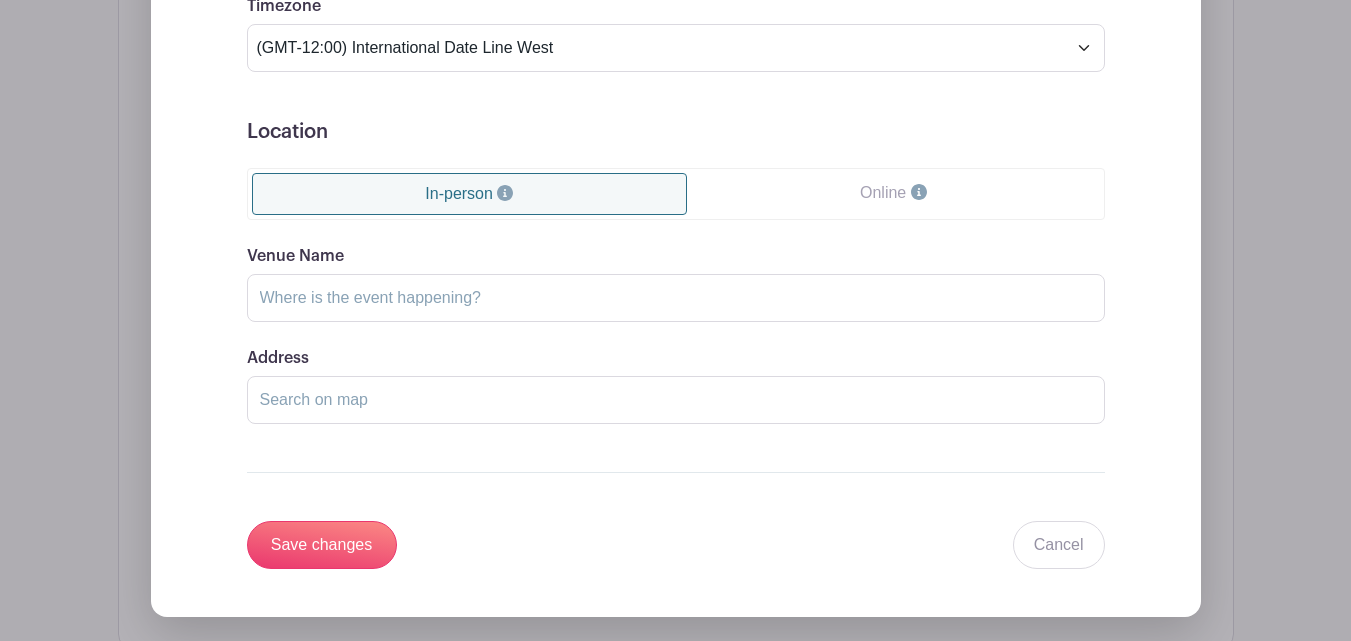 scroll, scrollTop: 1400, scrollLeft: 0, axis: vertical 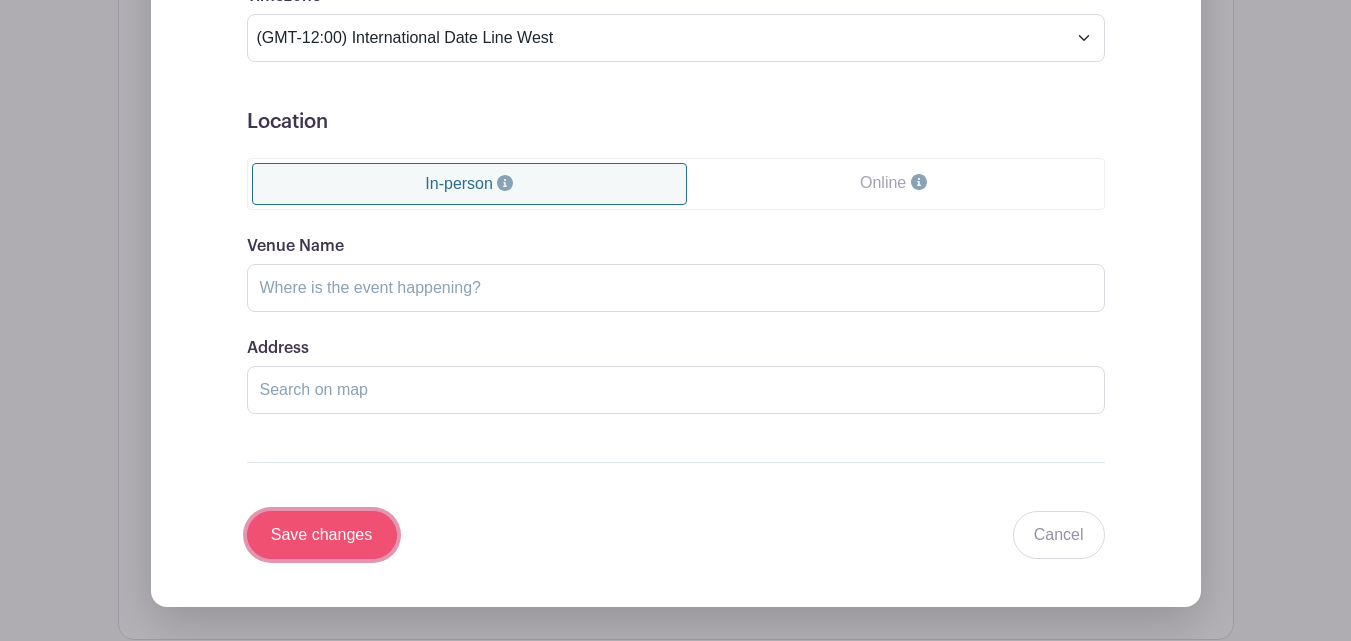 click on "Save changes" at bounding box center (322, 535) 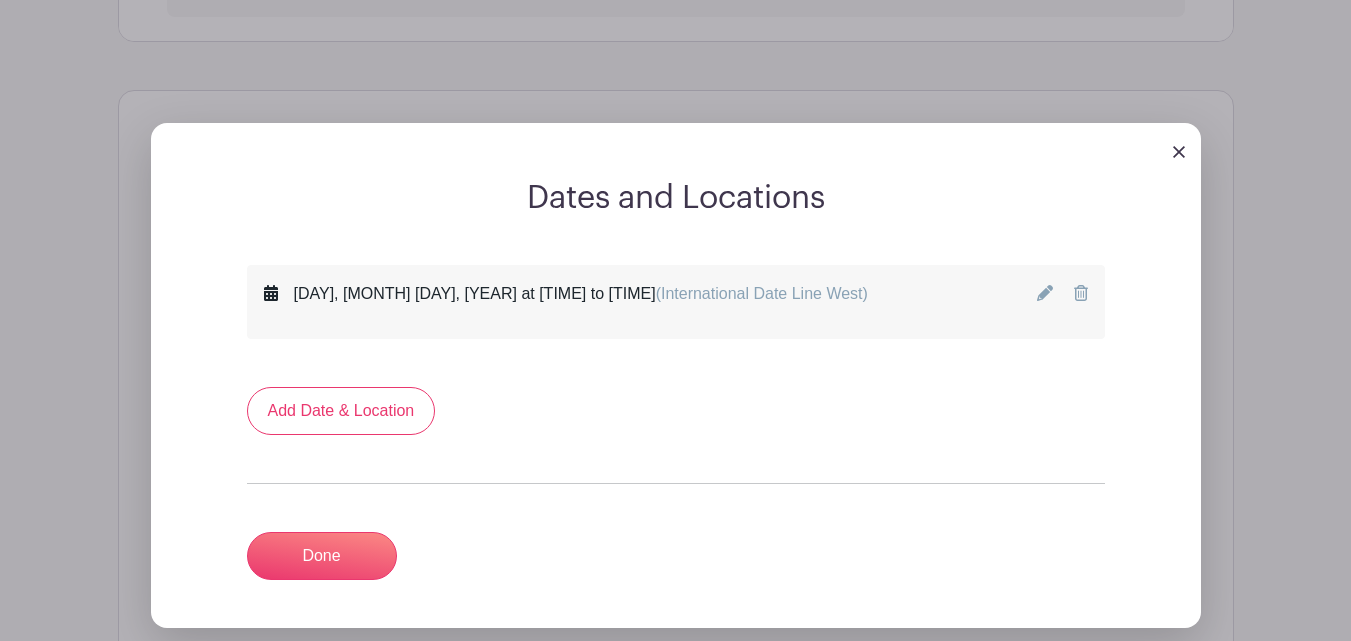 scroll, scrollTop: 781, scrollLeft: 0, axis: vertical 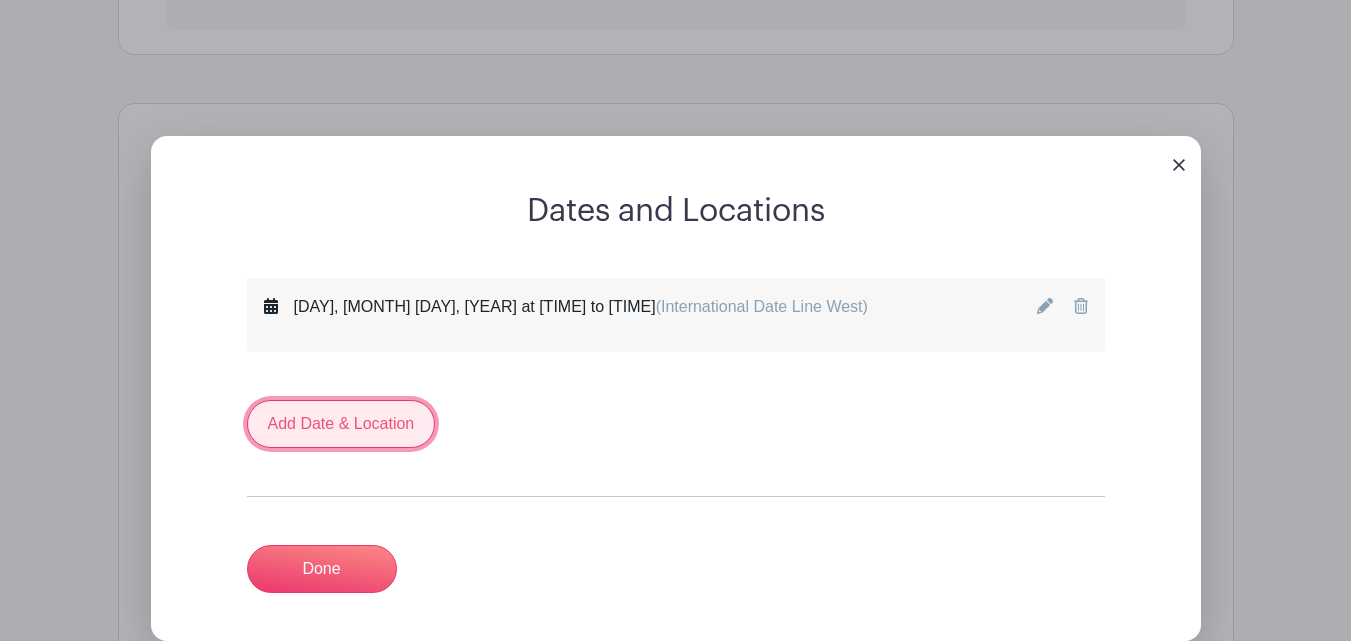 click on "Add Date & Location" at bounding box center [341, 424] 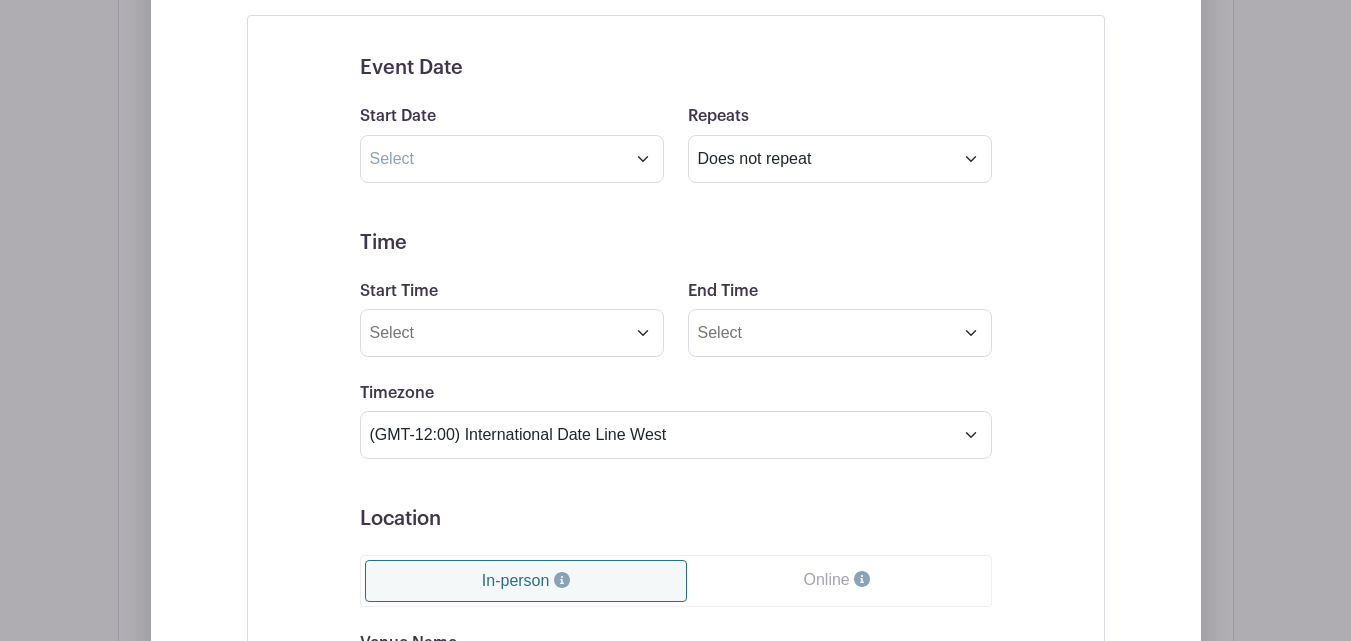 scroll, scrollTop: 1281, scrollLeft: 0, axis: vertical 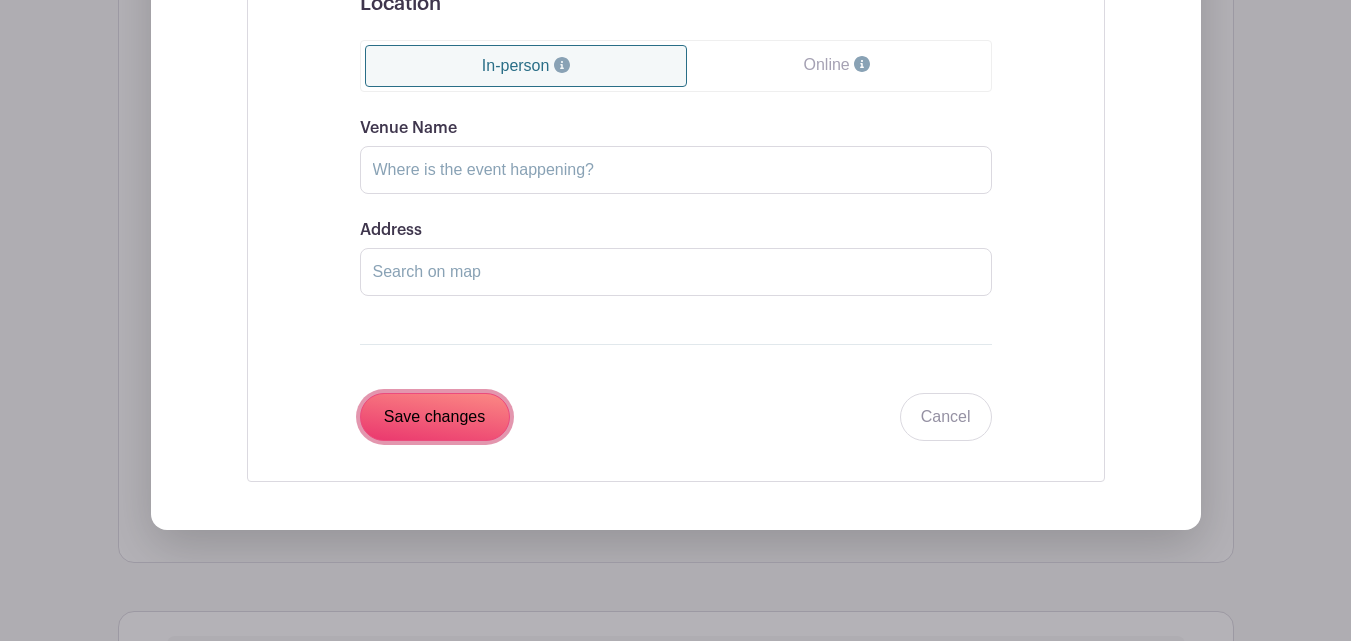 click on "Save changes" at bounding box center (435, 417) 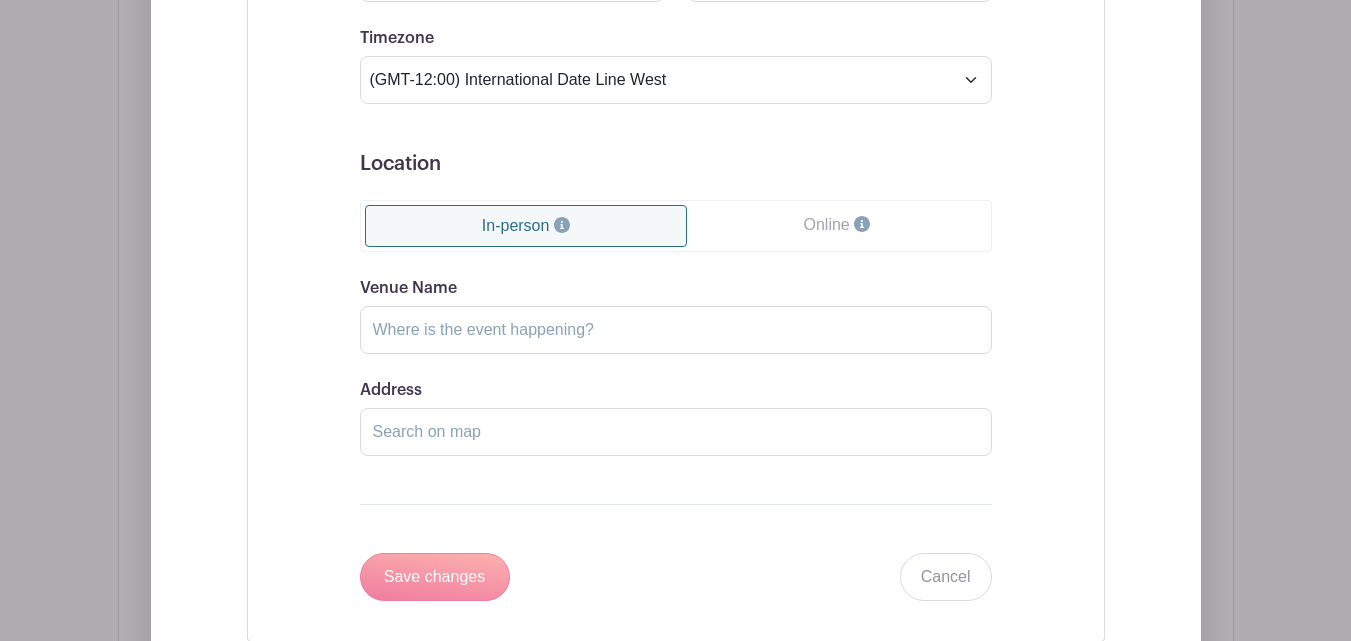 scroll, scrollTop: 1841, scrollLeft: 0, axis: vertical 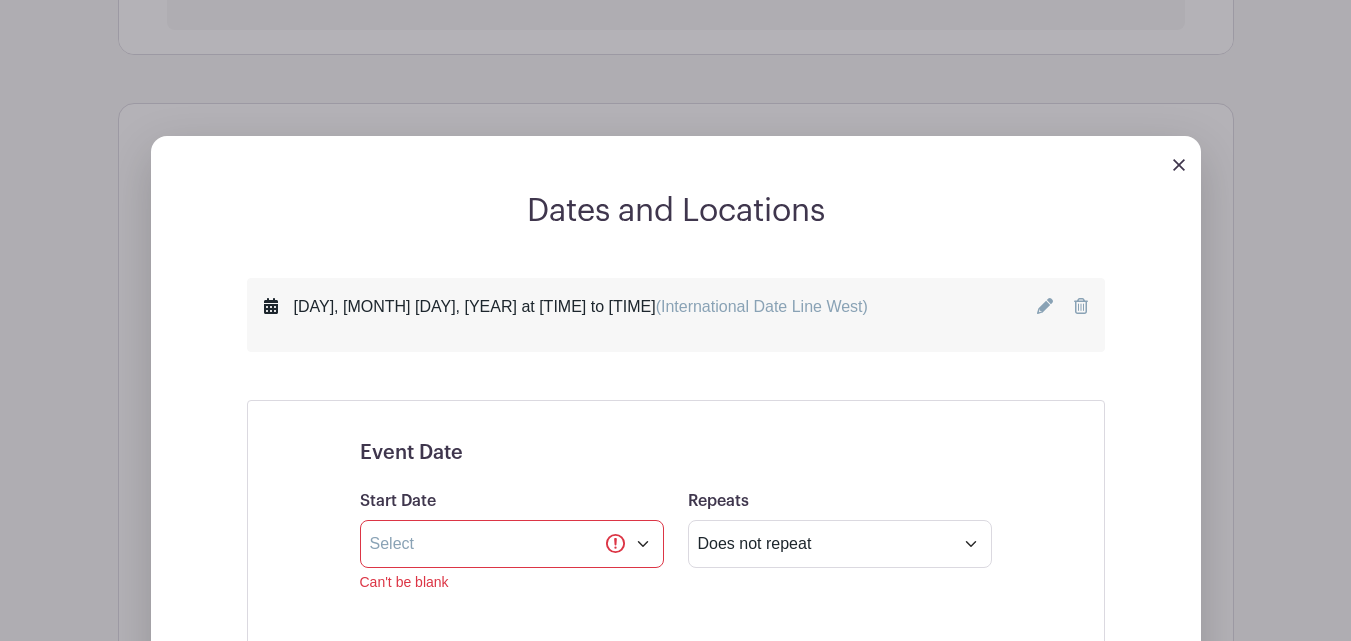 drag, startPoint x: 1185, startPoint y: 167, endPoint x: 1174, endPoint y: 169, distance: 11.18034 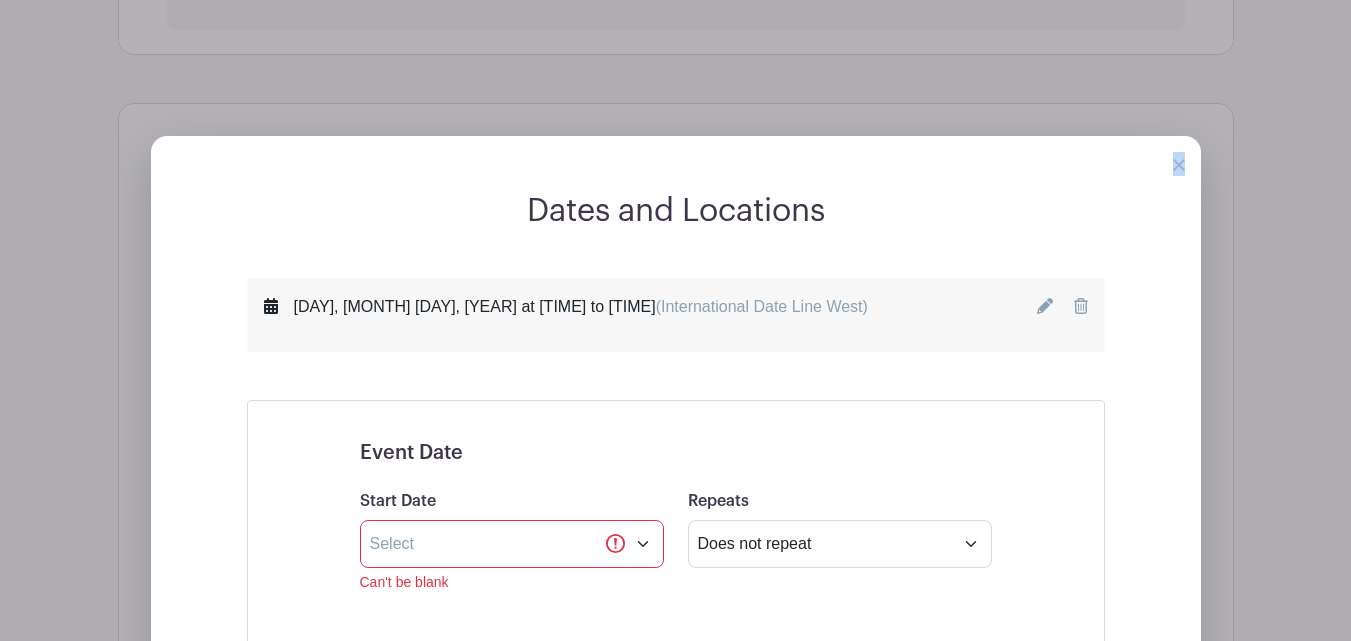 click at bounding box center (1179, 165) 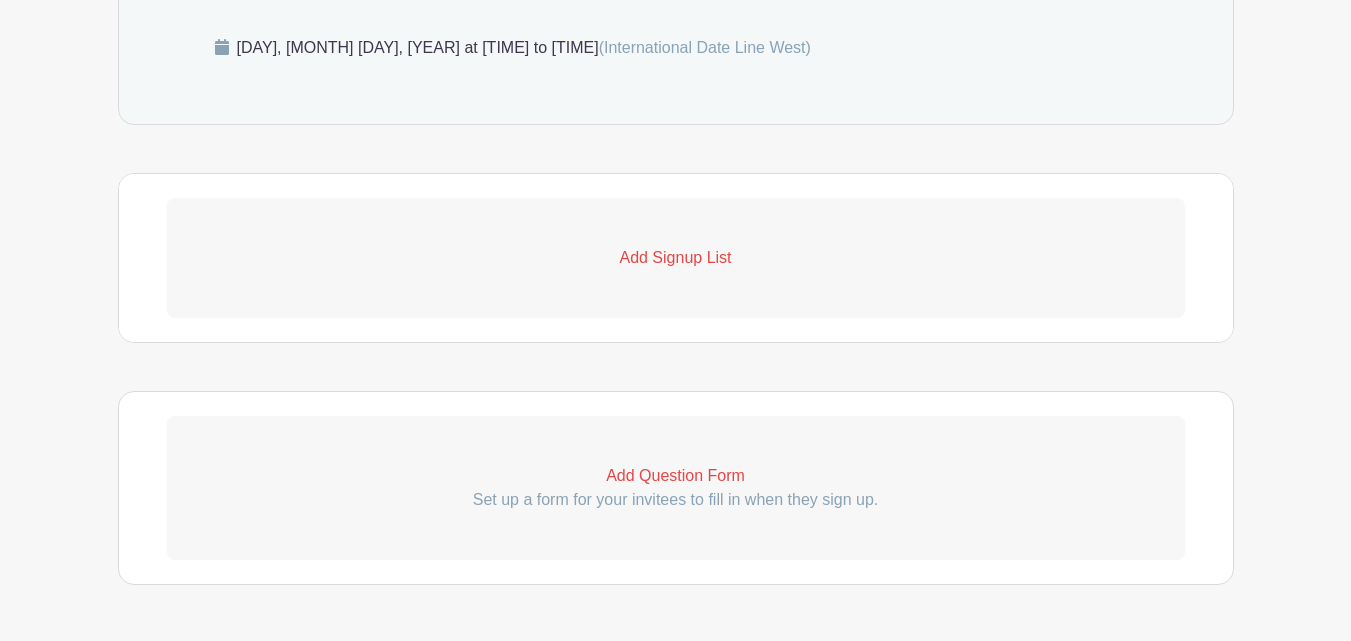 scroll, scrollTop: 983, scrollLeft: 0, axis: vertical 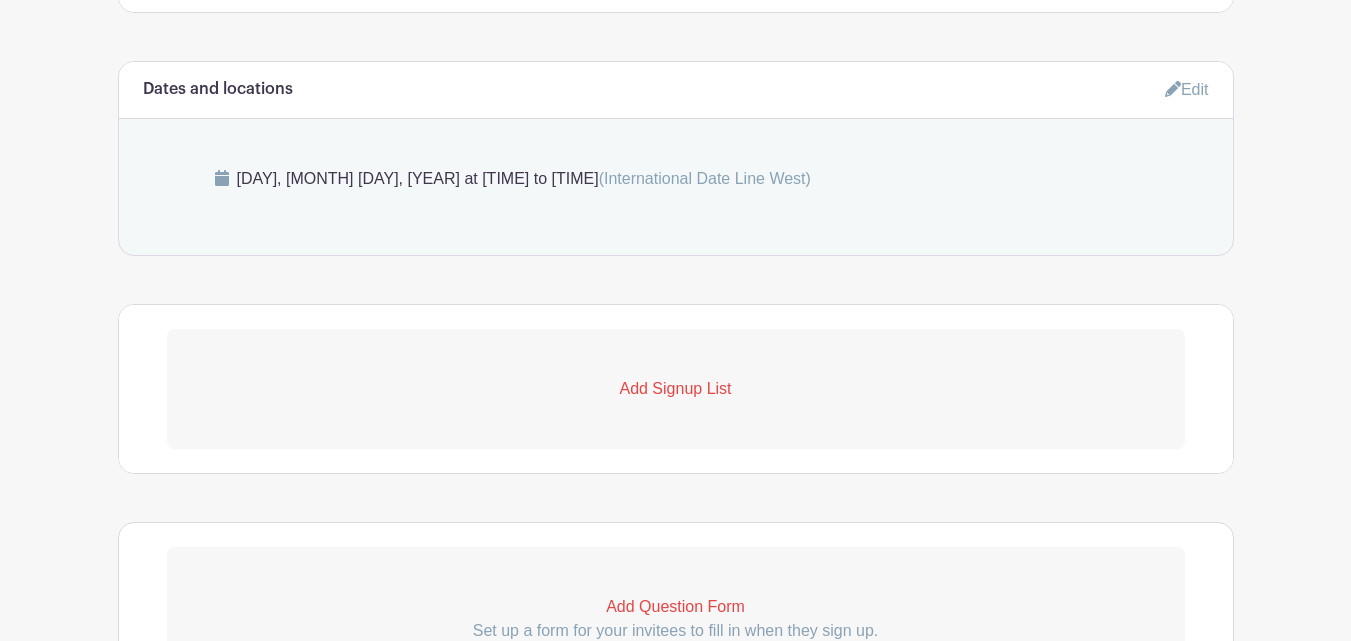 click on "Add Signup List" at bounding box center (676, 389) 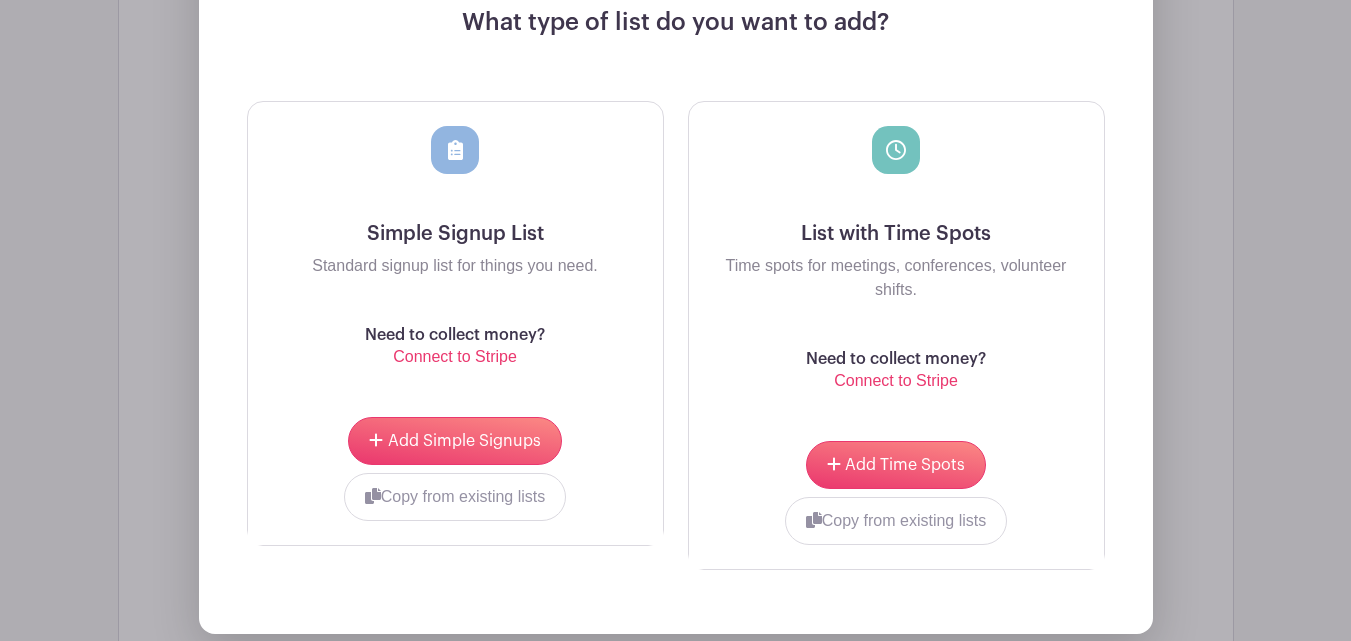 scroll, scrollTop: 1483, scrollLeft: 0, axis: vertical 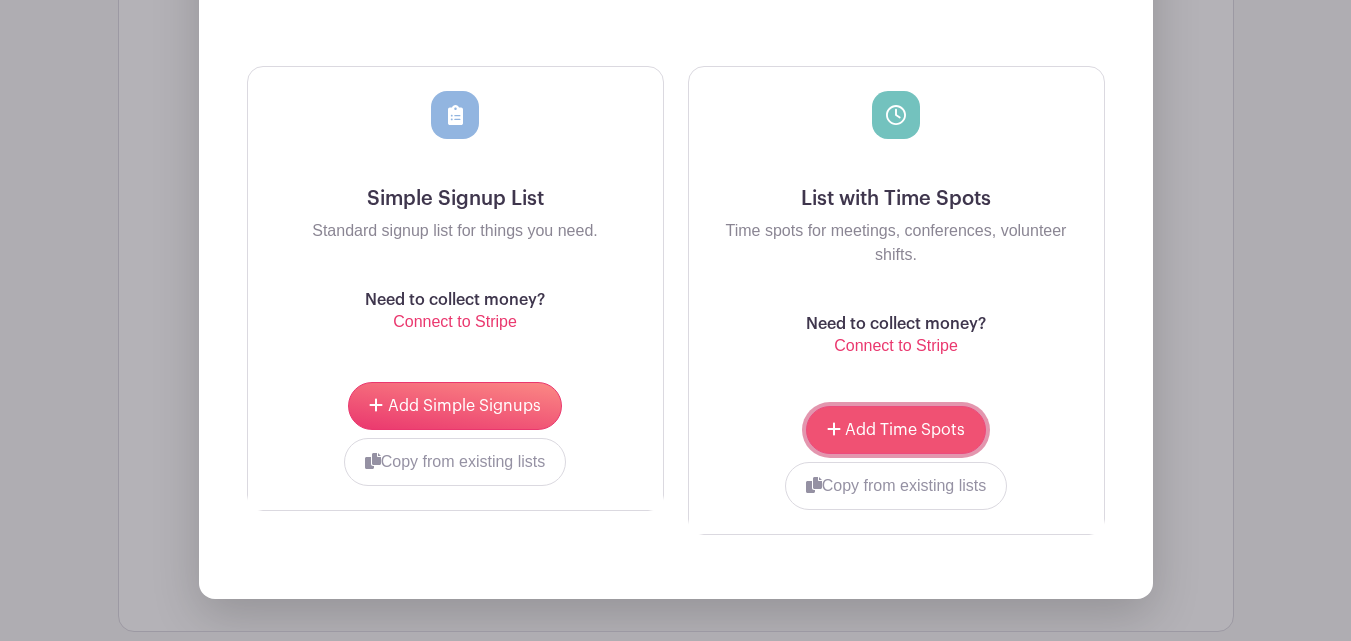 click on "Add Time Spots" at bounding box center (905, 430) 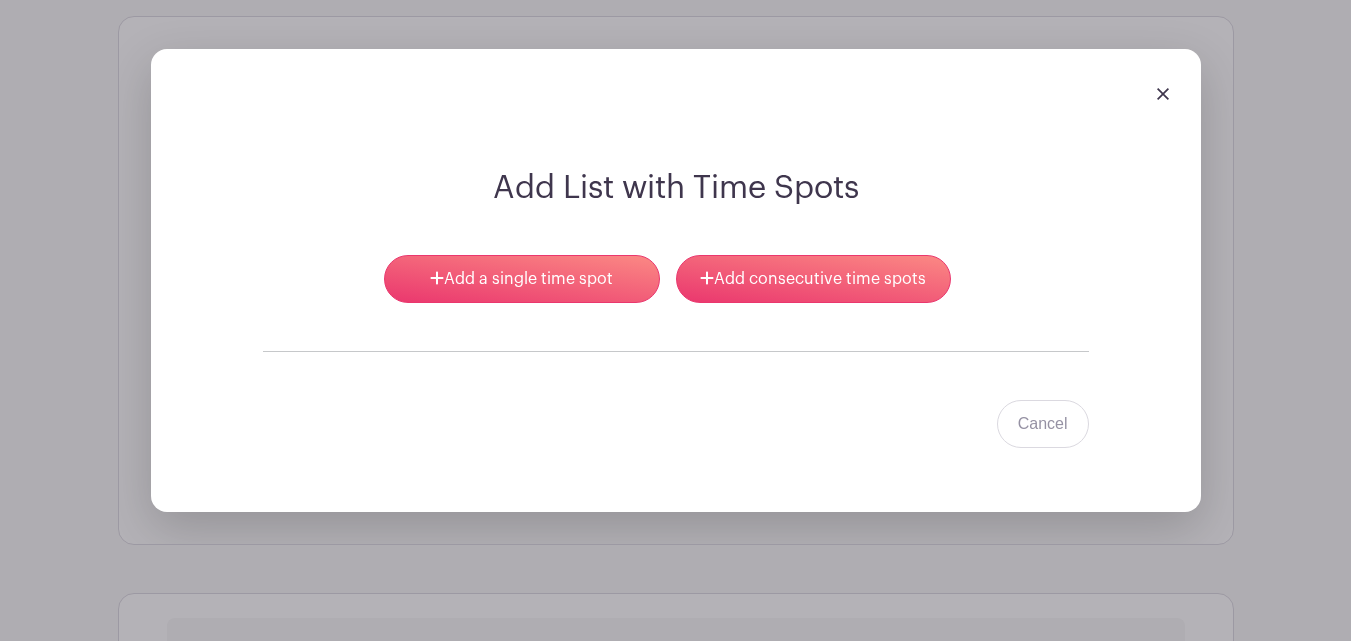 scroll, scrollTop: 1183, scrollLeft: 0, axis: vertical 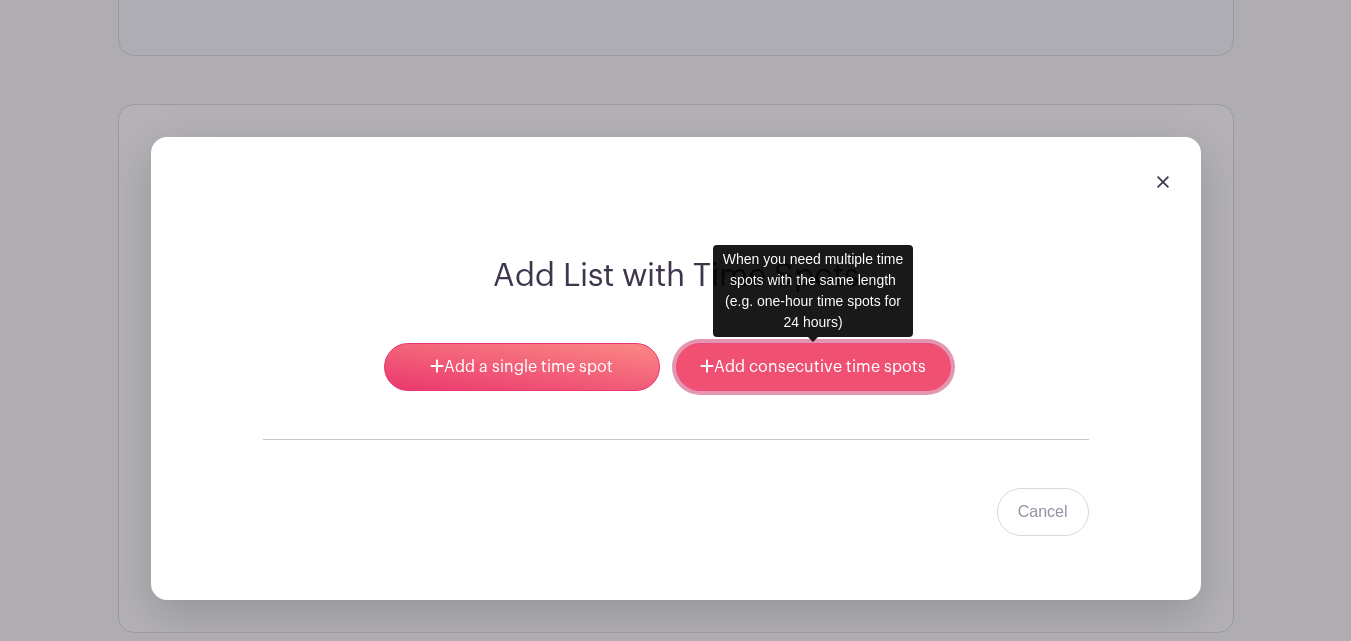 click on "Add consecutive time spots" at bounding box center (813, 367) 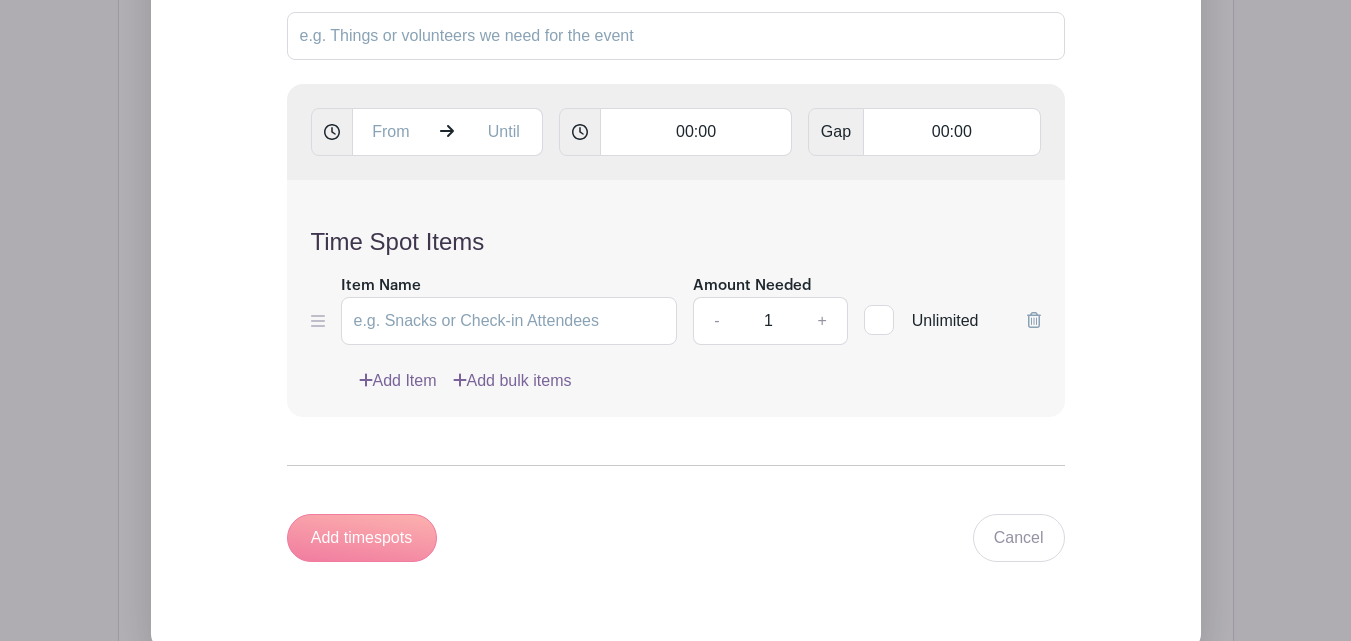 scroll, scrollTop: 1583, scrollLeft: 0, axis: vertical 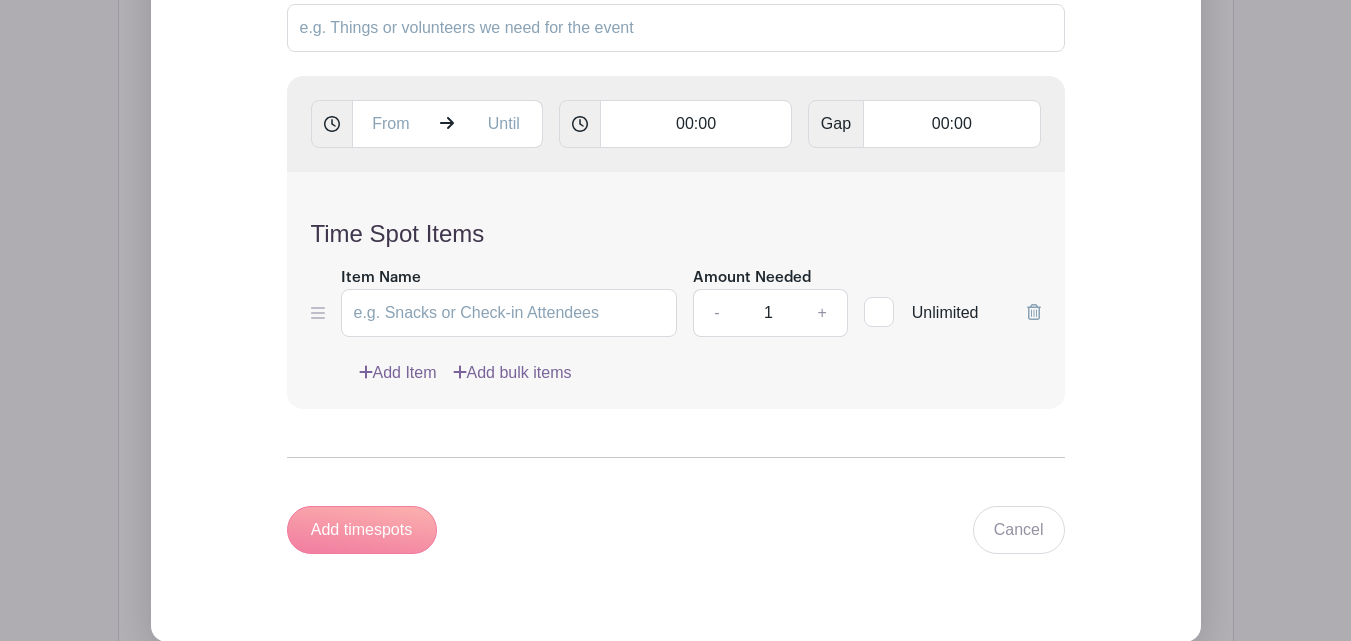 click at bounding box center (332, 124) 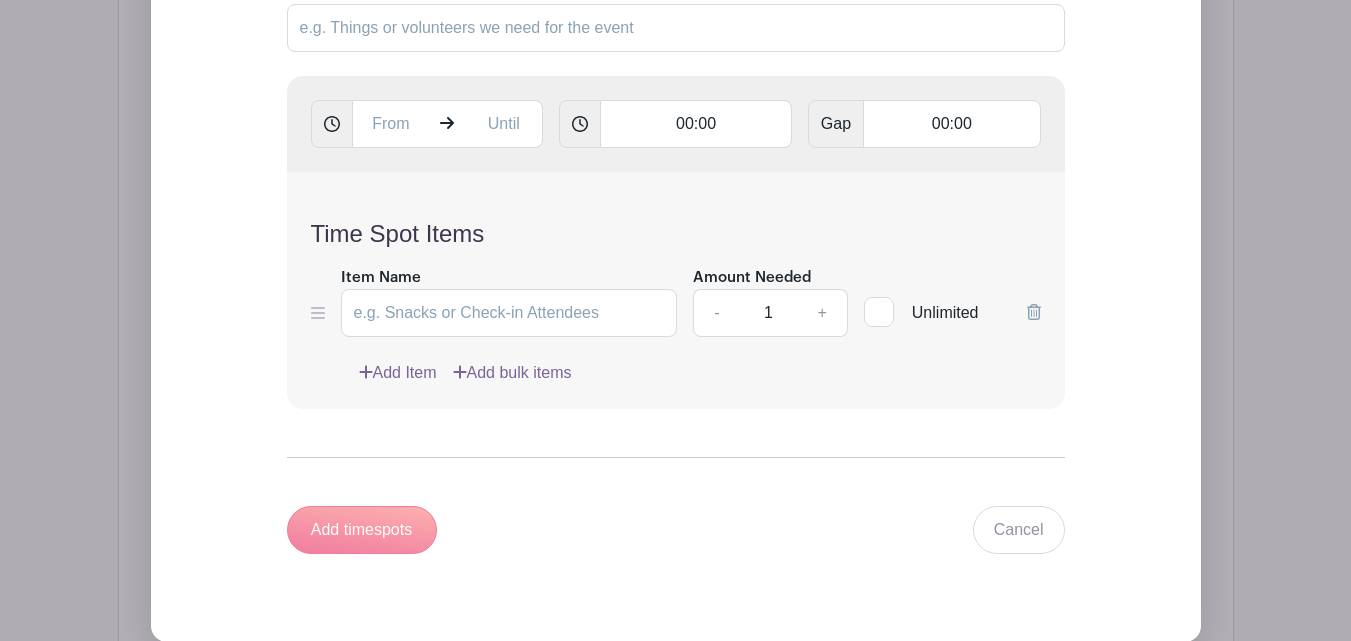 click at bounding box center [332, 124] 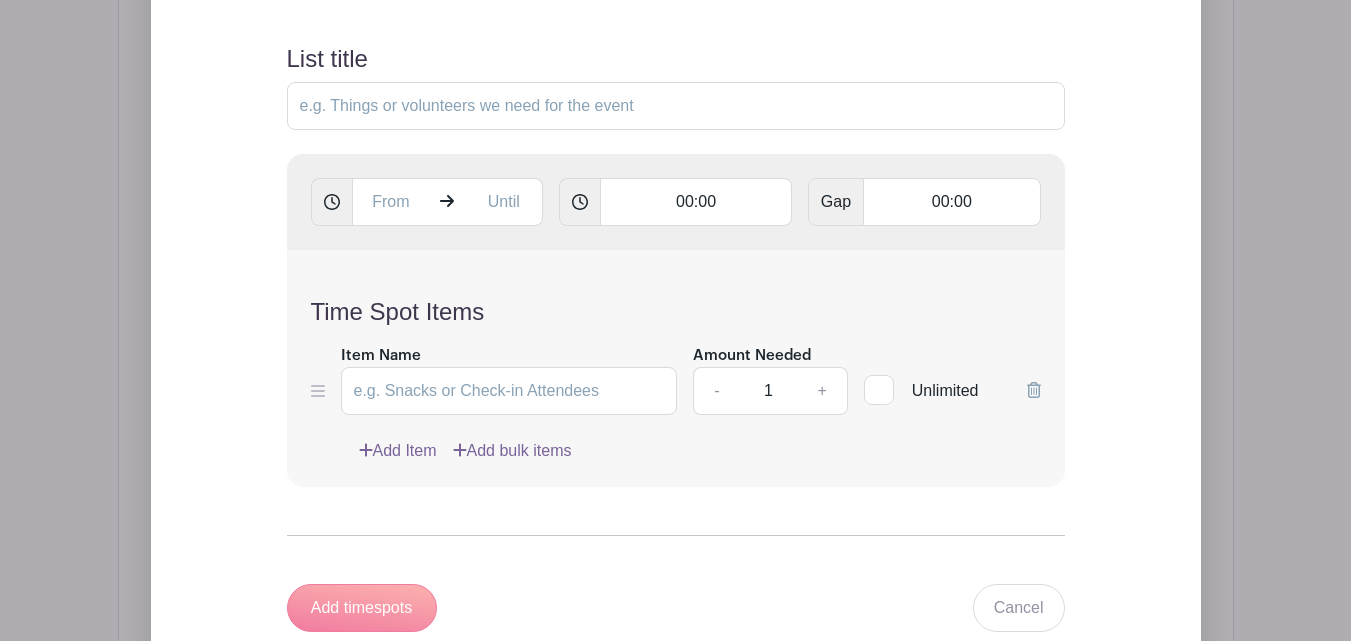 scroll, scrollTop: 1483, scrollLeft: 0, axis: vertical 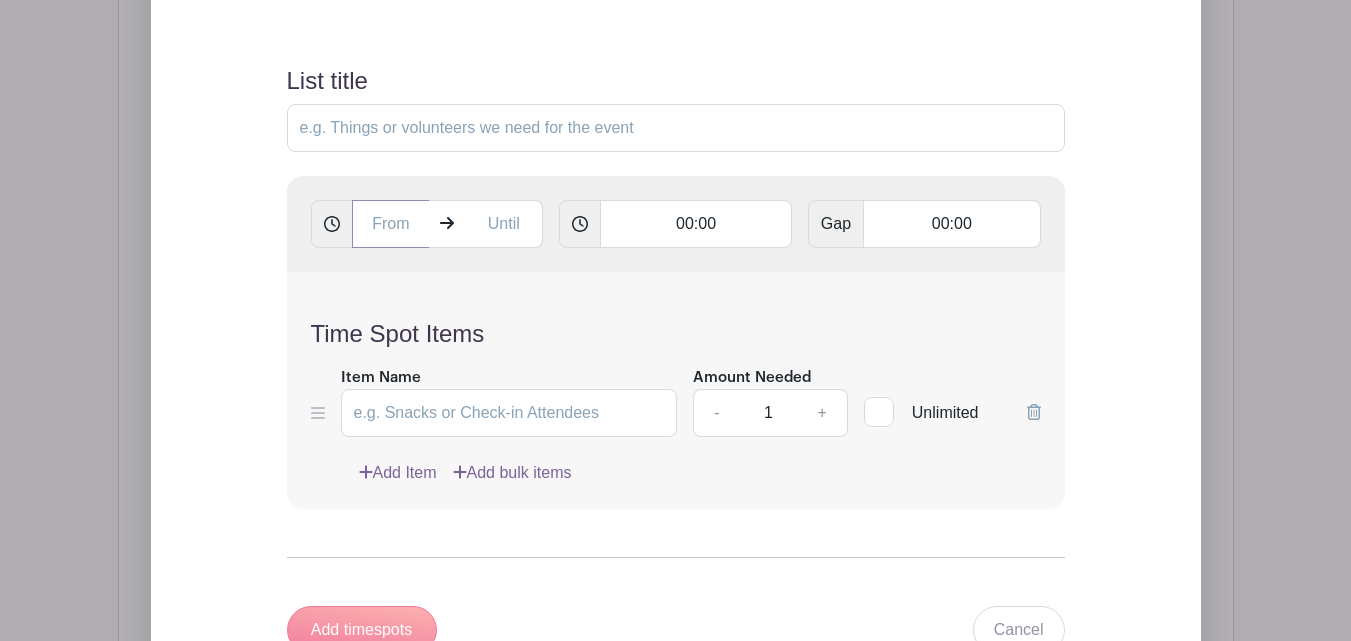 click at bounding box center [391, 224] 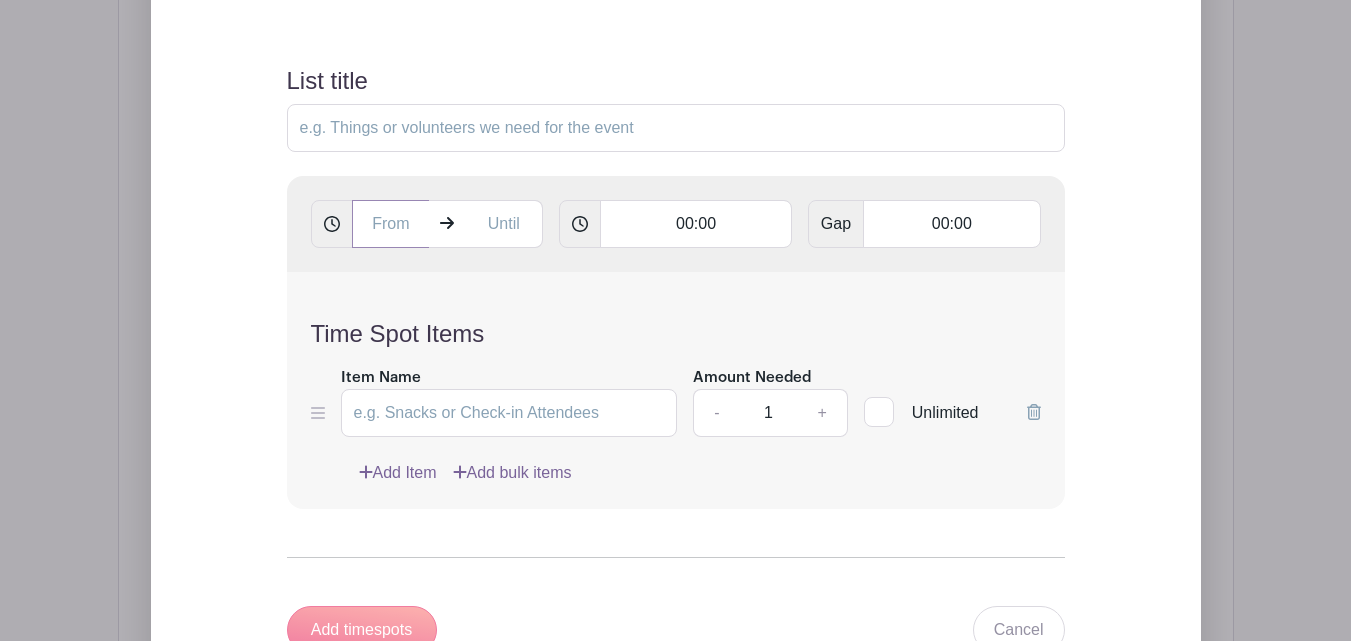 type on "[TIME]" 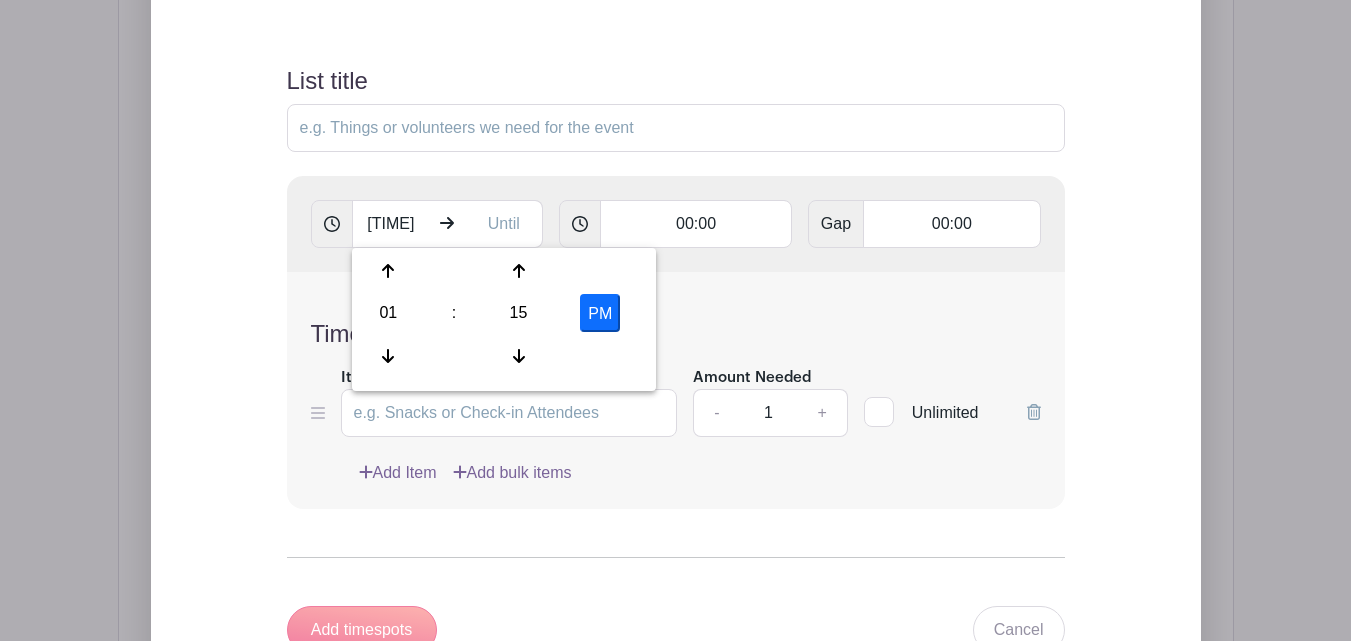 click on "Time Spot Items
Item Name
Amount Needed
-
1
+
Unlimited
Add Item
Add bulk items" at bounding box center (676, 390) 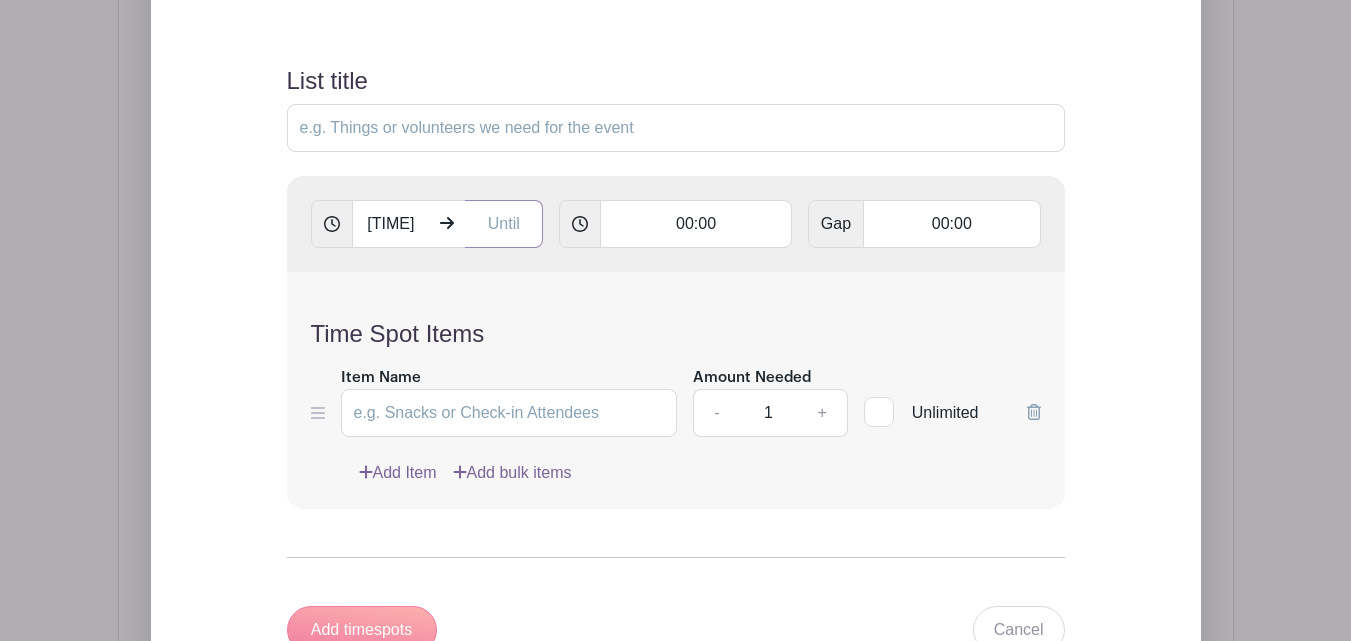 click at bounding box center [504, 224] 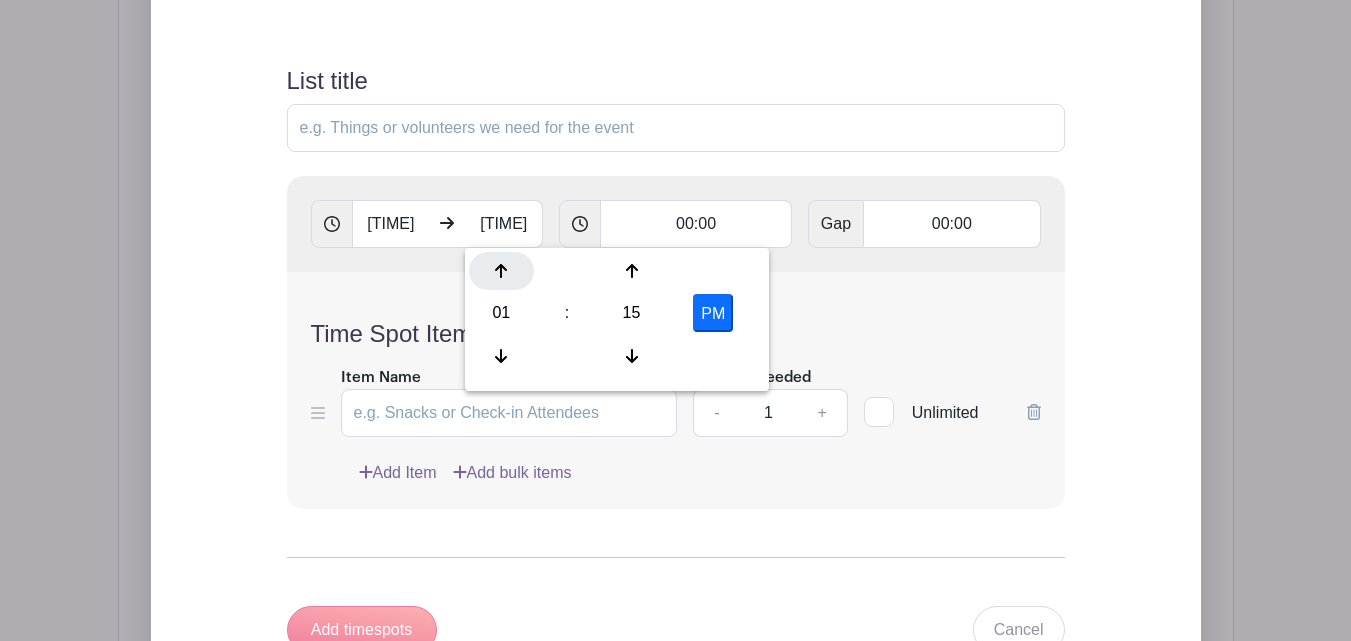 click at bounding box center (501, 271) 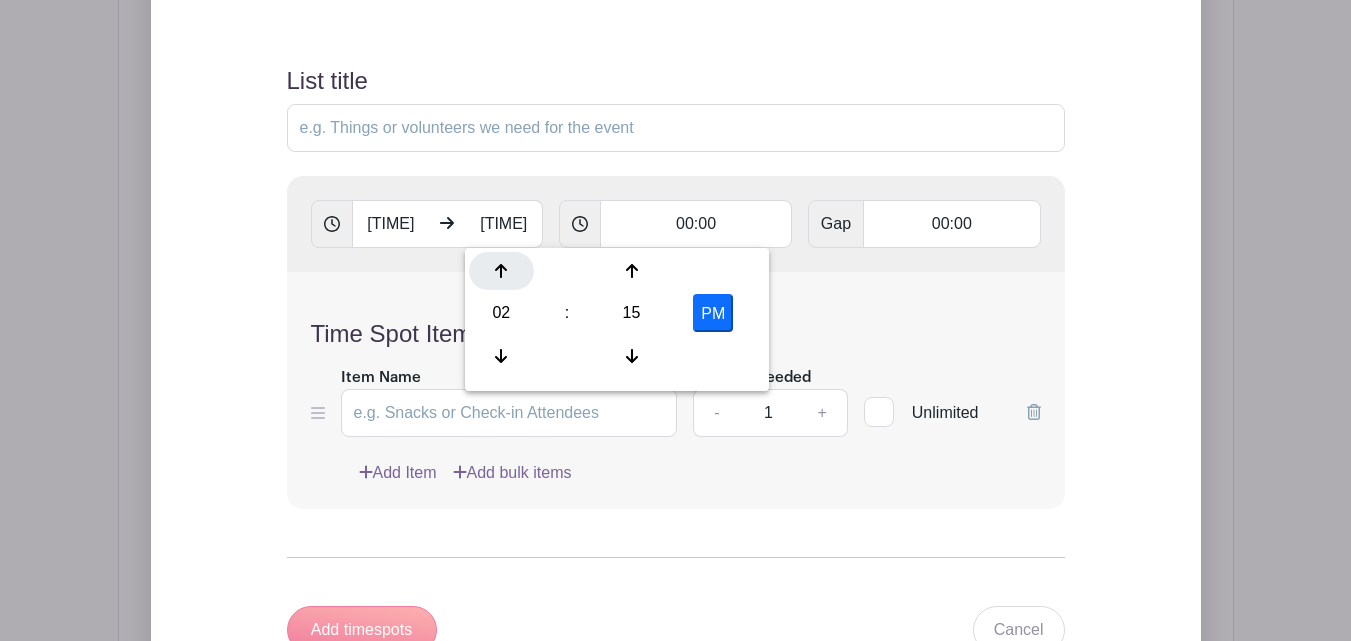 click at bounding box center [501, 271] 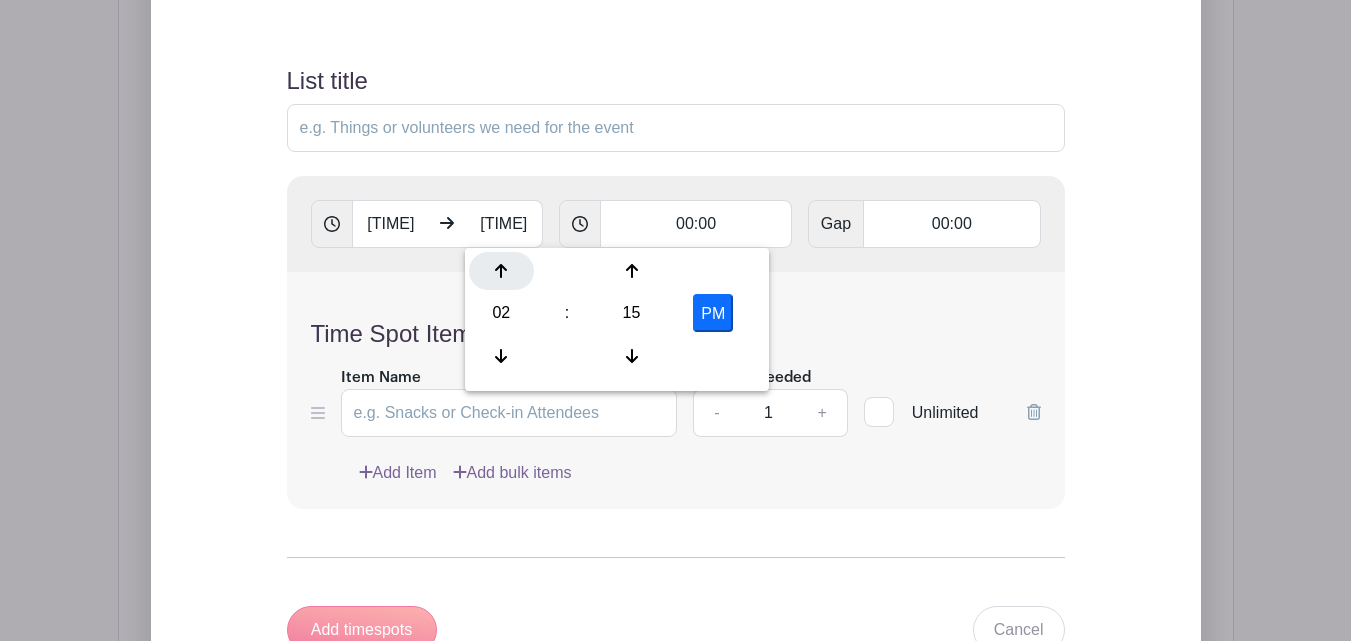 click at bounding box center (501, 271) 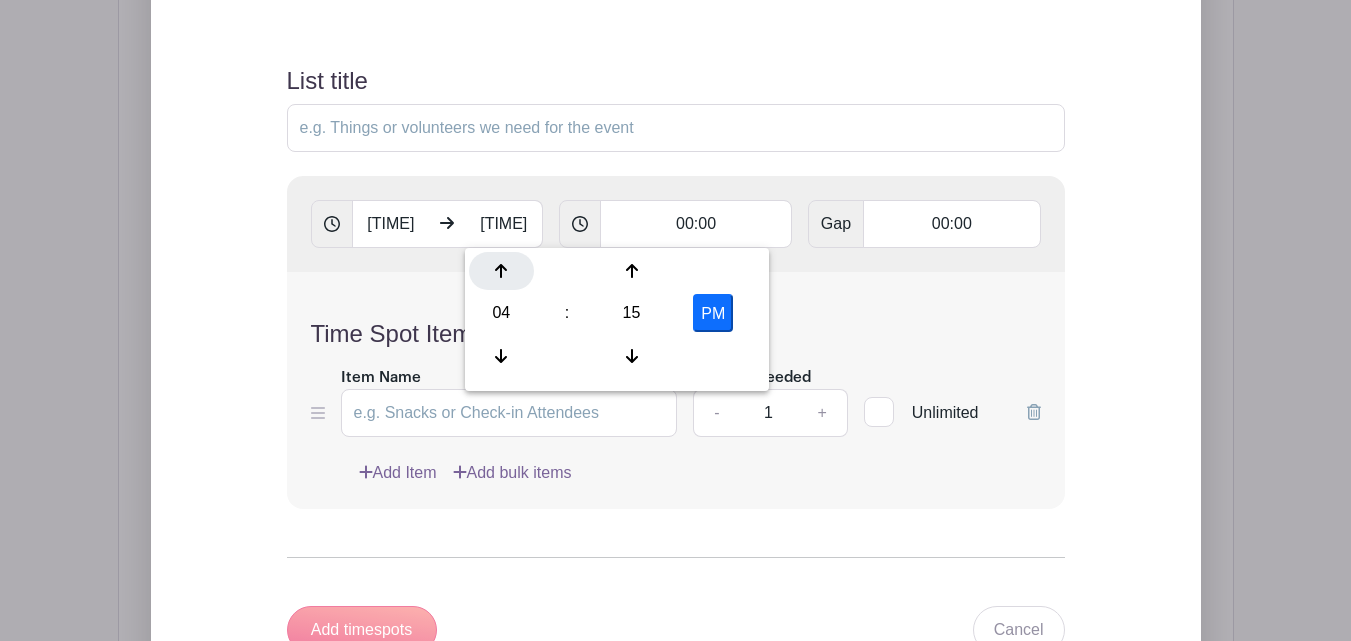 click at bounding box center (501, 271) 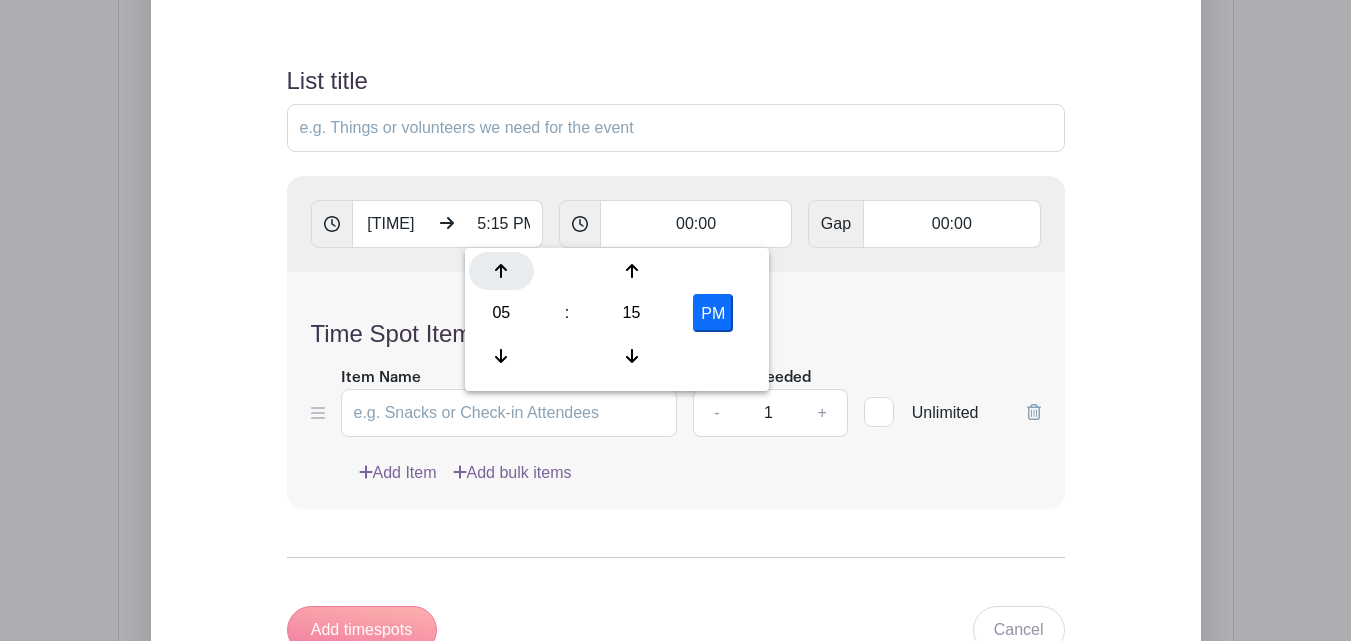 click at bounding box center [501, 271] 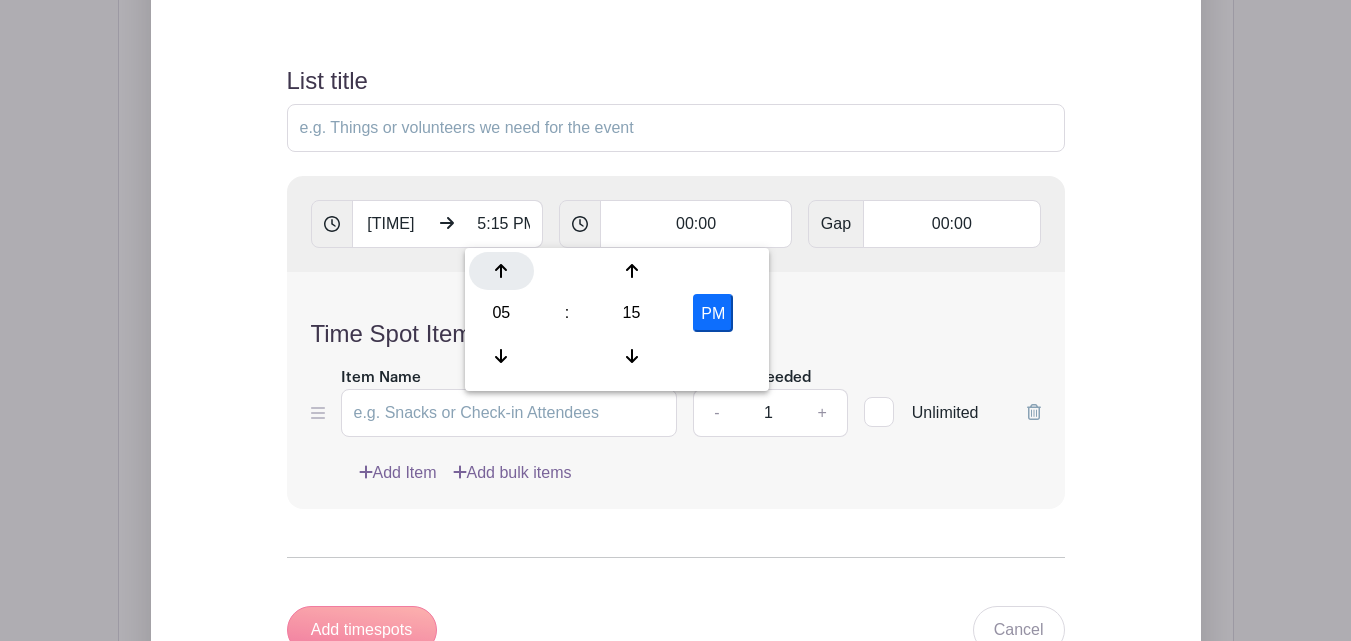 type on "[TIME]" 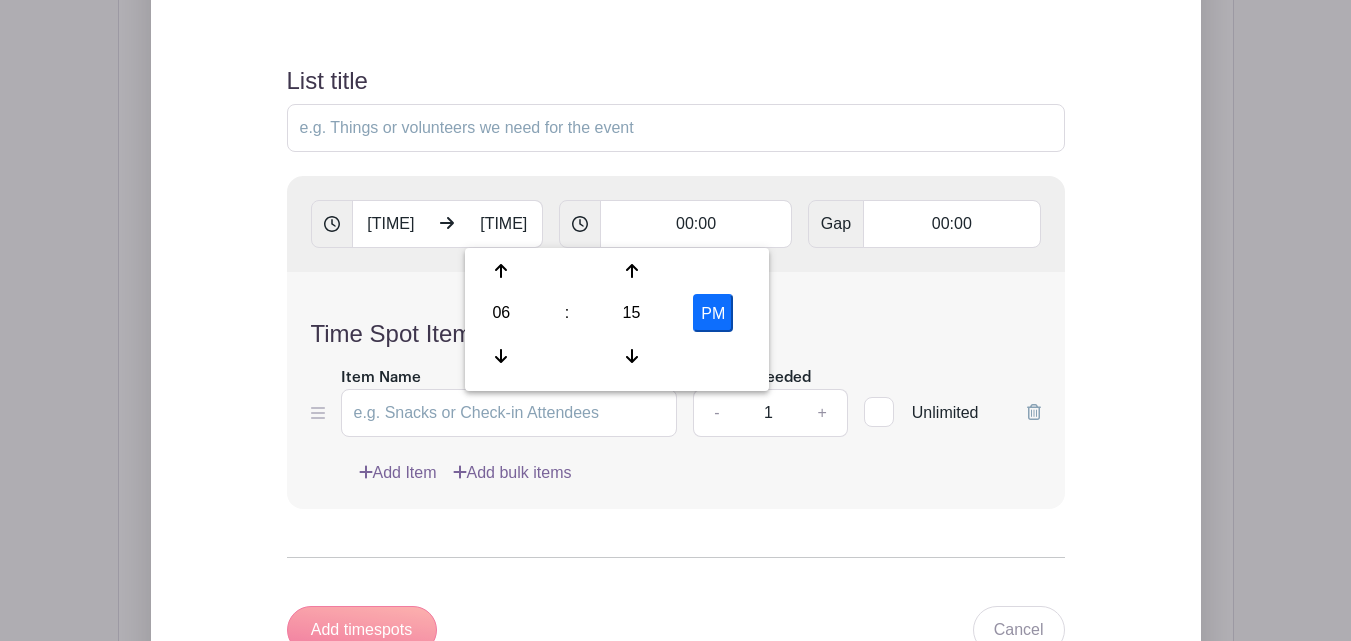 click on "Time Spot Items" at bounding box center [676, 334] 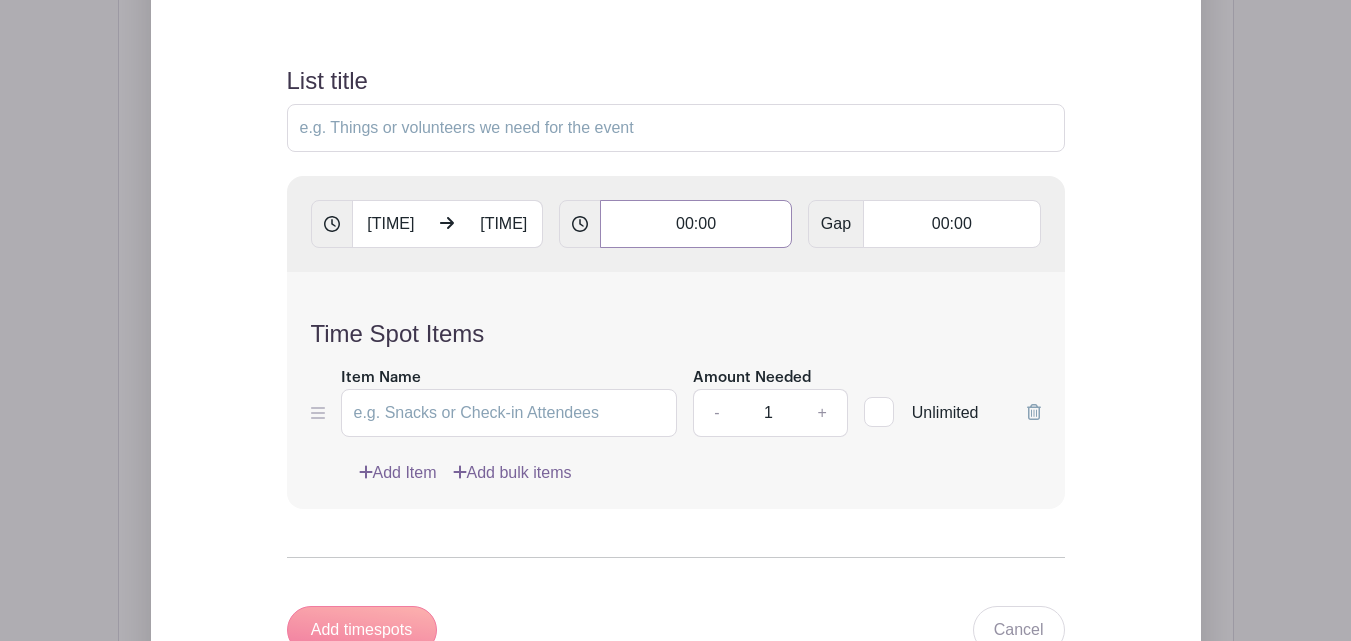 click on "00:00" at bounding box center [696, 224] 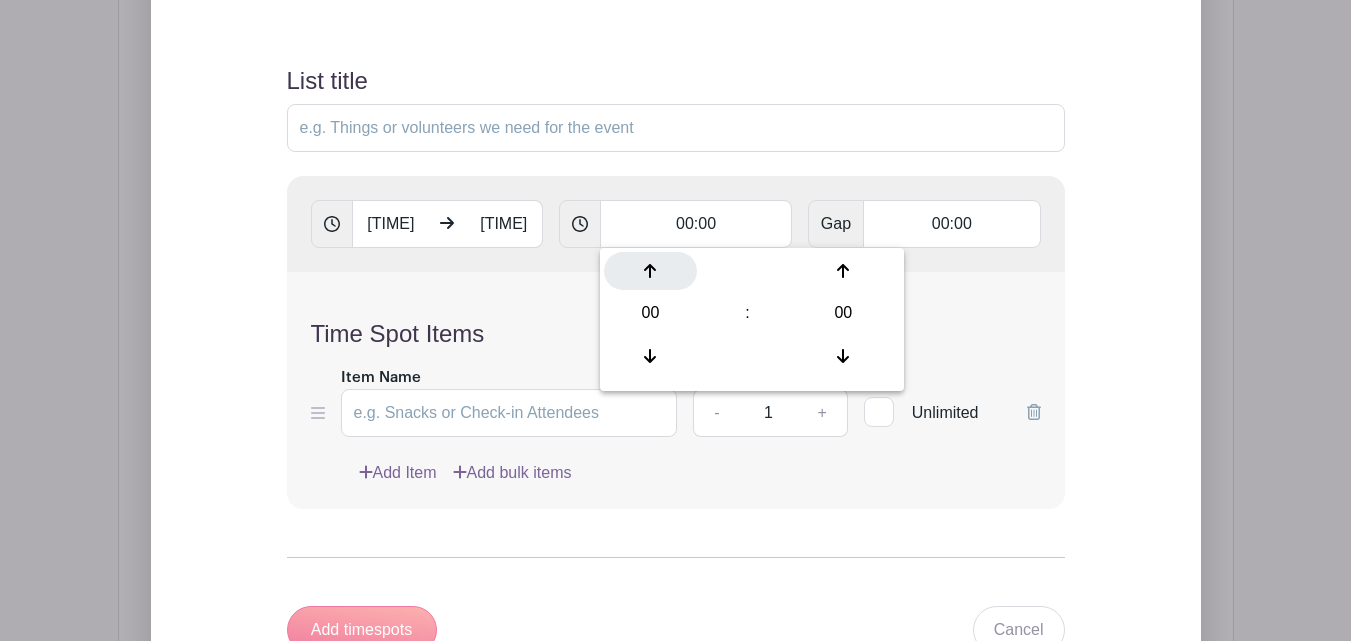 click 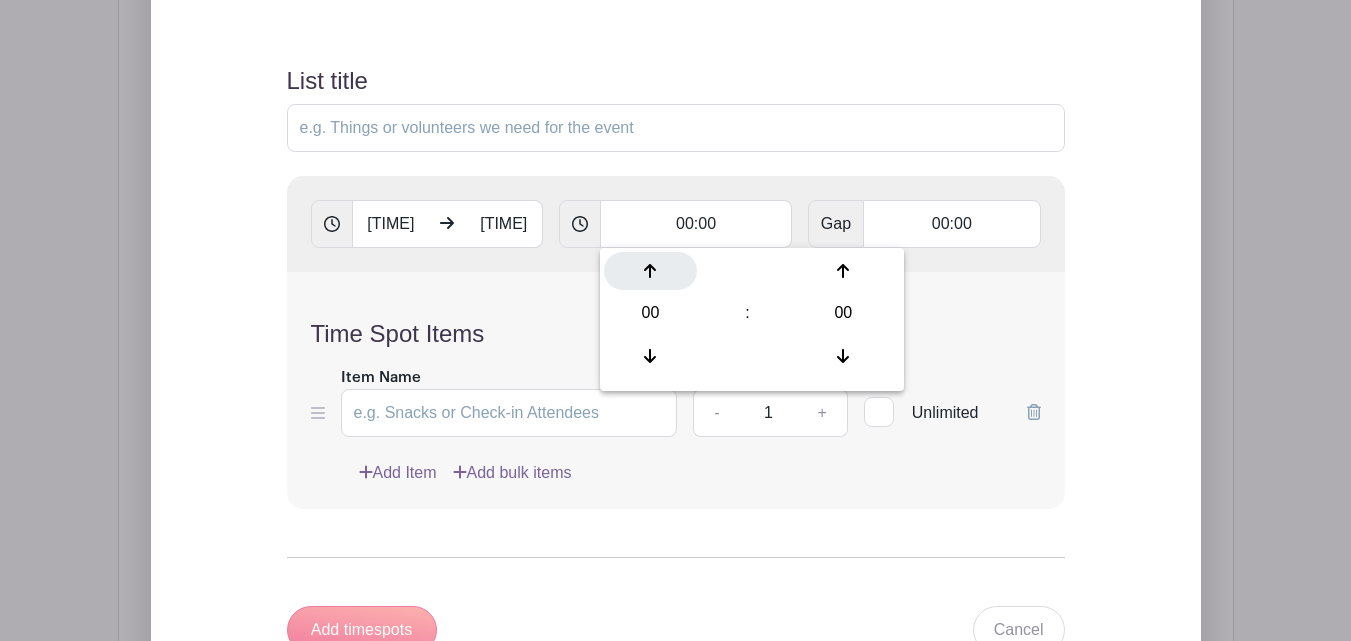 type on "01:00" 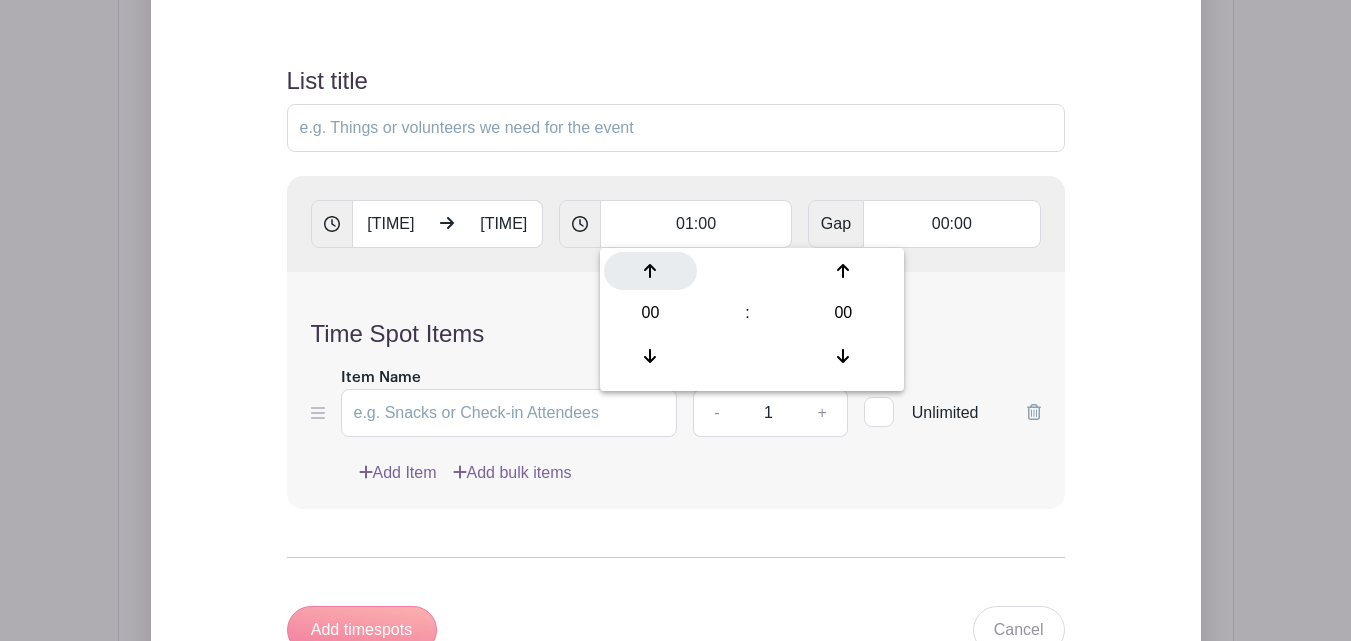 type on "Add 5 timespots" 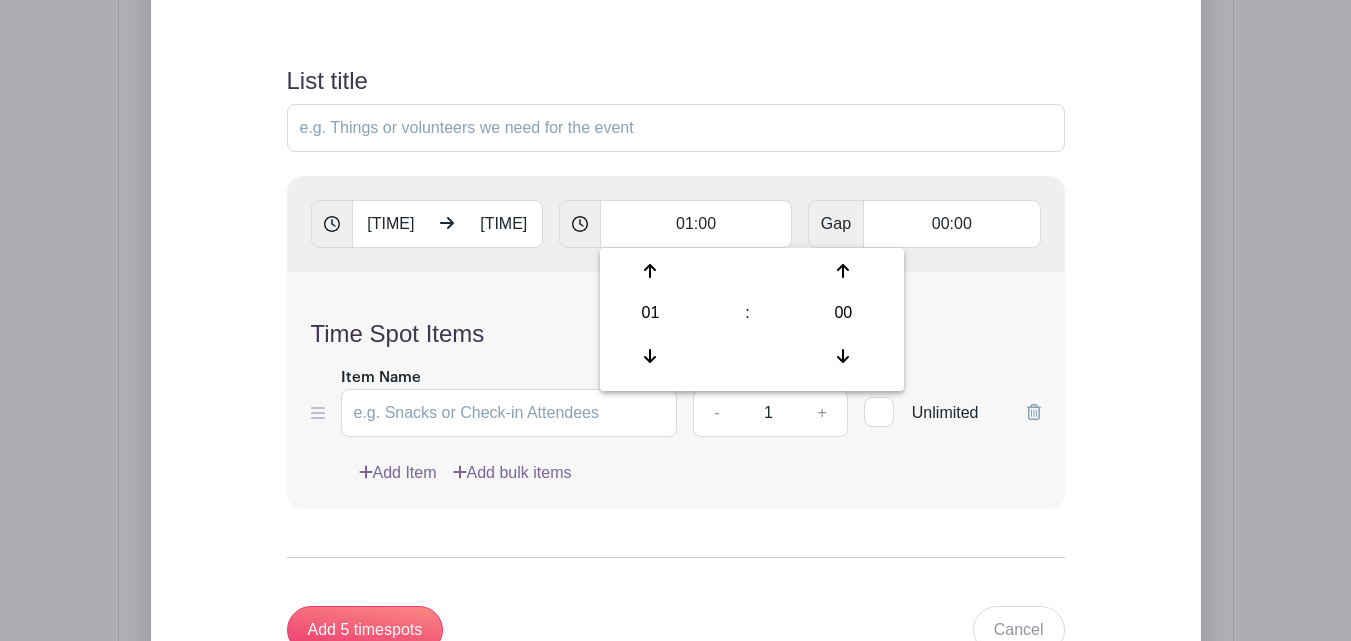 click on "Time Spot Items" at bounding box center (676, 334) 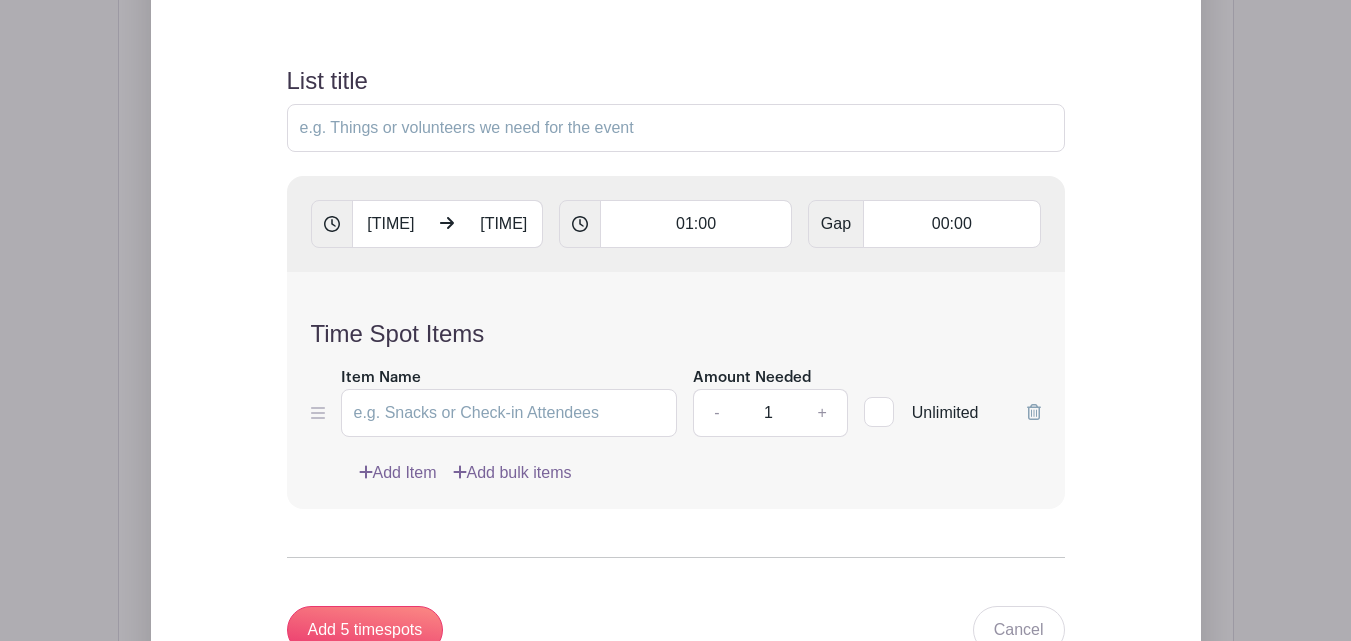 scroll, scrollTop: 1583, scrollLeft: 0, axis: vertical 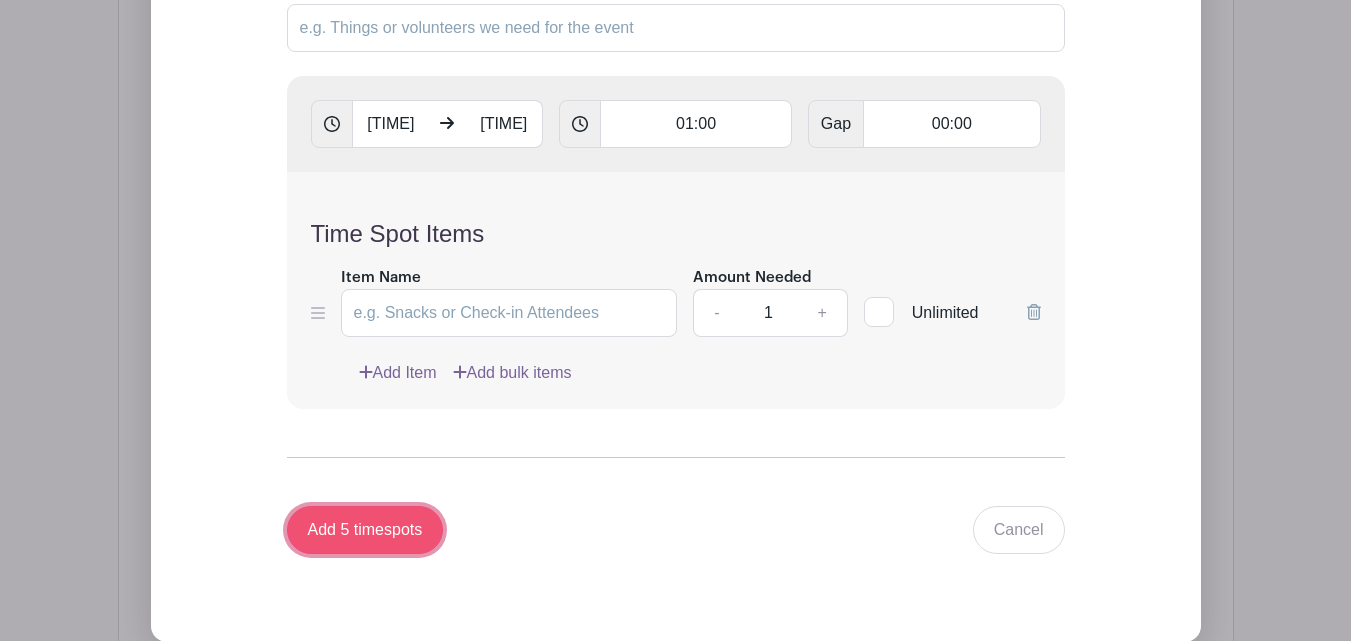 click on "Add 5 timespots" at bounding box center [365, 530] 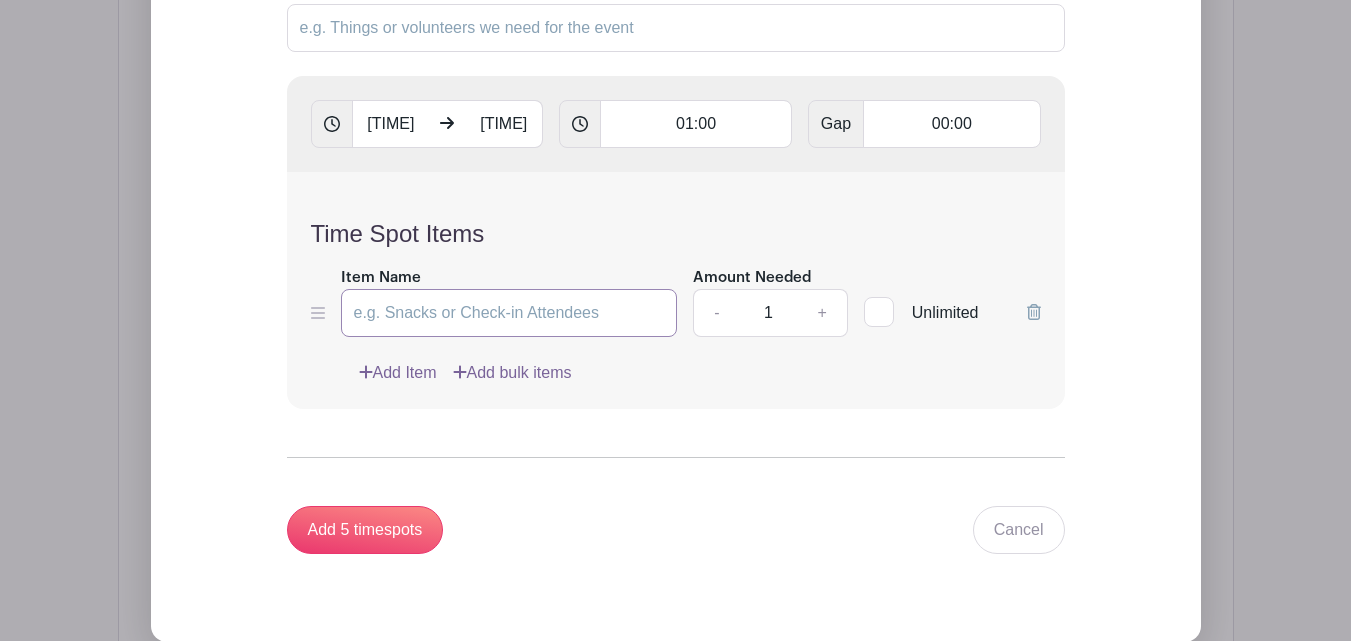 click on "Item Name" at bounding box center [509, 313] 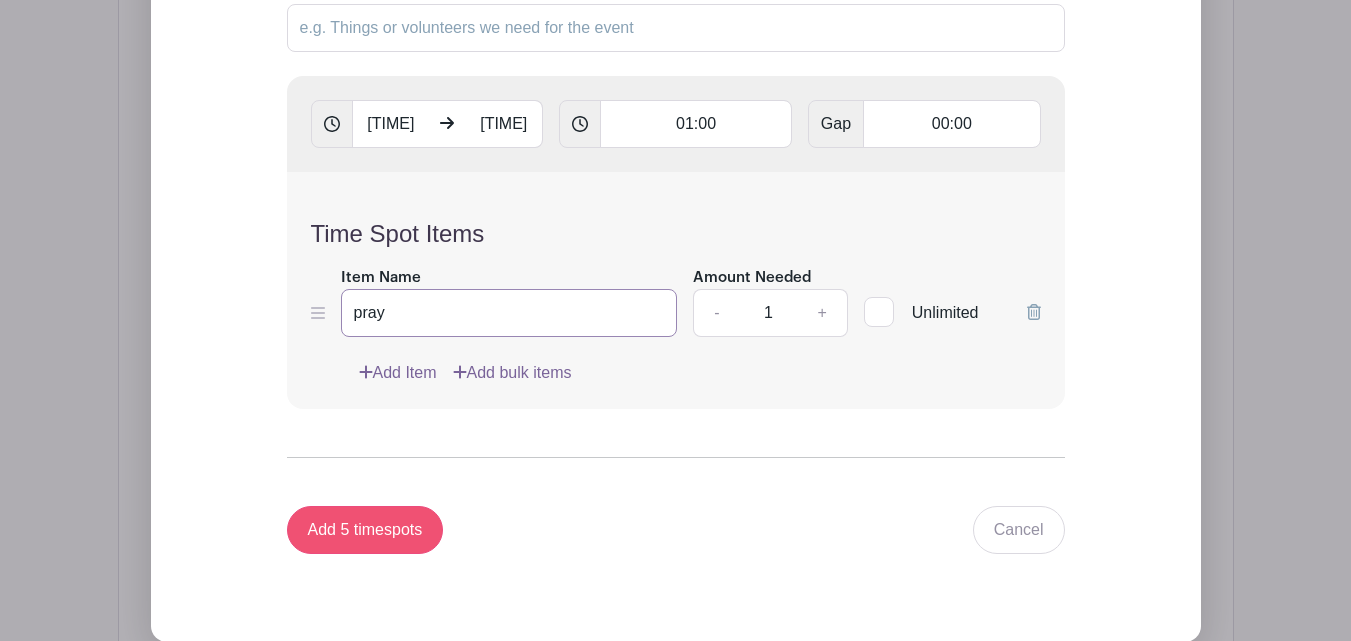 type on "pray" 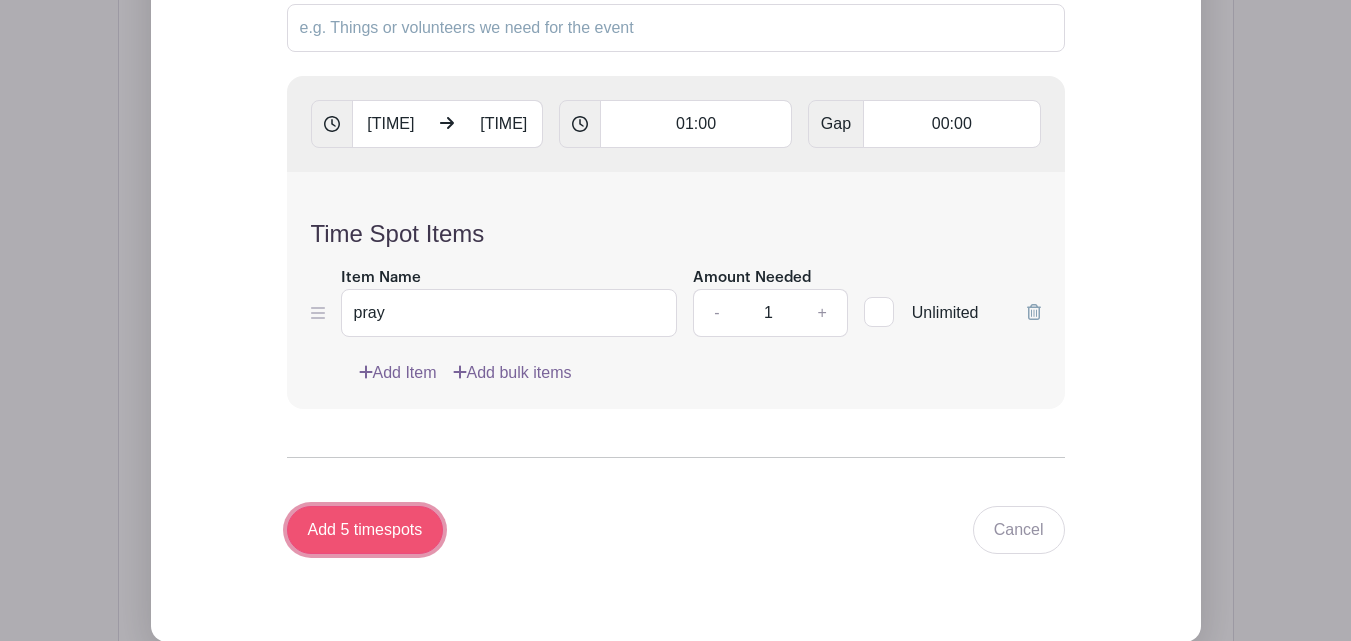 click on "Add 5 timespots" at bounding box center [365, 530] 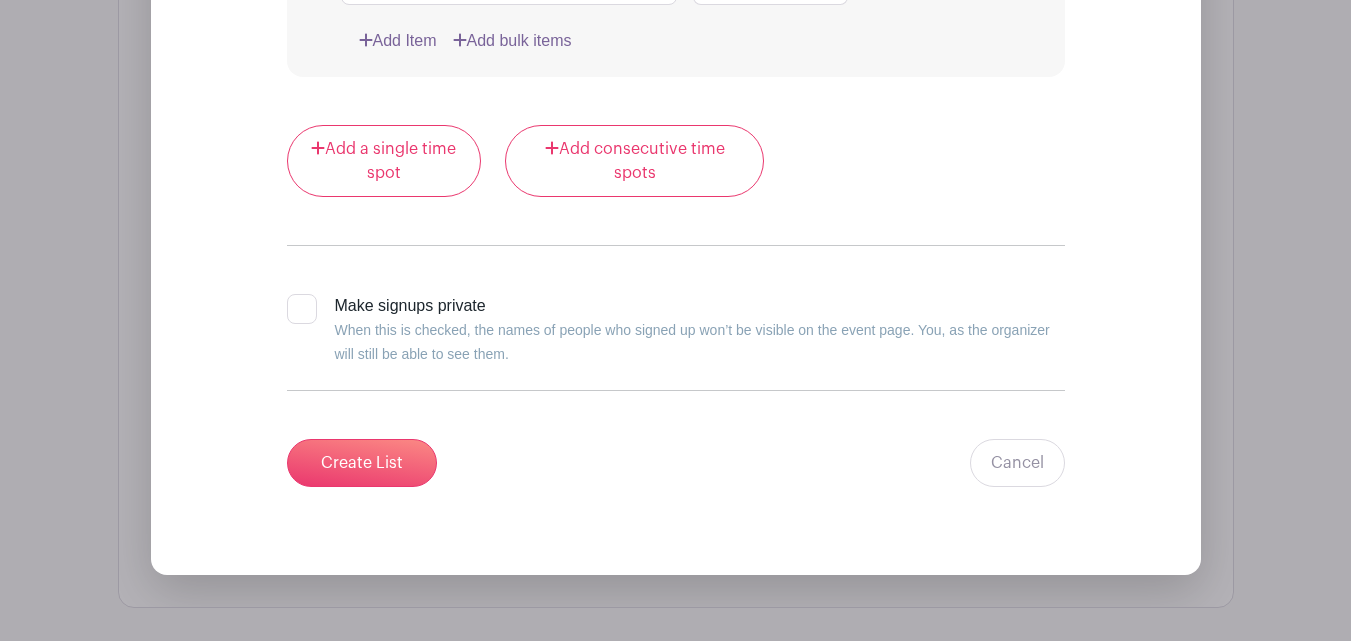 scroll, scrollTop: 3483, scrollLeft: 0, axis: vertical 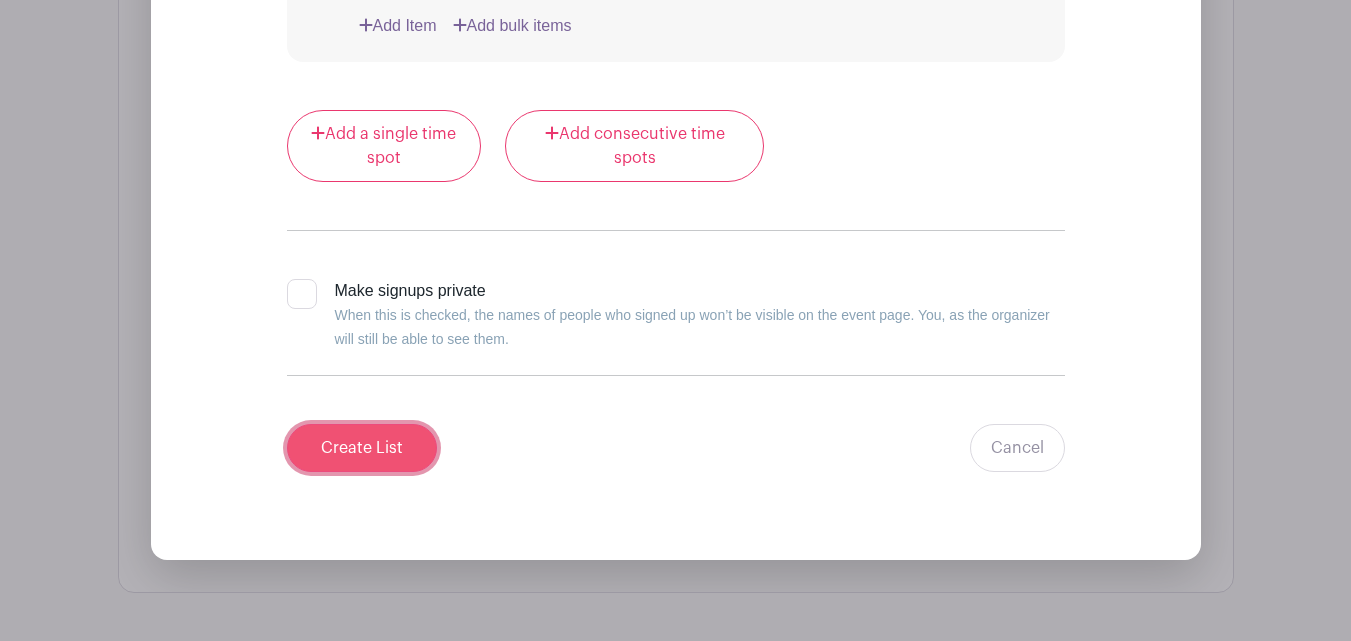 click on "Create List" at bounding box center [362, 448] 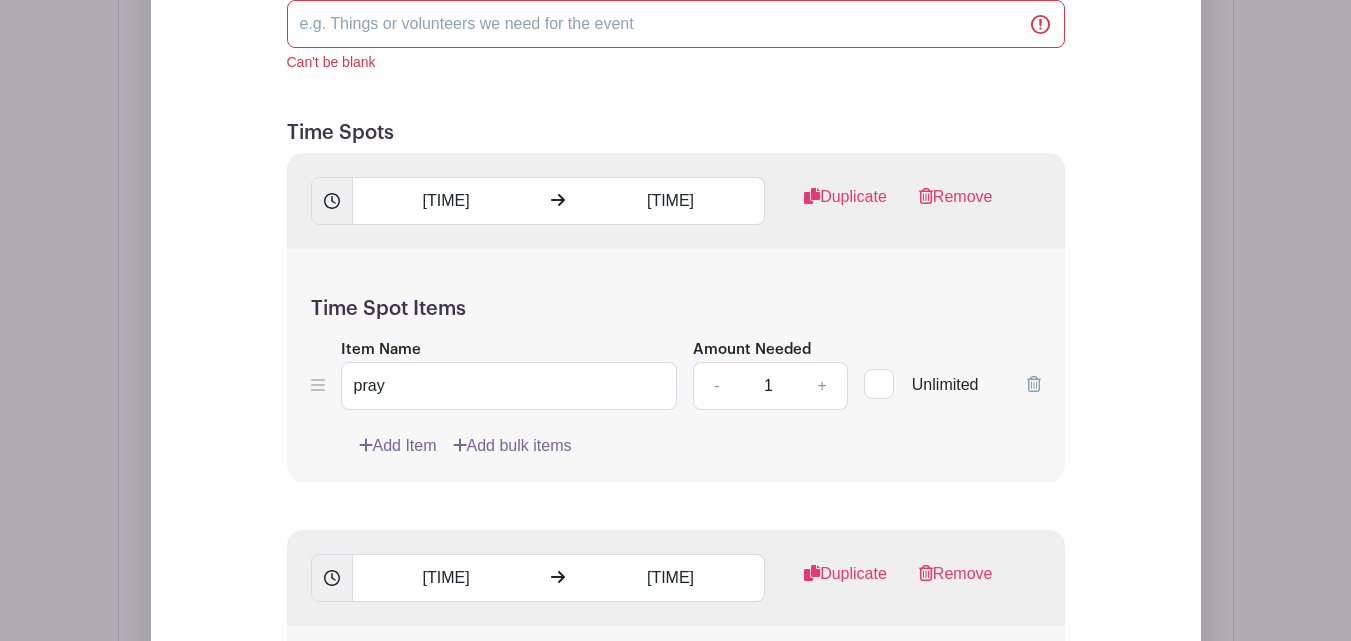 scroll, scrollTop: 1382, scrollLeft: 0, axis: vertical 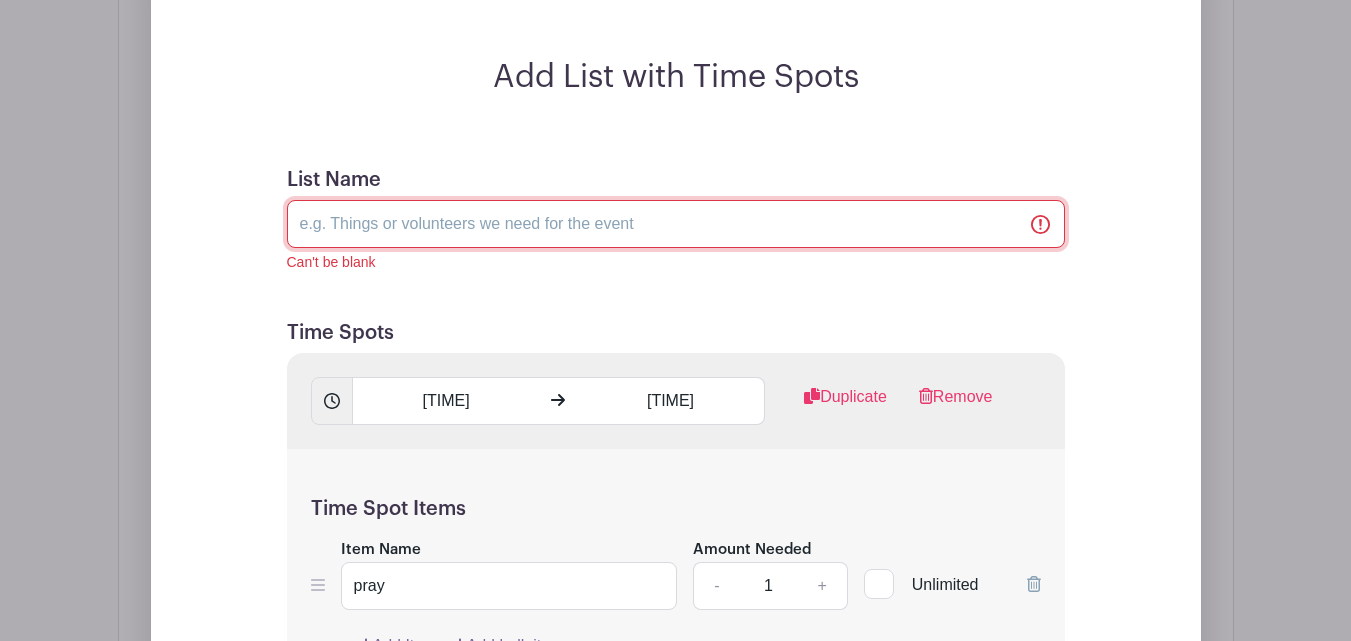 click on "List Name" at bounding box center (676, 224) 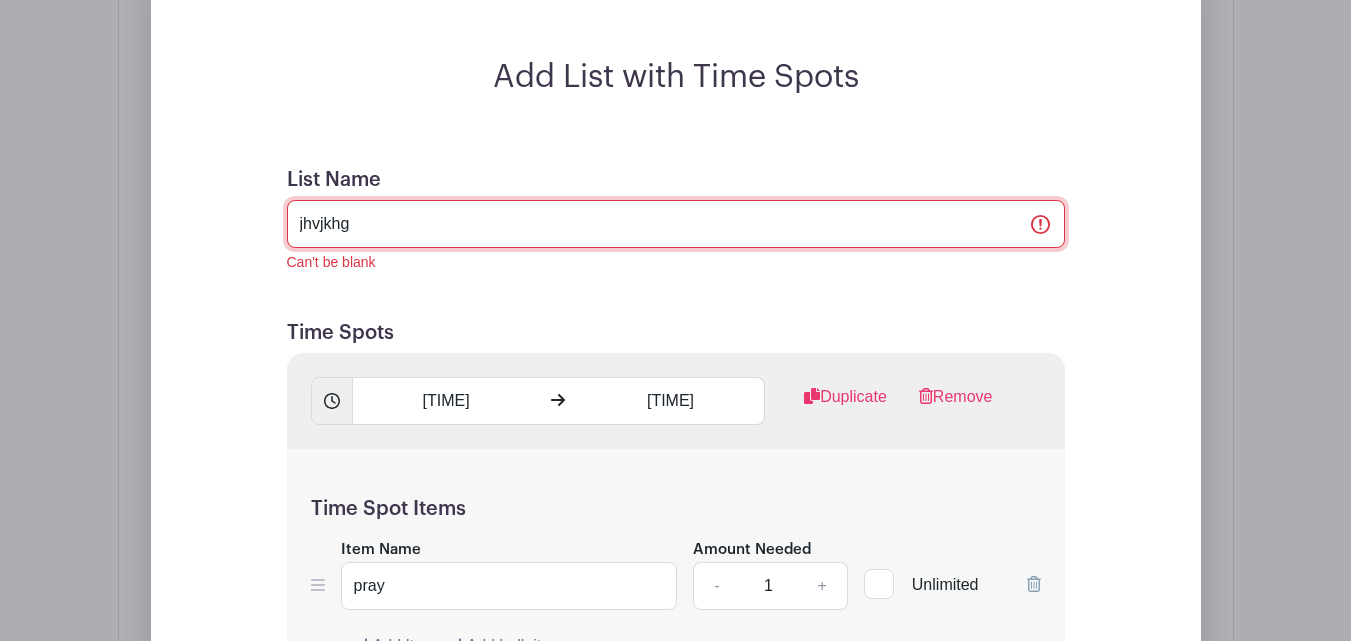 type on "jhvjkhg" 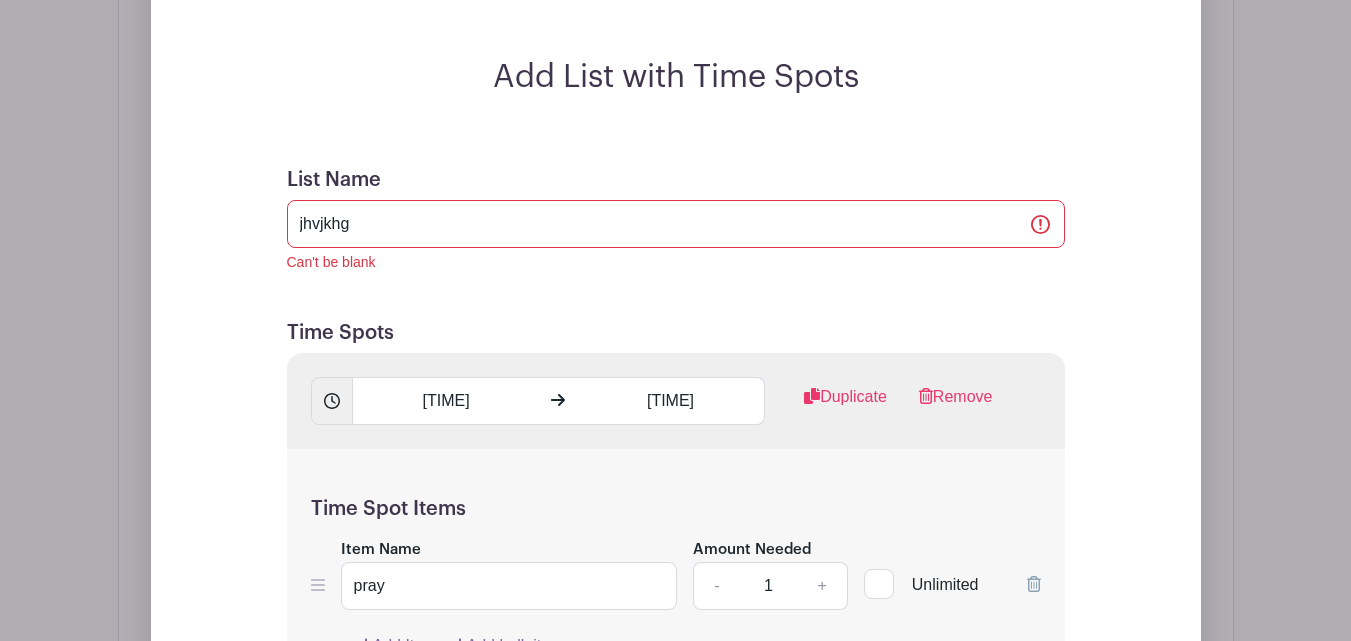 click on "[TIME]
[TIME]
[TIME]
[ITEM NAME]
[TEXT]
[AMOUNT NEEDED]
-
[NUMBER]
+
[UNLIMITED]
[ADD ITEM]
[ADD BULK ITEMS]" at bounding box center (676, 1383) 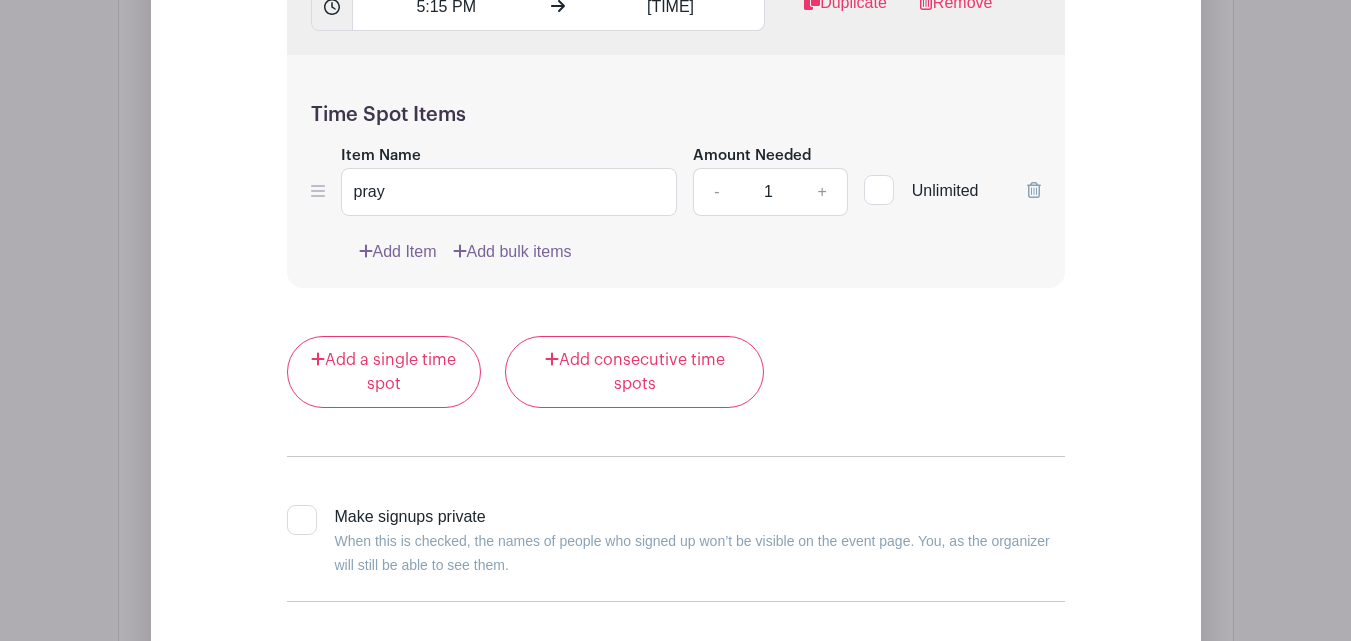 scroll, scrollTop: 3827, scrollLeft: 0, axis: vertical 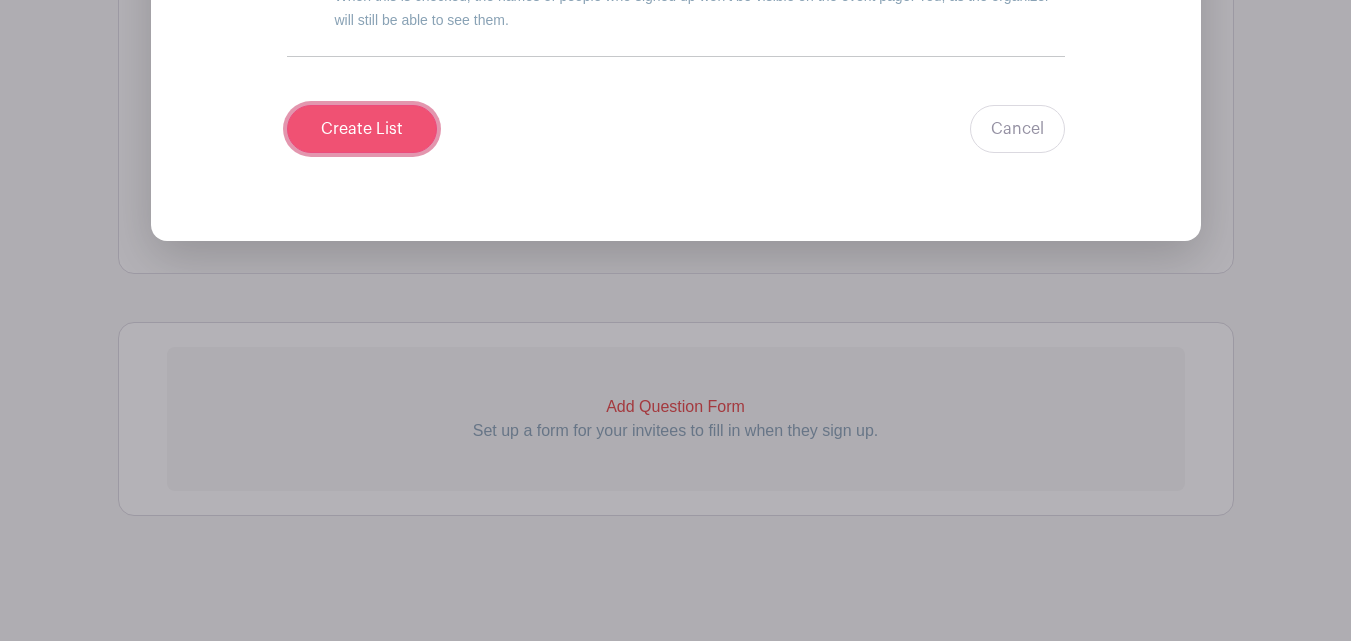 click on "Create List" at bounding box center (362, 129) 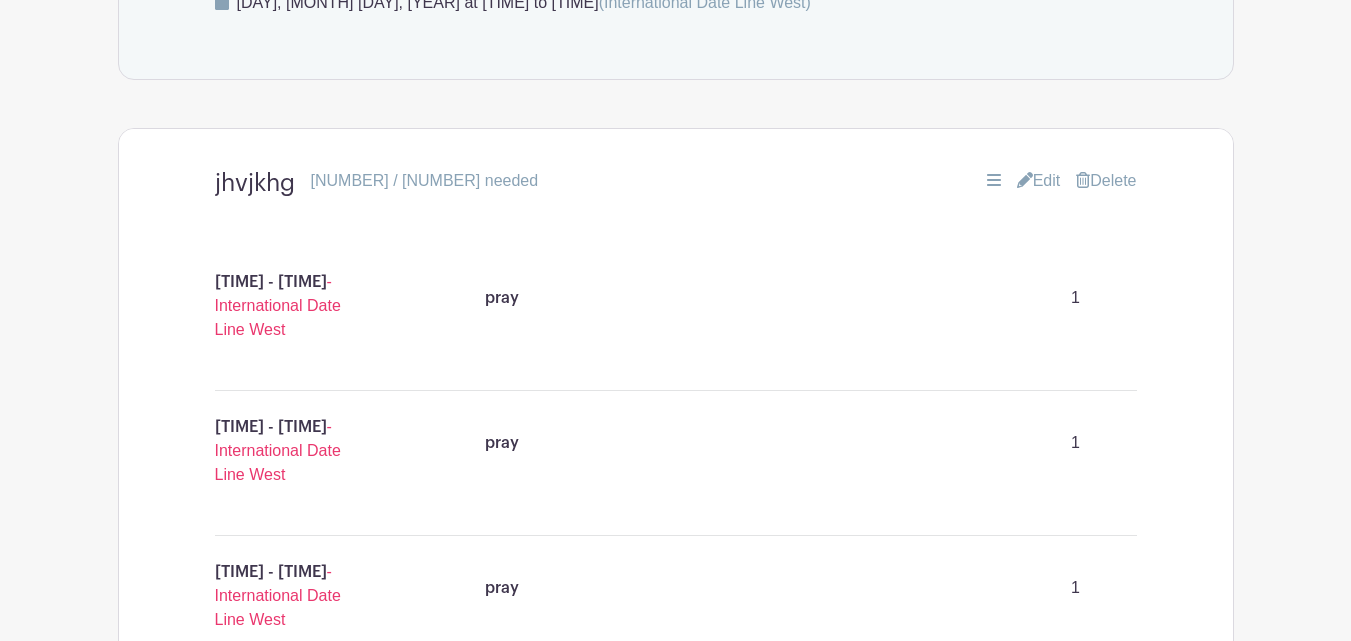 scroll, scrollTop: 1011, scrollLeft: 0, axis: vertical 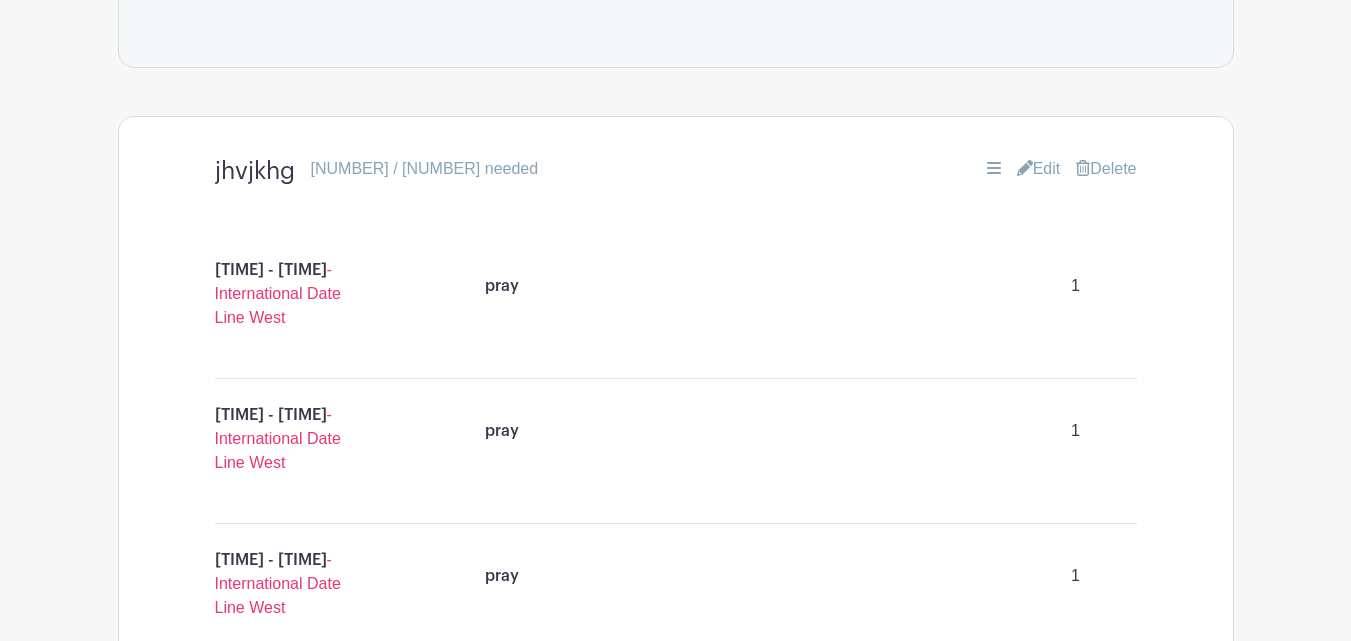 click on "[TIME]
[TEXT]
[MY ACCOUNT]
[LOGOUT]
[TEXT] [TEXT] Draft" at bounding box center [675, 278] 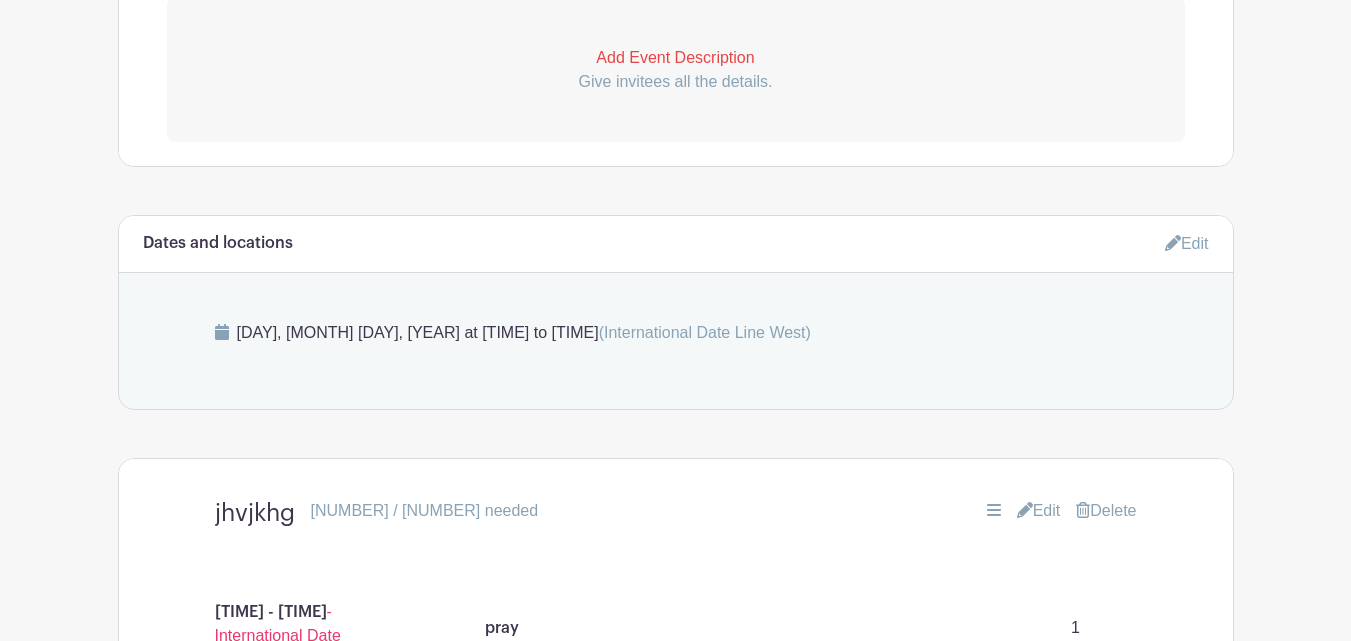 scroll, scrollTop: 673, scrollLeft: 0, axis: vertical 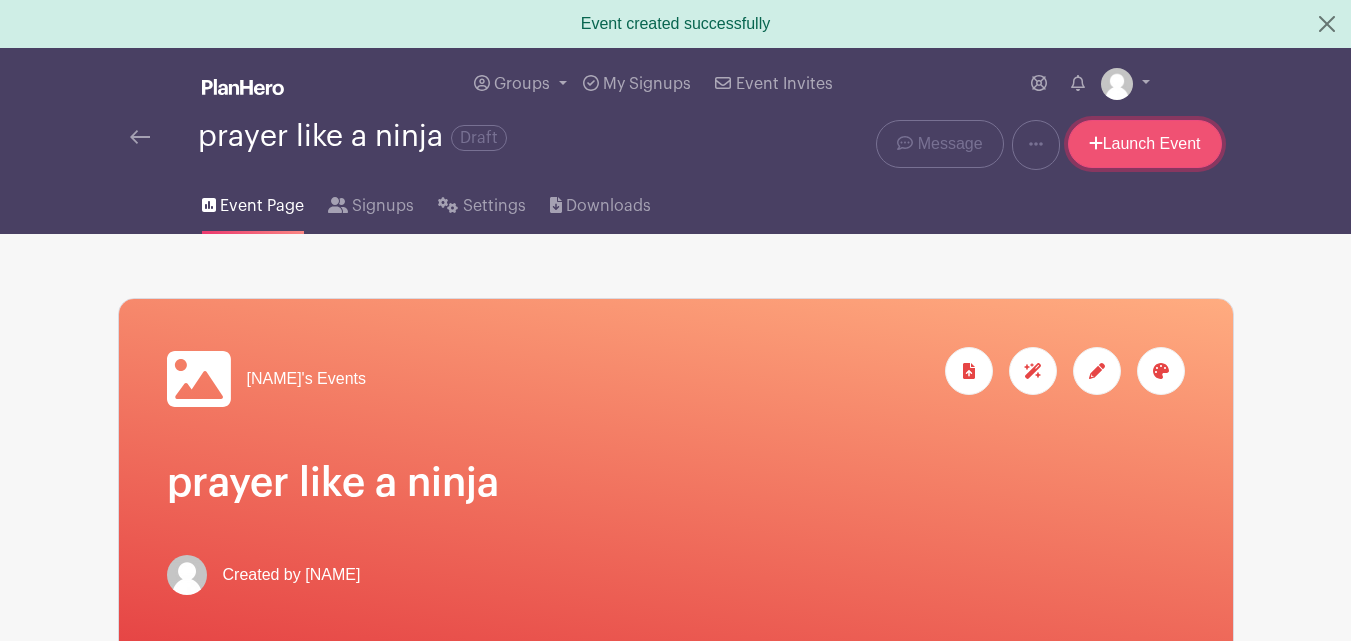 click on "Launch Event" at bounding box center [1145, 144] 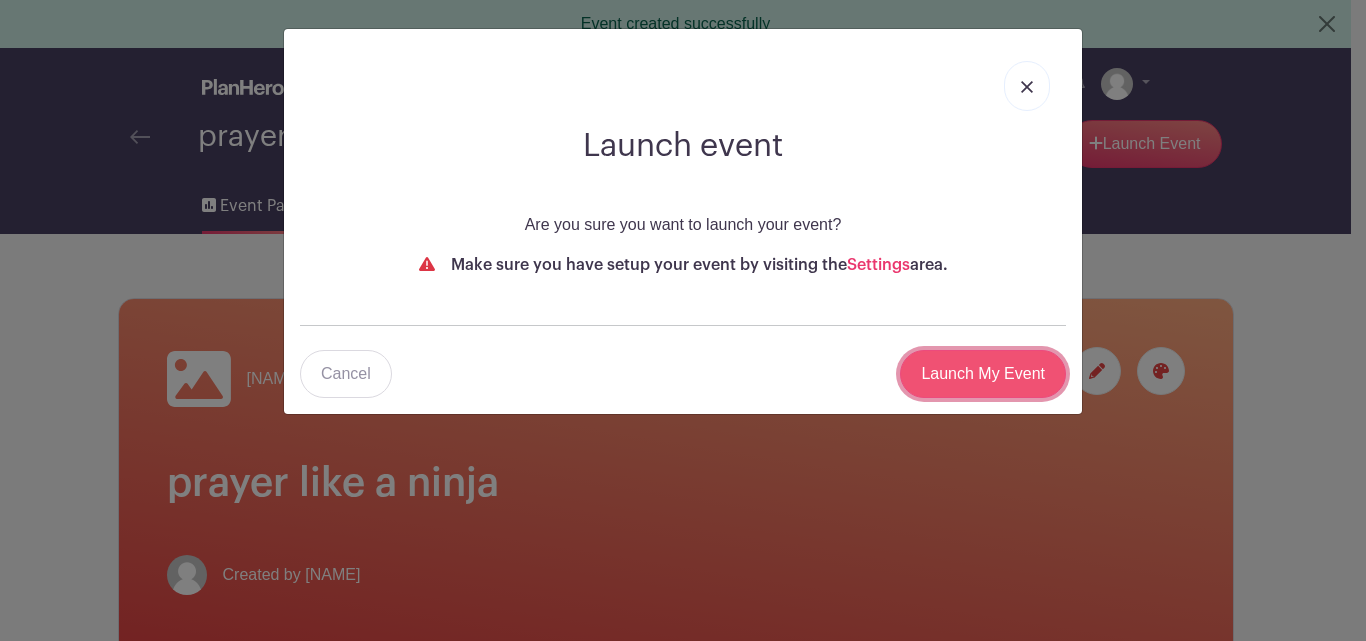 click on "Launch My Event" at bounding box center (983, 374) 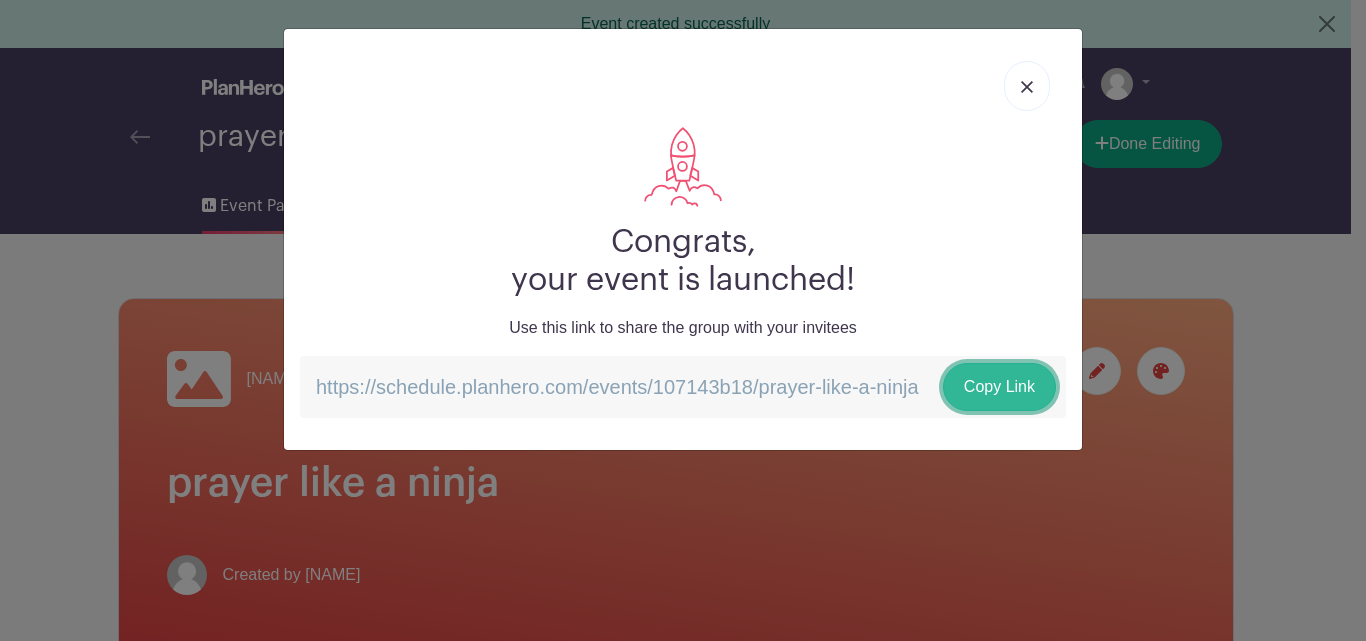 click on "Copy Link" at bounding box center [999, 387] 